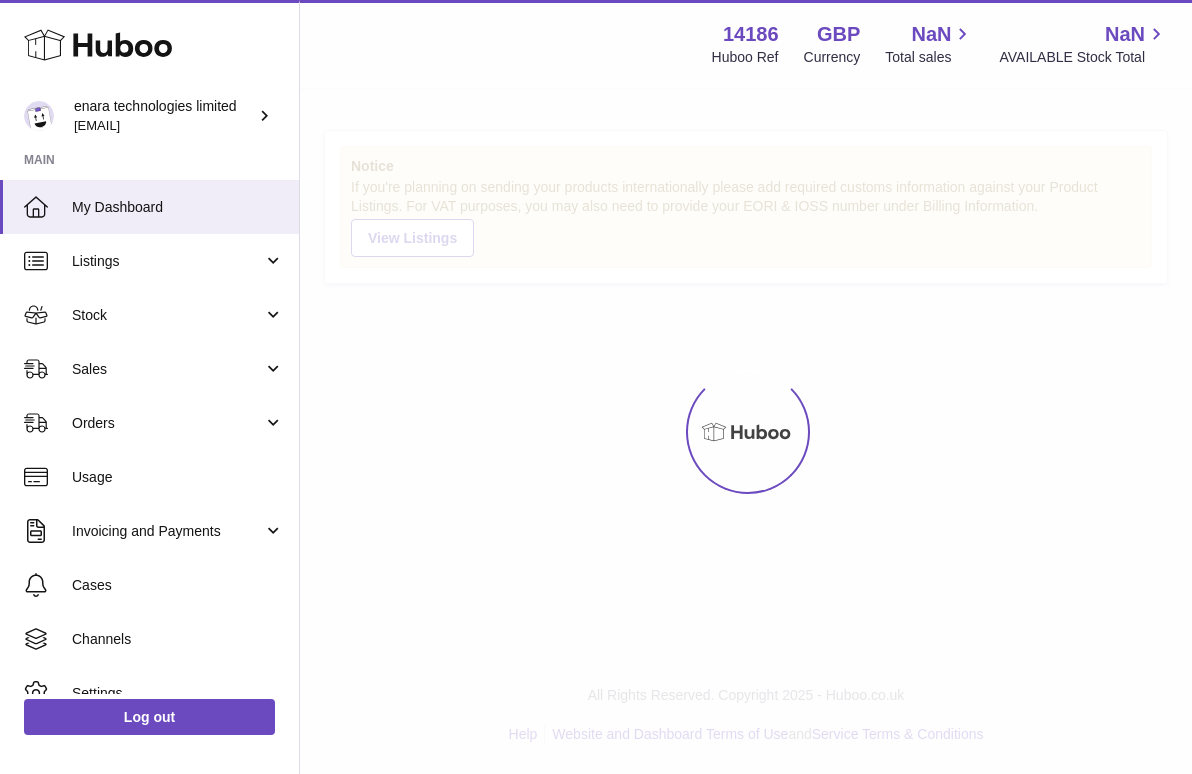 scroll, scrollTop: 0, scrollLeft: 0, axis: both 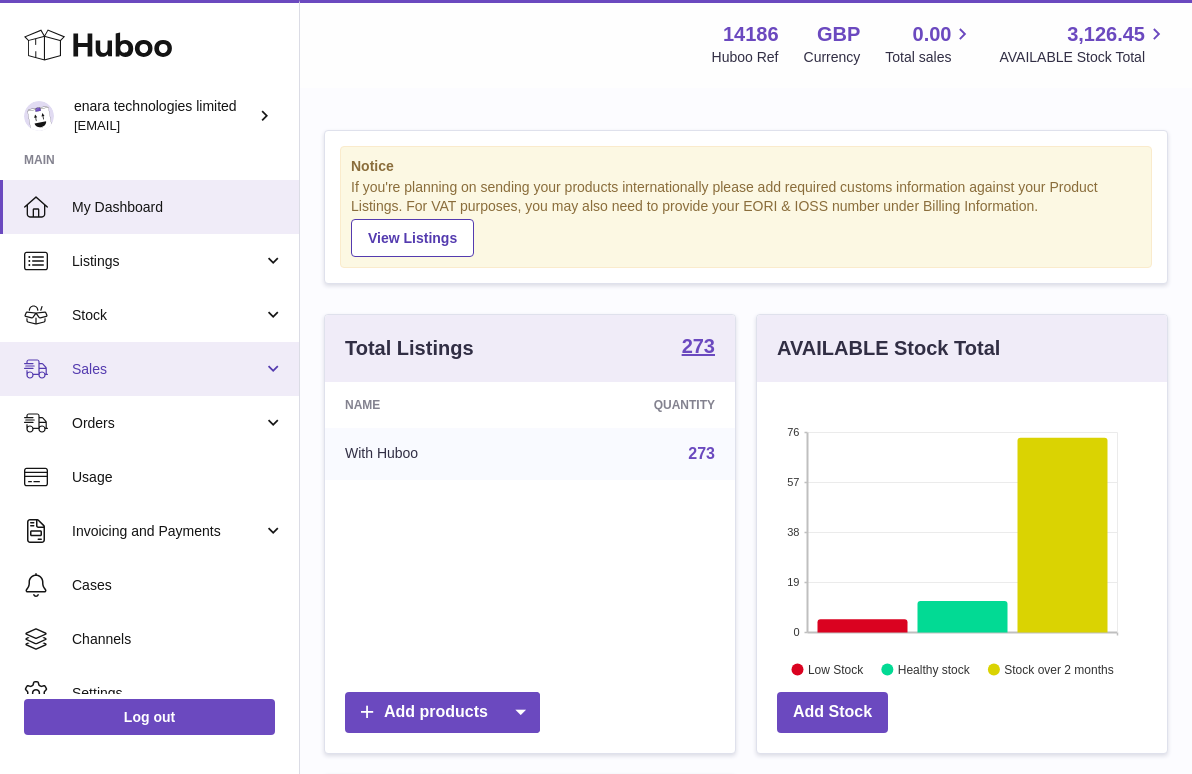 click on "Sales" at bounding box center [167, 369] 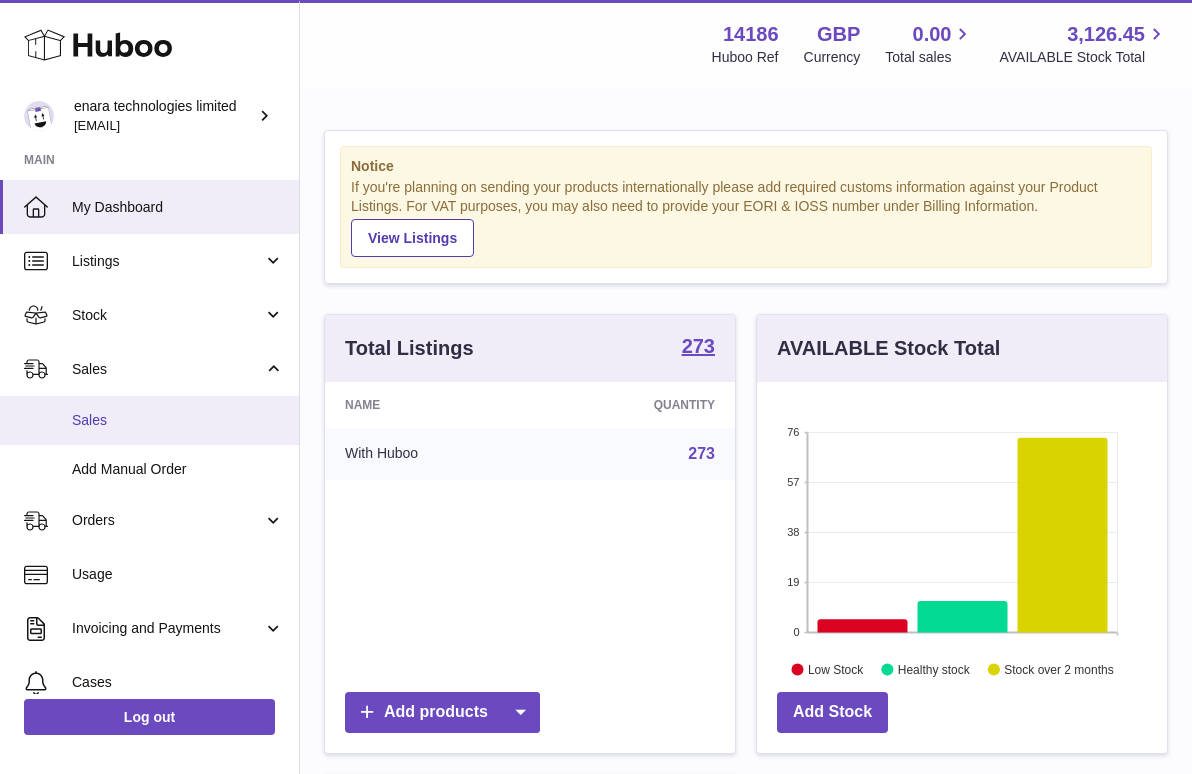 click on "Sales" at bounding box center (149, 420) 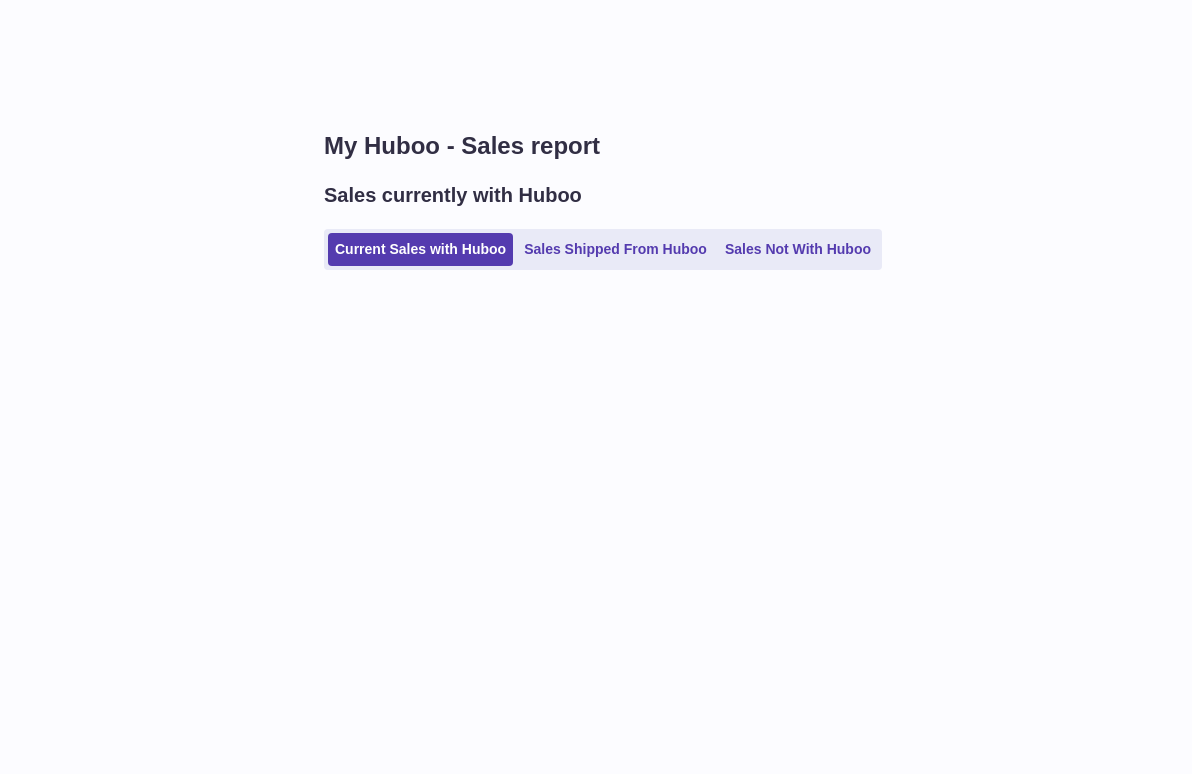 scroll, scrollTop: 0, scrollLeft: 0, axis: both 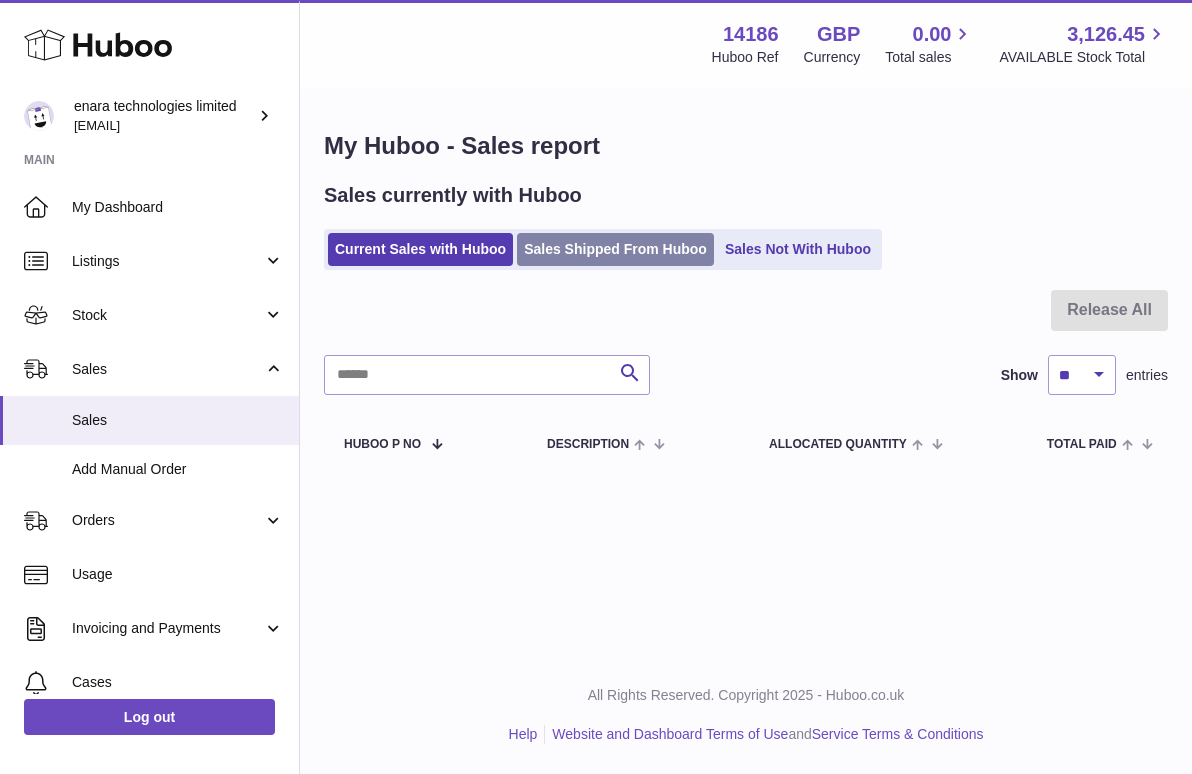 click on "Sales Shipped From Huboo" at bounding box center (615, 249) 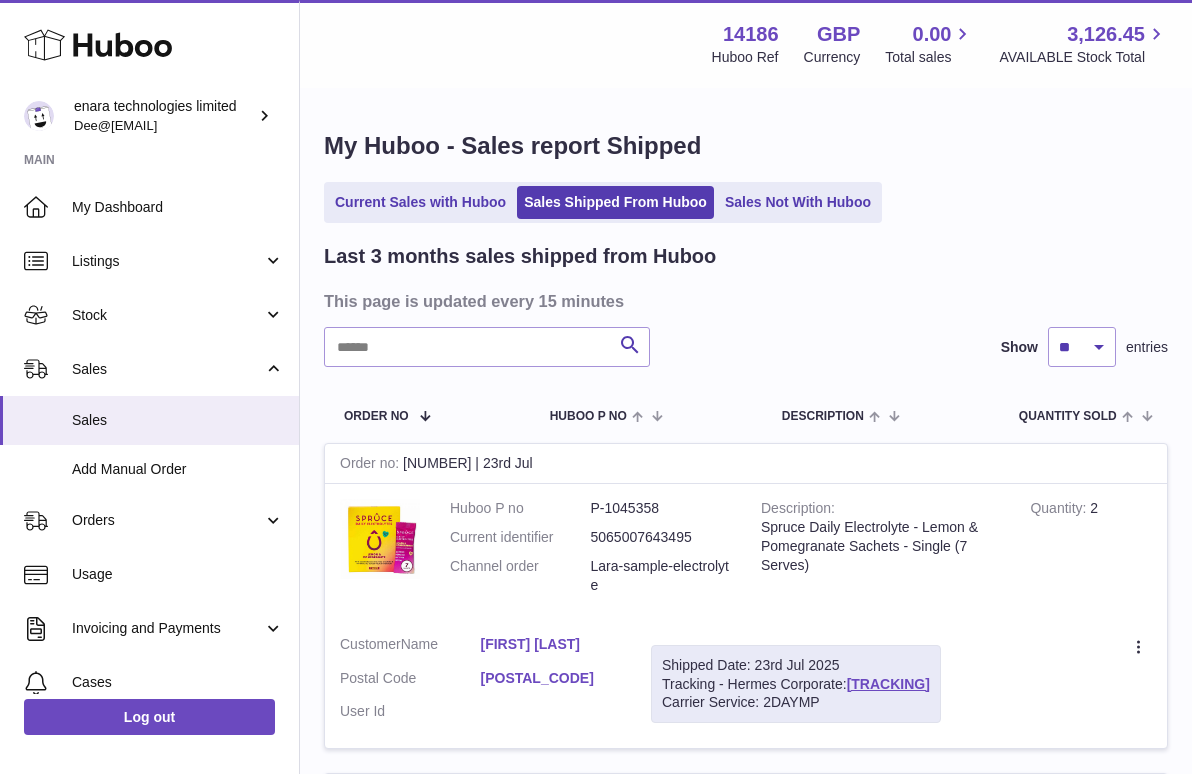 scroll, scrollTop: 0, scrollLeft: 0, axis: both 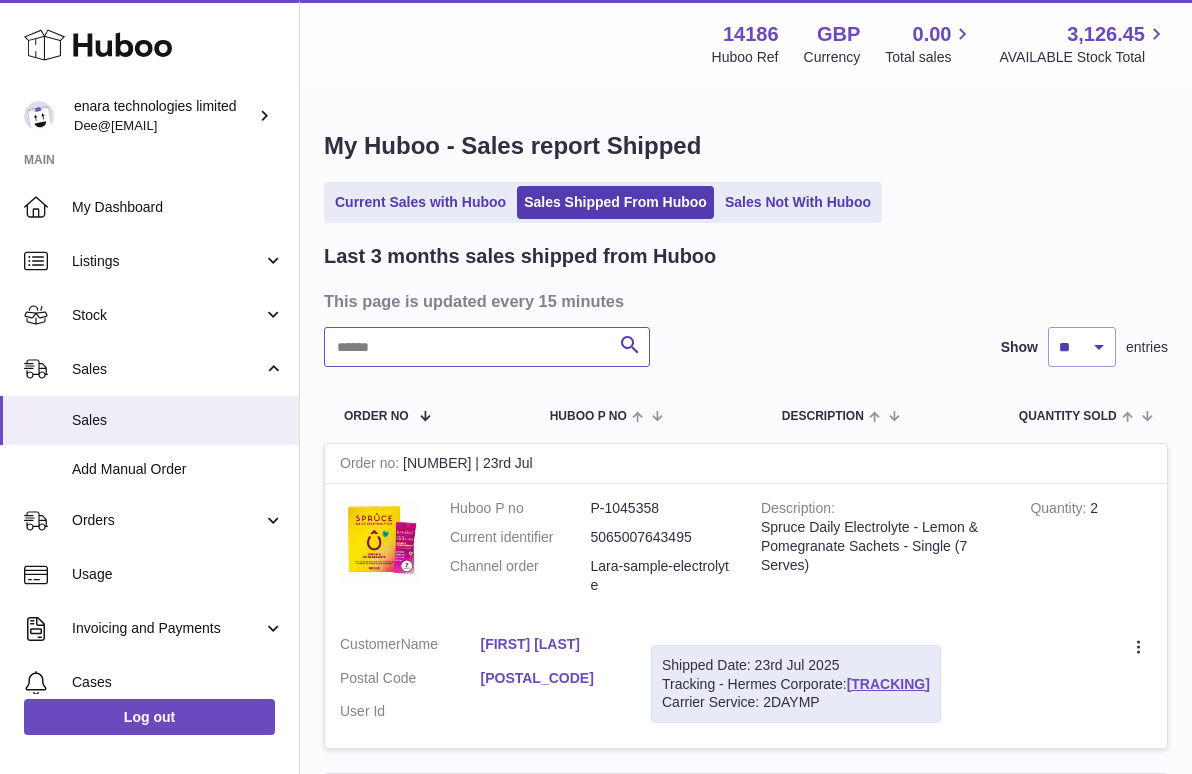 click at bounding box center (487, 347) 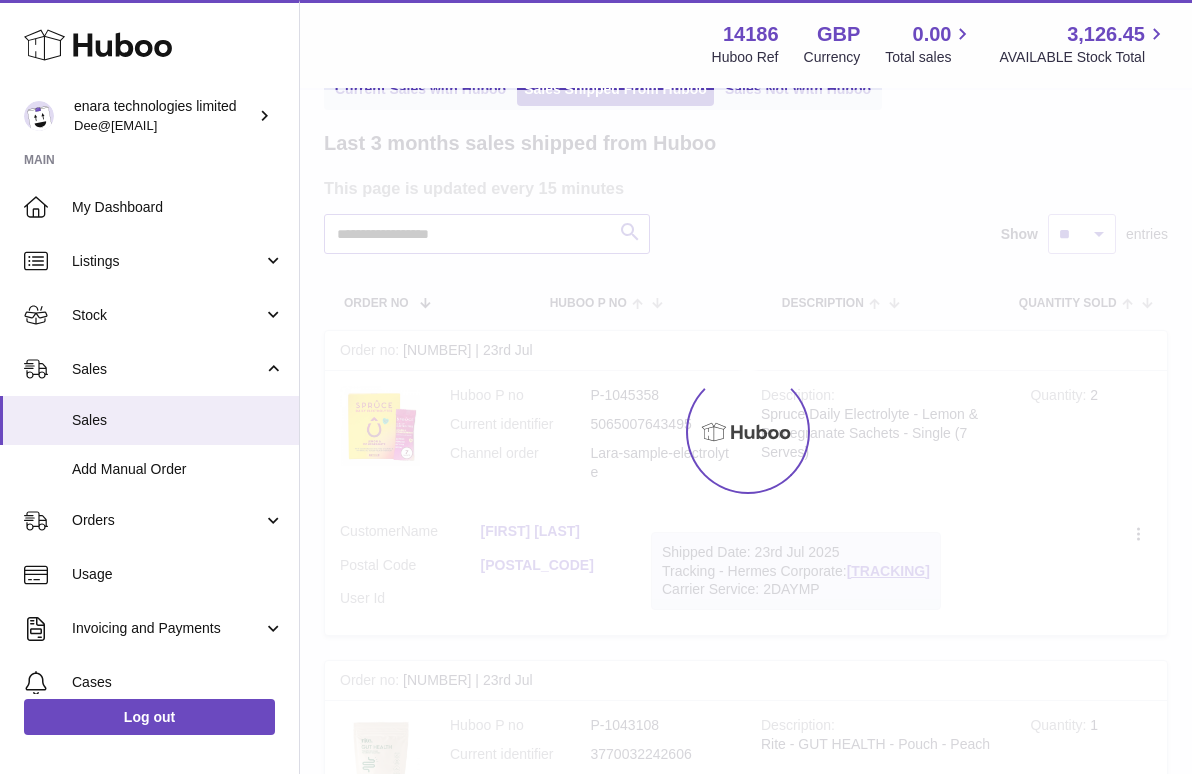 scroll, scrollTop: 169, scrollLeft: 0, axis: vertical 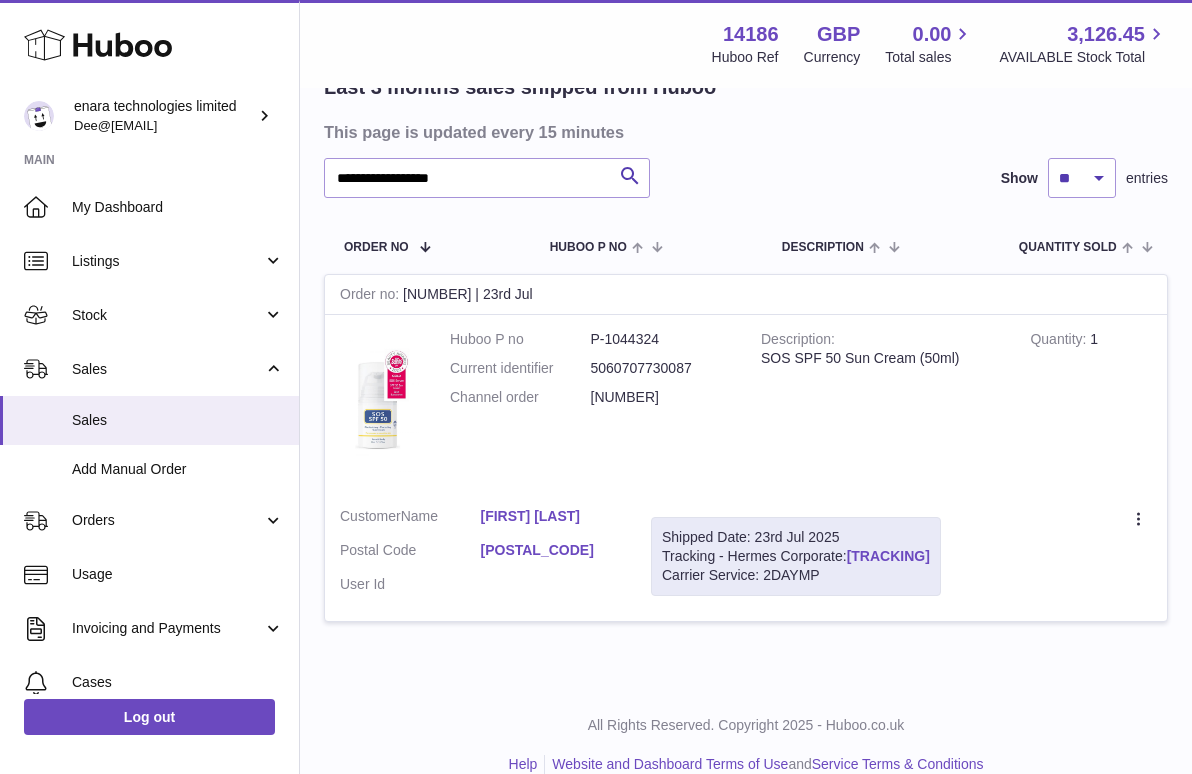 drag, startPoint x: 985, startPoint y: 545, endPoint x: 854, endPoint y: 549, distance: 131.06105 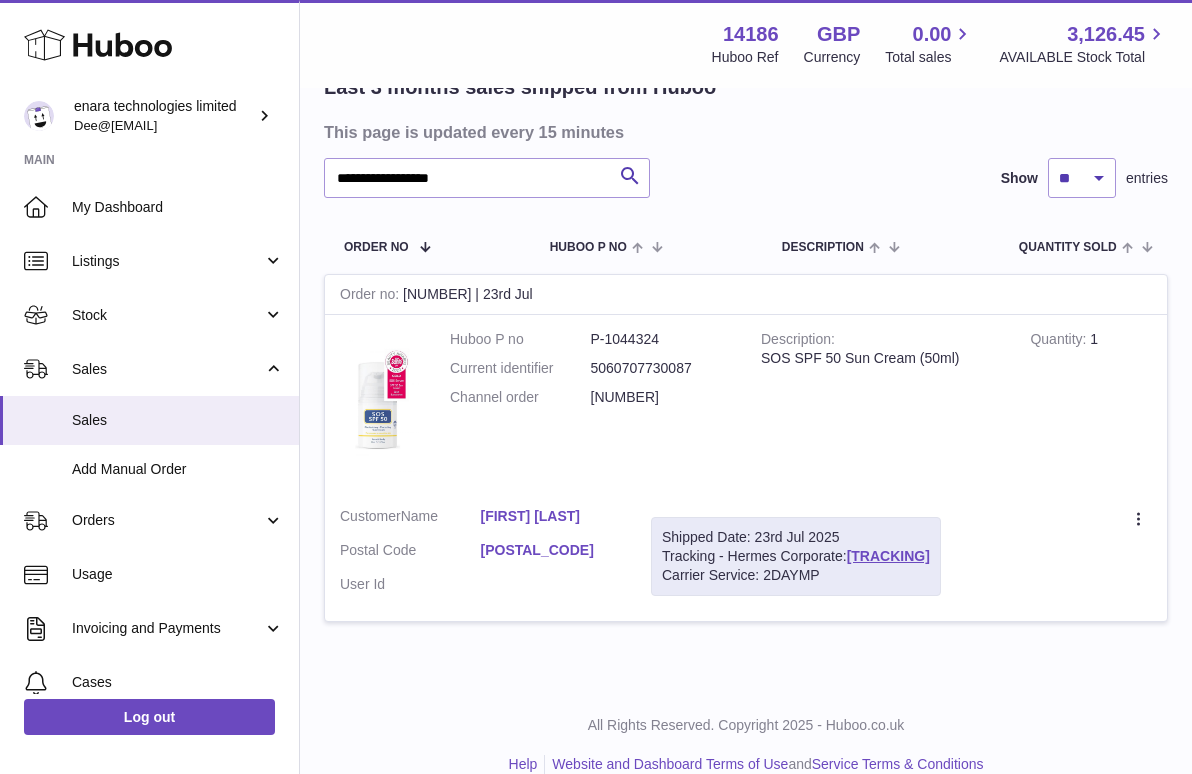 copy on "H01HYA0050529142" 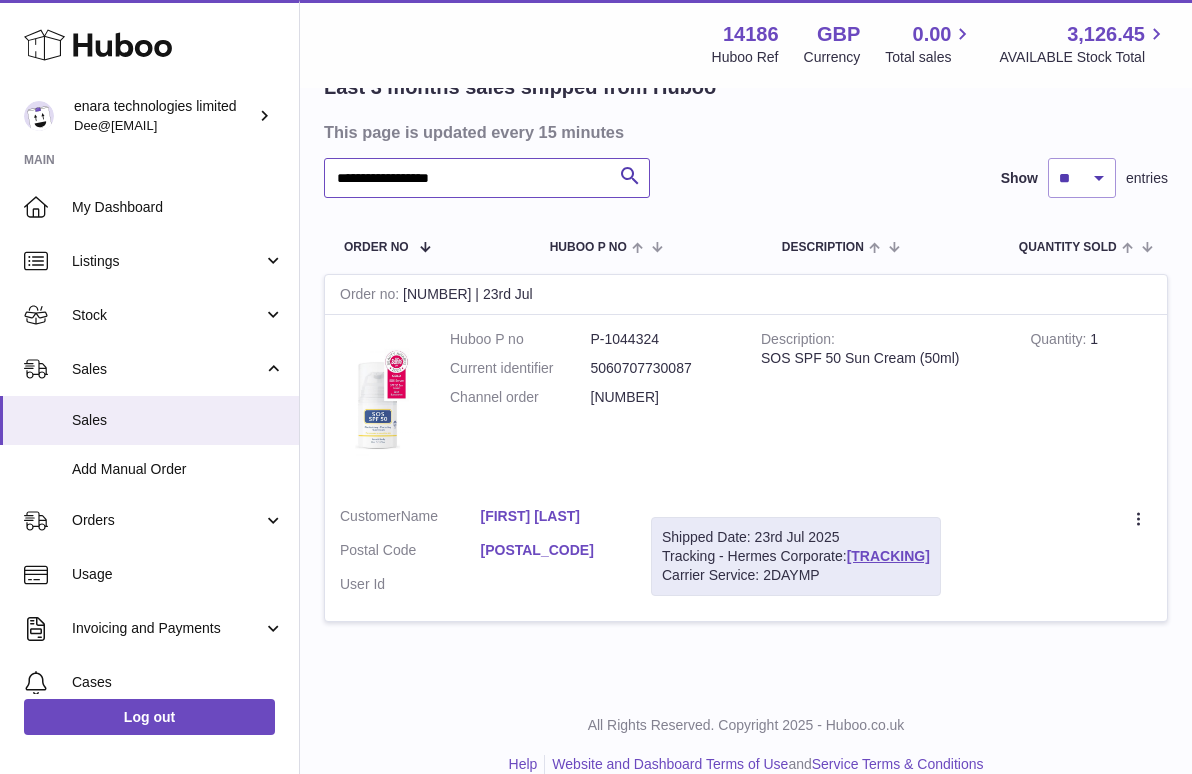 drag, startPoint x: 498, startPoint y: 178, endPoint x: 135, endPoint y: 153, distance: 363.85986 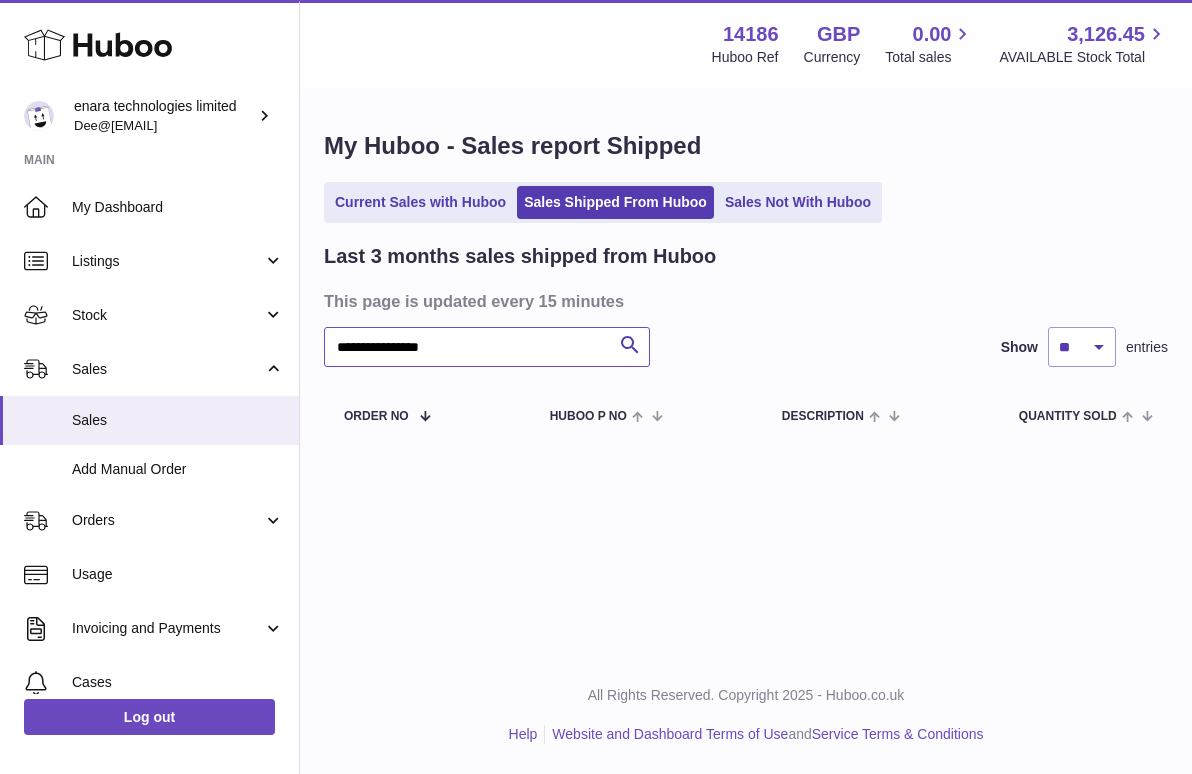 scroll, scrollTop: 0, scrollLeft: 0, axis: both 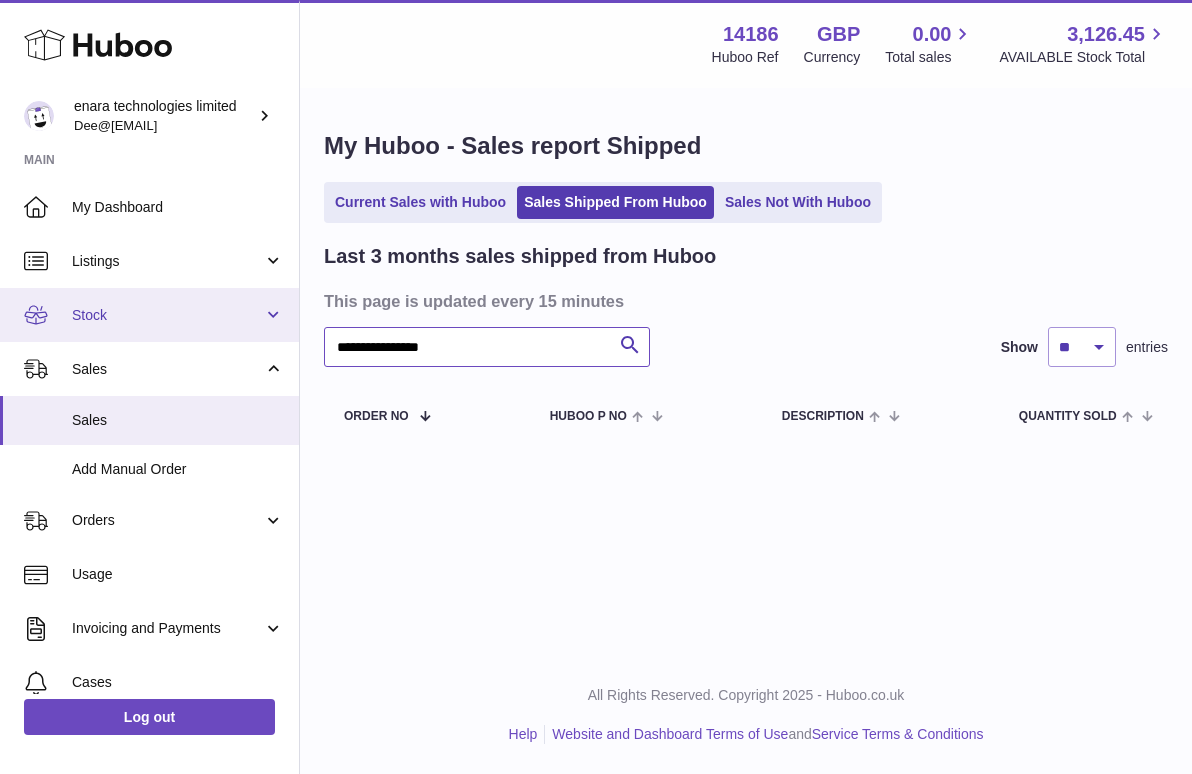 drag, startPoint x: 495, startPoint y: 345, endPoint x: 137, endPoint y: 310, distance: 359.70682 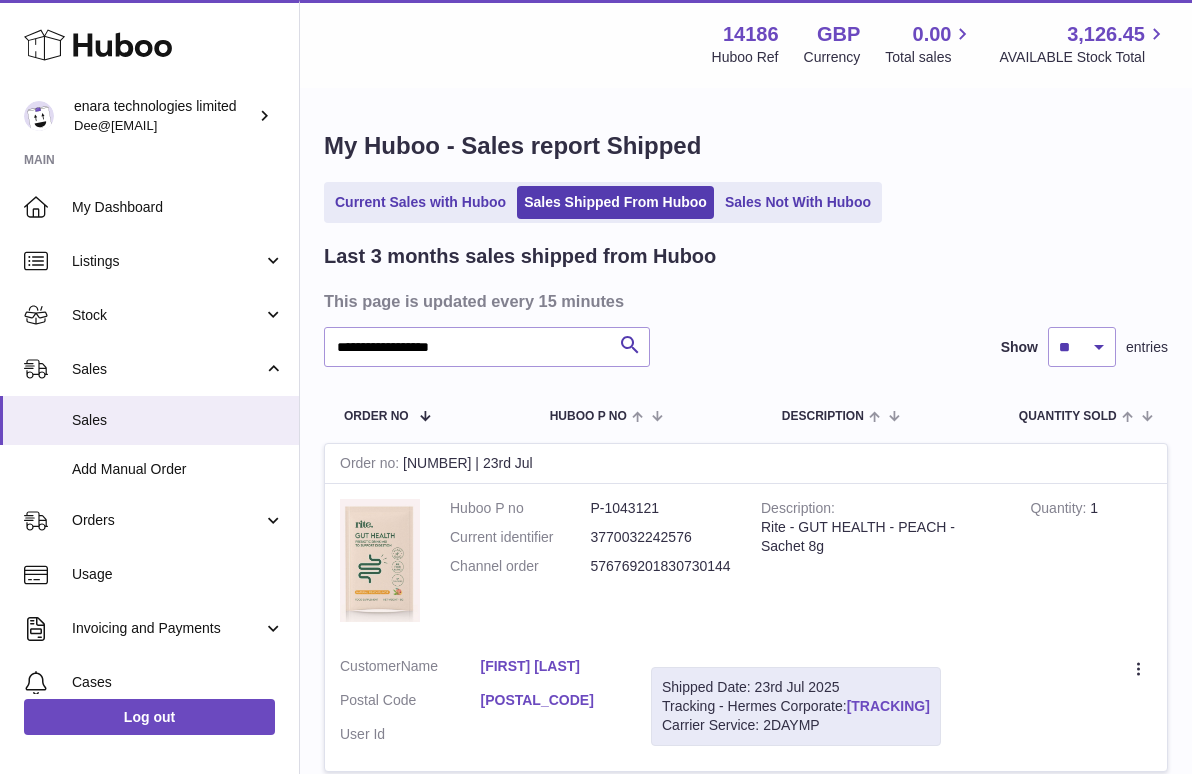 drag, startPoint x: 983, startPoint y: 702, endPoint x: 853, endPoint y: 704, distance: 130.01538 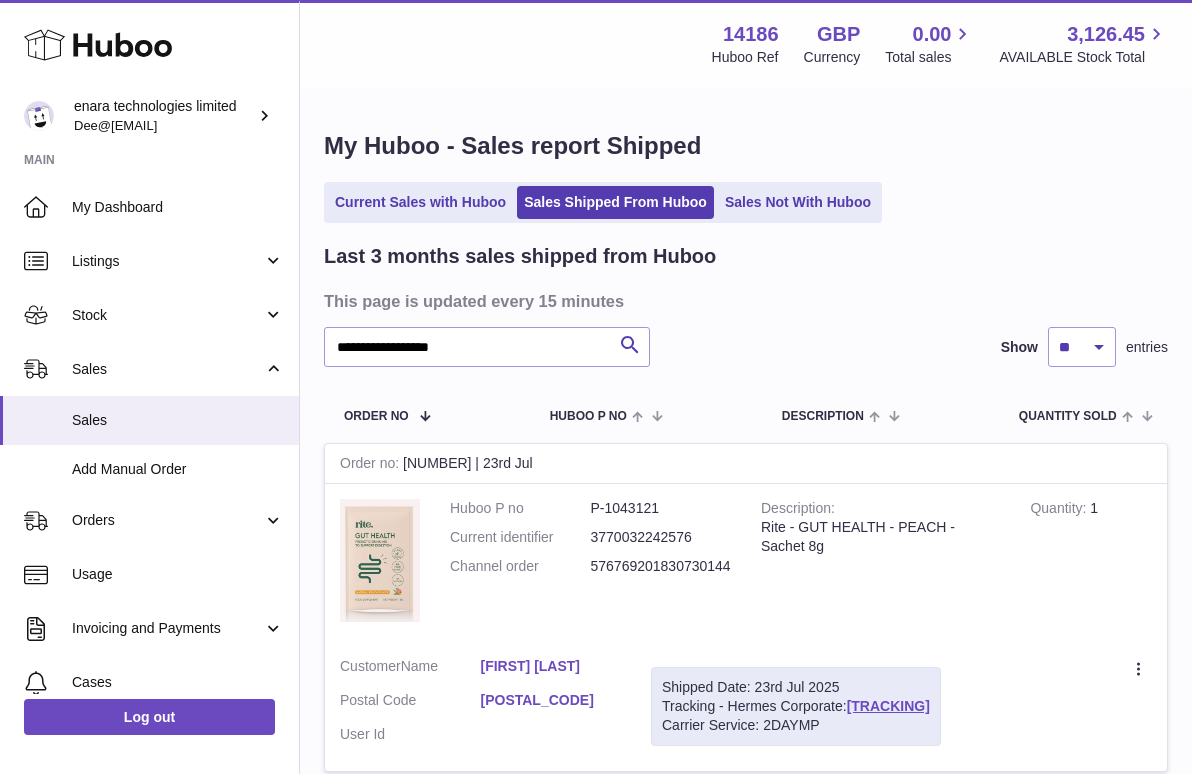 copy on "[TRACKING_NUMBER]" 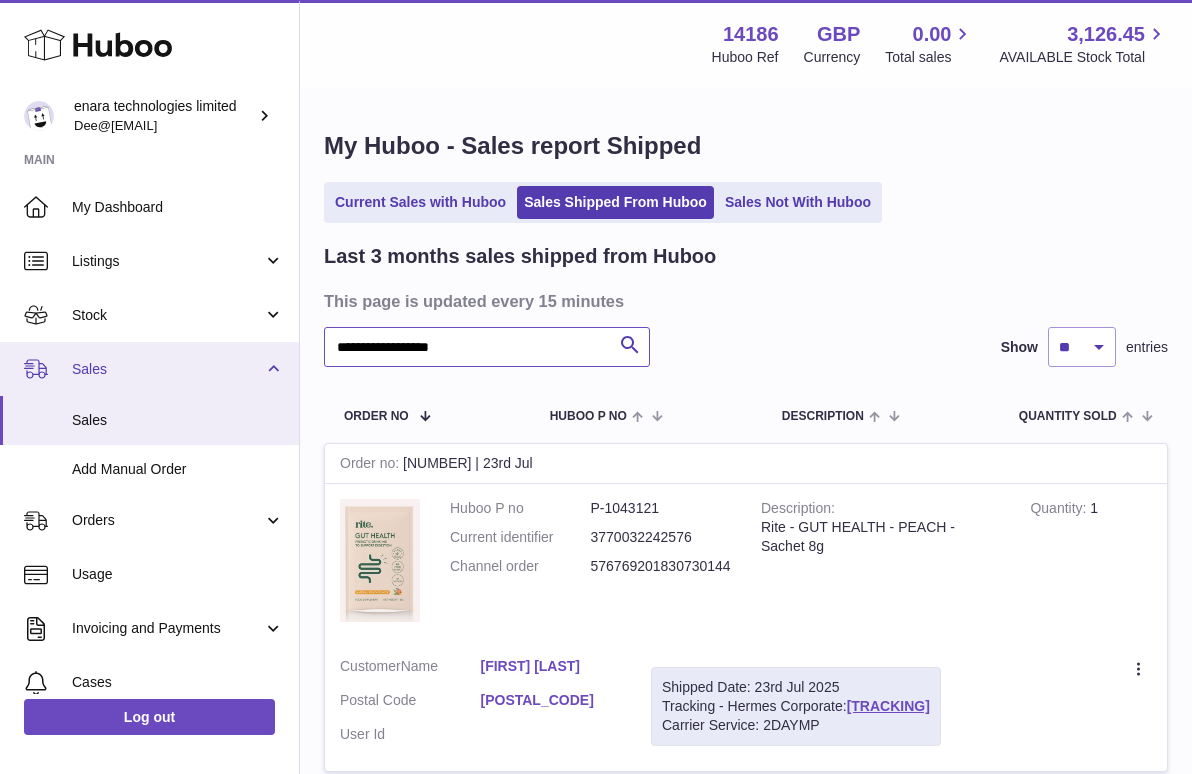 drag, startPoint x: 493, startPoint y: 350, endPoint x: 222, endPoint y: 360, distance: 271.18445 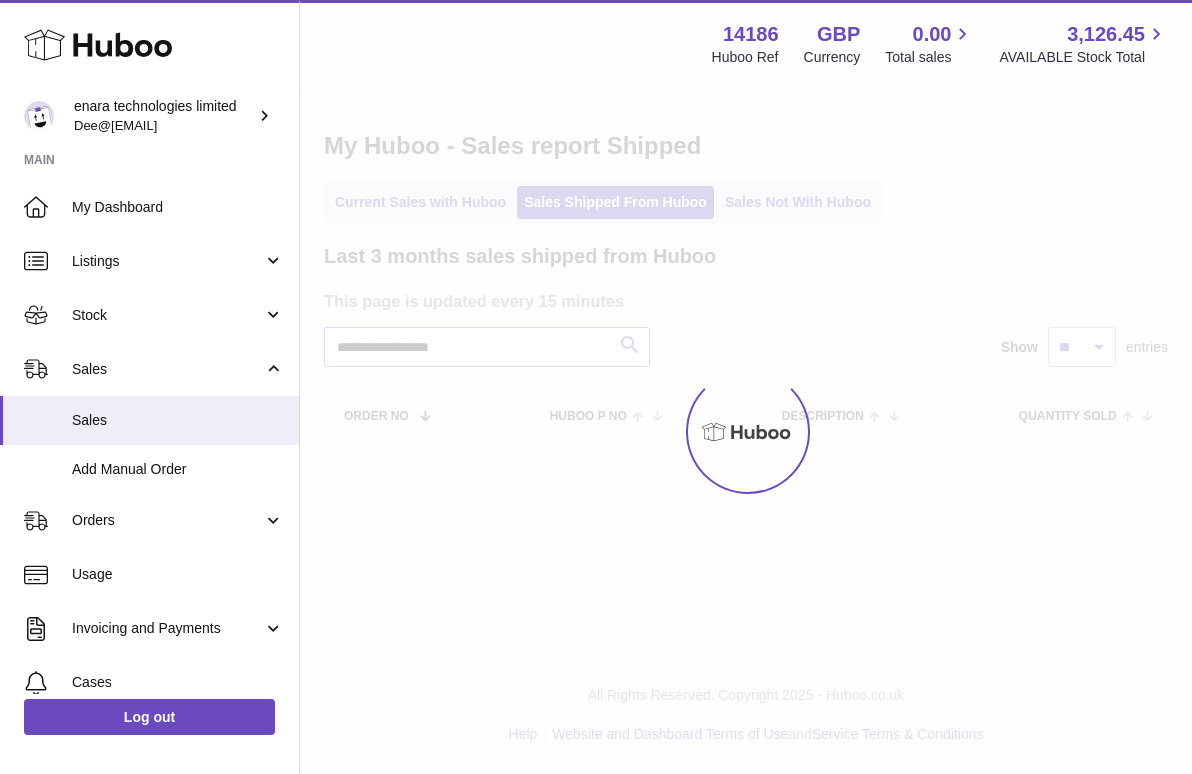scroll, scrollTop: 0, scrollLeft: 0, axis: both 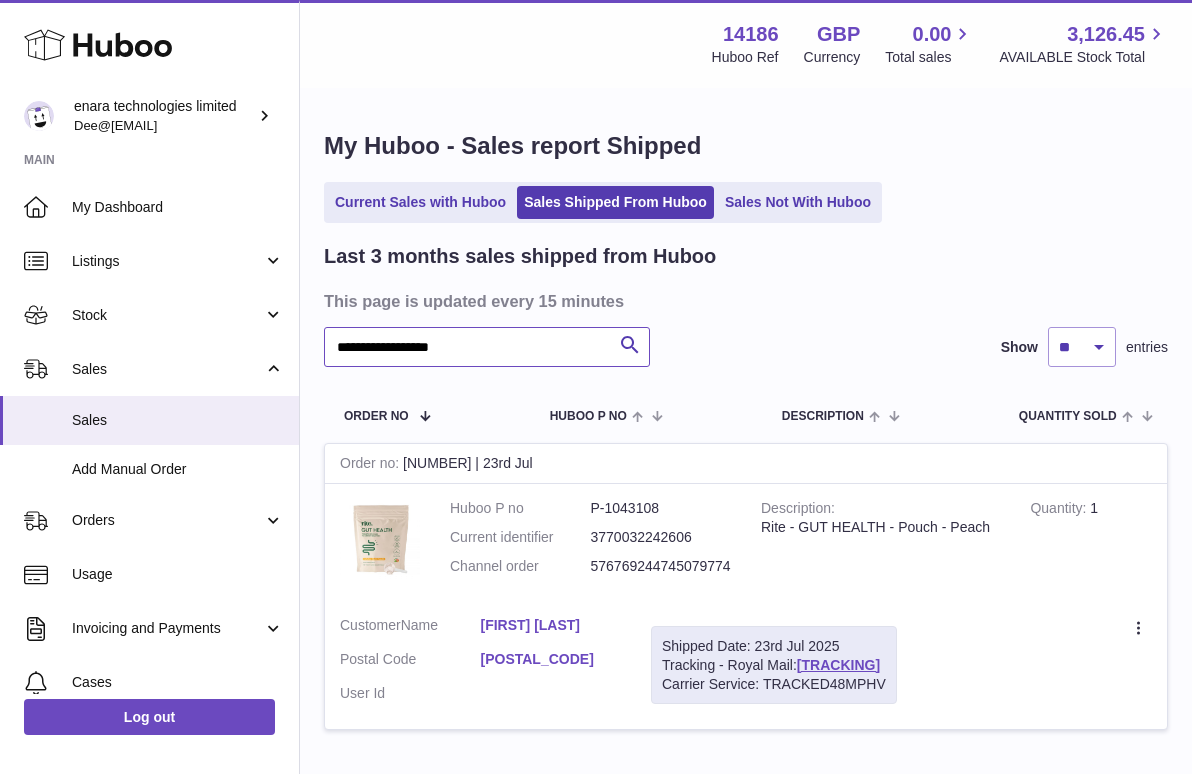 type on "**********" 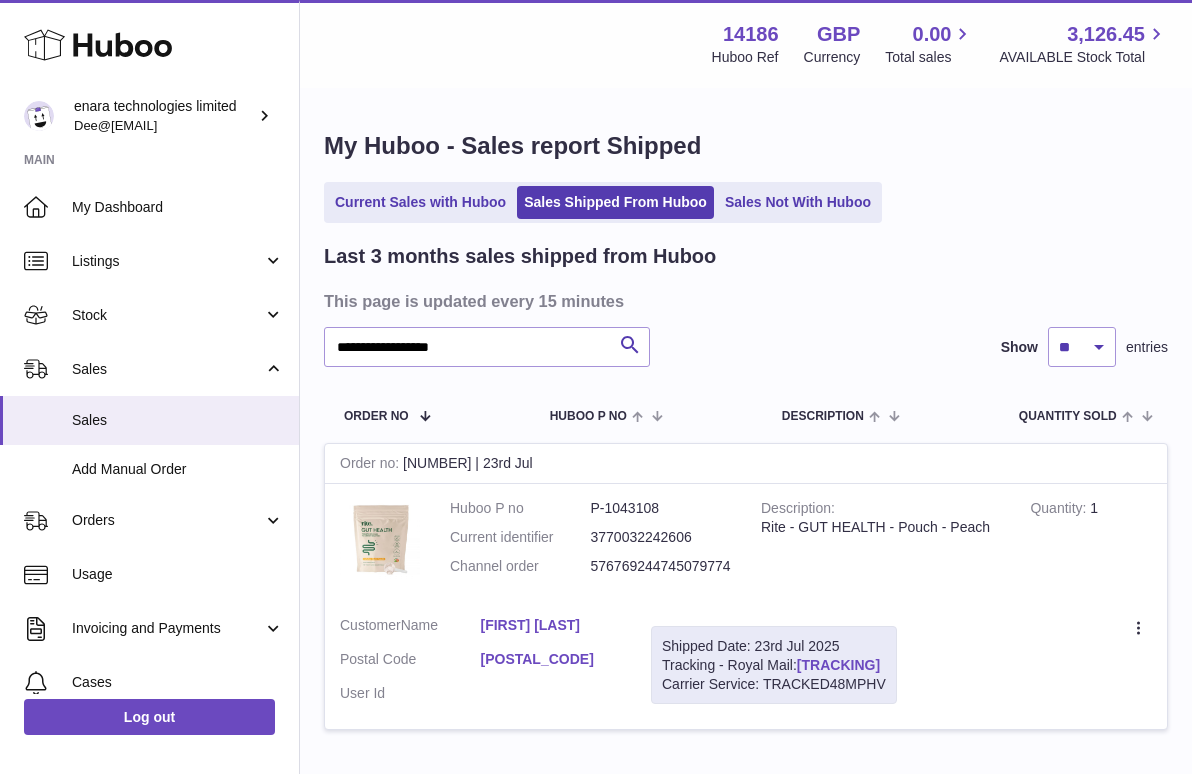 drag, startPoint x: 912, startPoint y: 658, endPoint x: 802, endPoint y: 660, distance: 110.01818 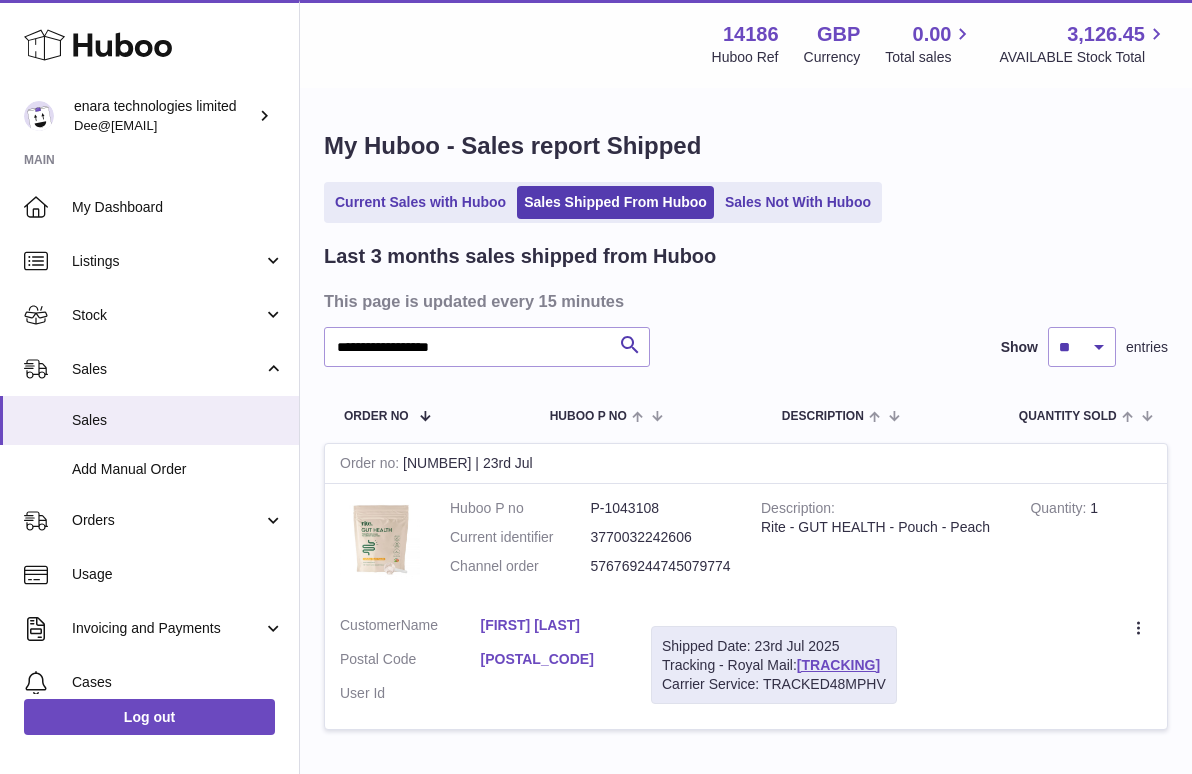 copy on "[LICENSE_PLATE]" 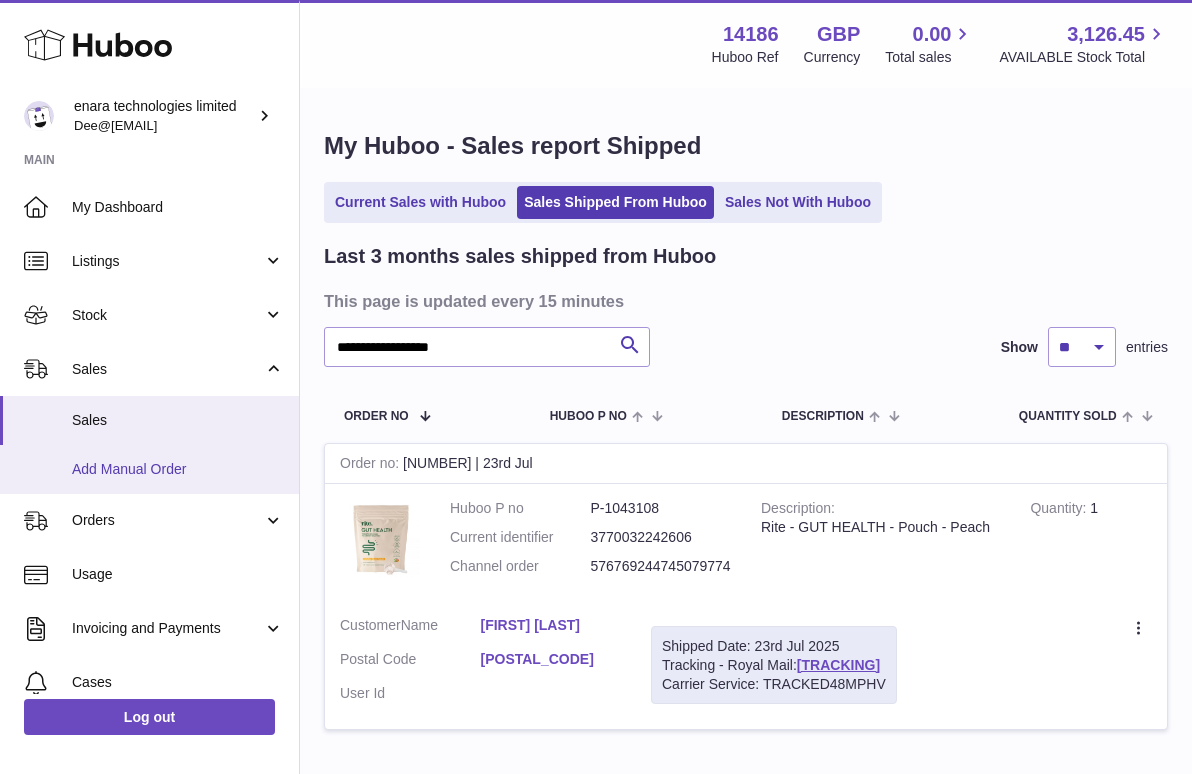 click on "Add Manual Order" at bounding box center [178, 469] 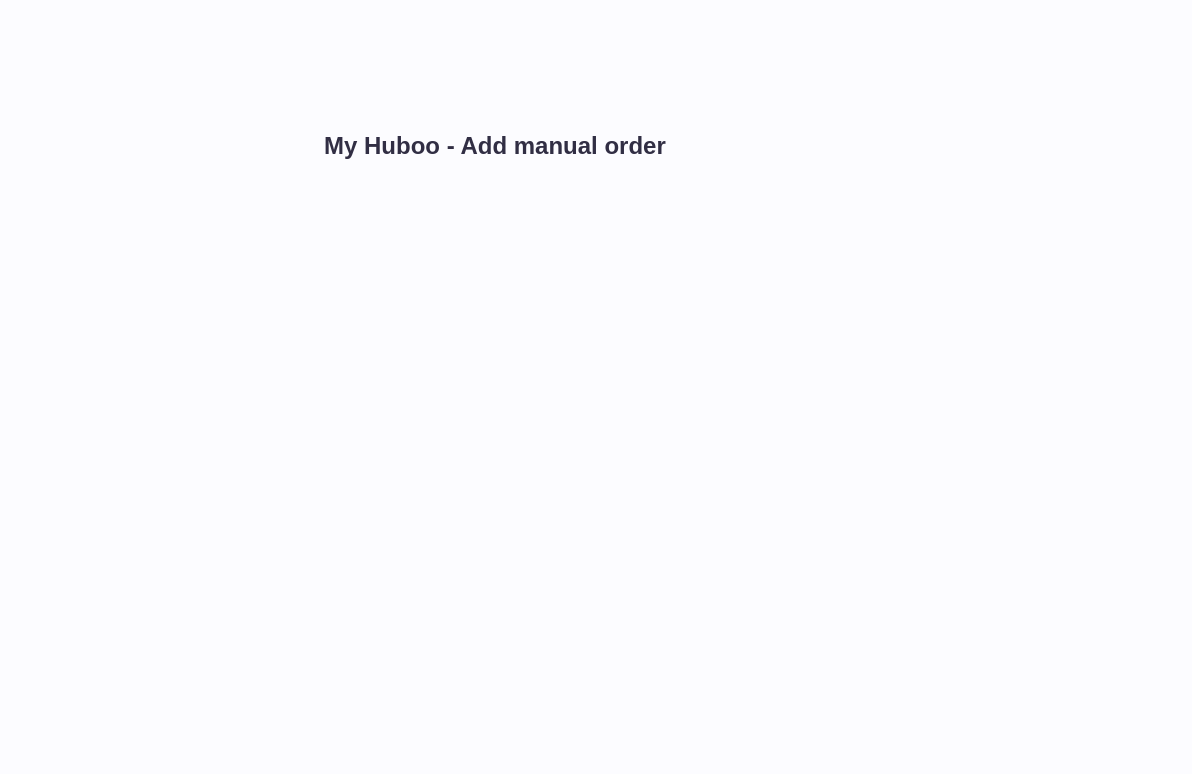 scroll, scrollTop: 0, scrollLeft: 0, axis: both 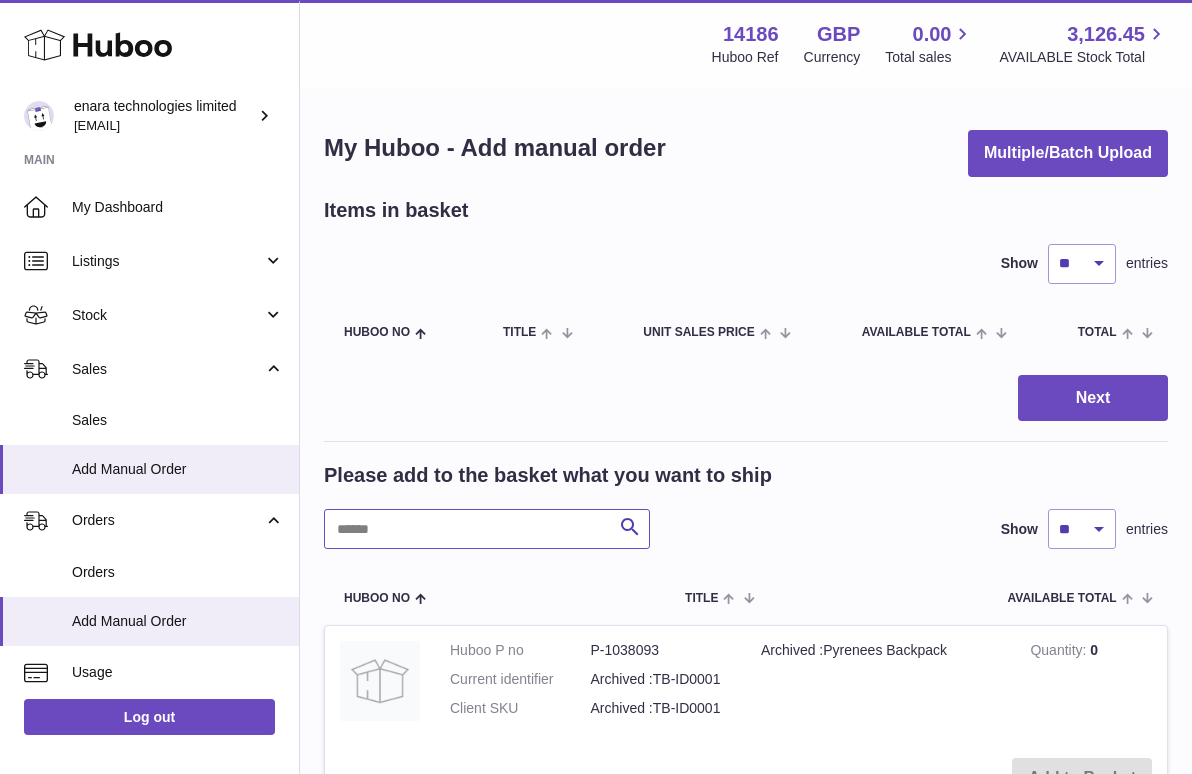 click at bounding box center (487, 529) 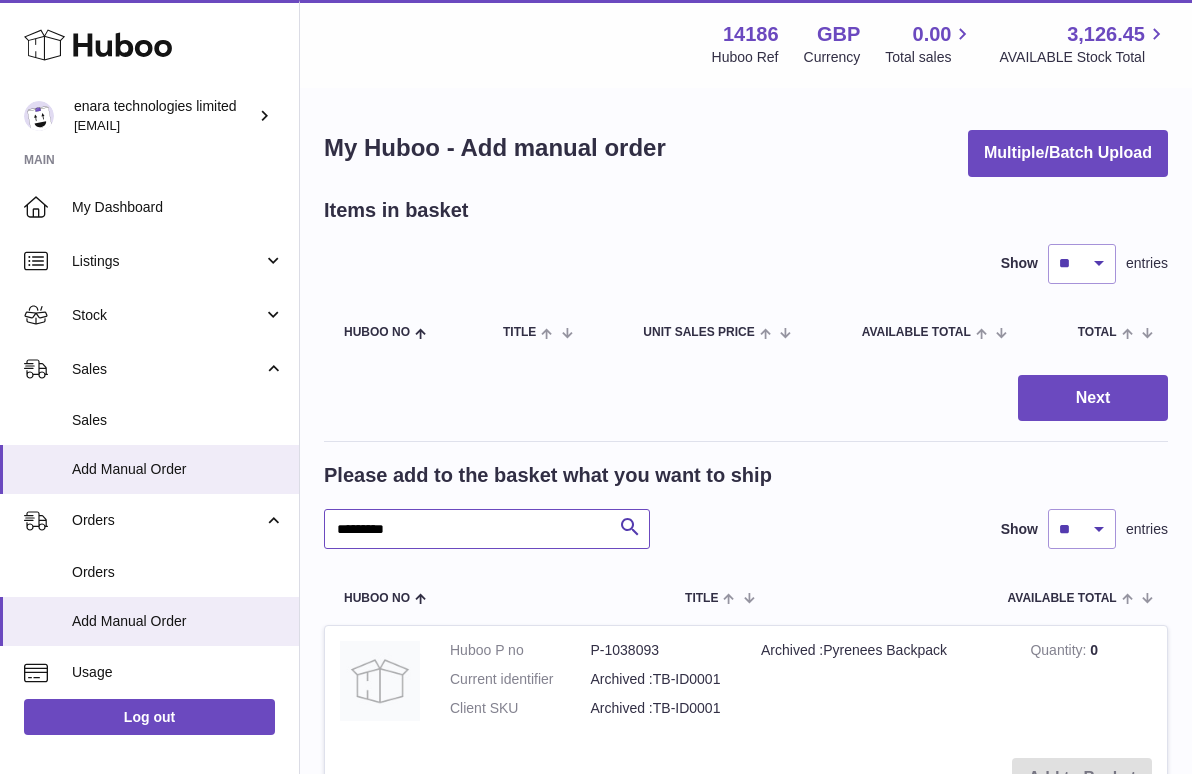 type on "*********" 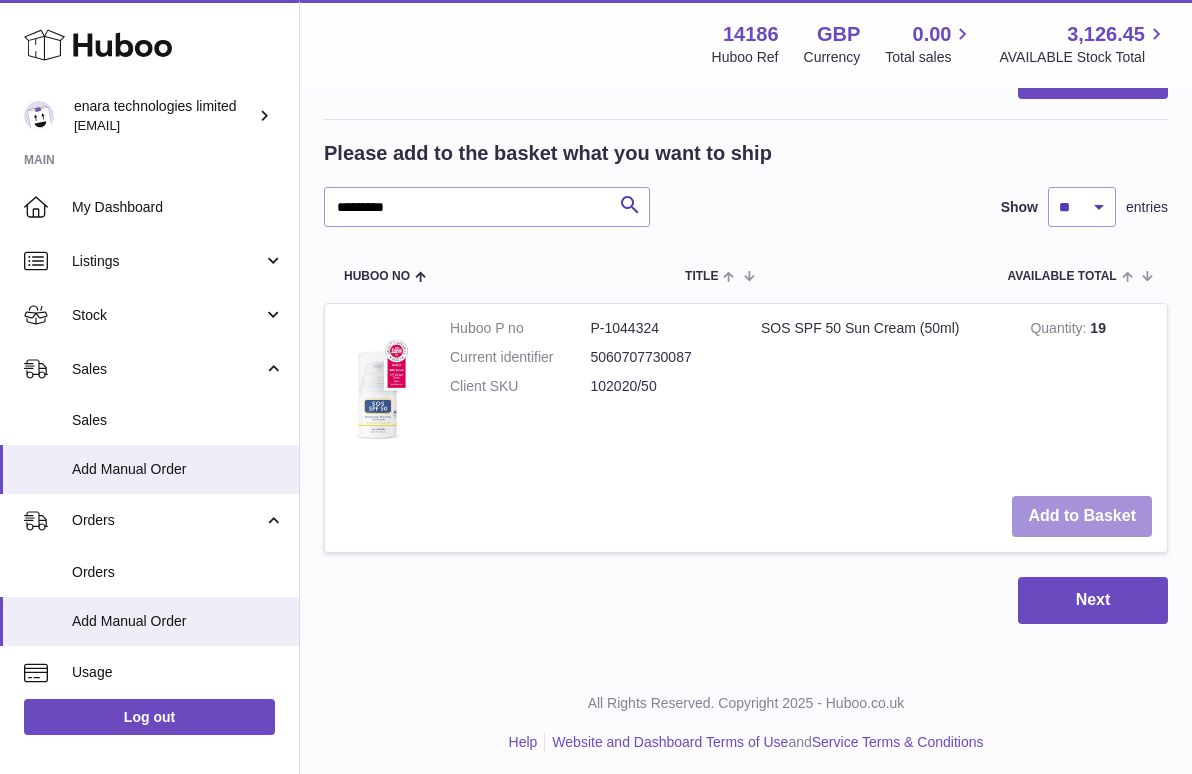 click on "Add to Basket" at bounding box center (1082, 516) 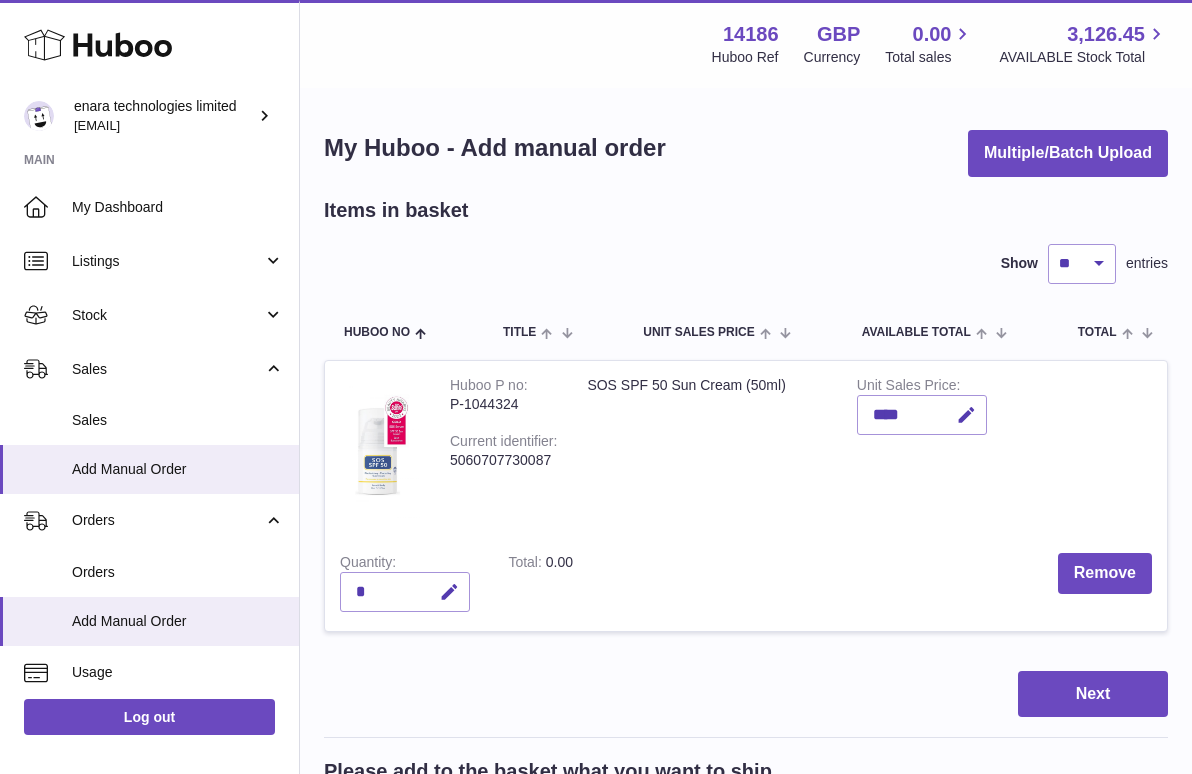scroll, scrollTop: 0, scrollLeft: 0, axis: both 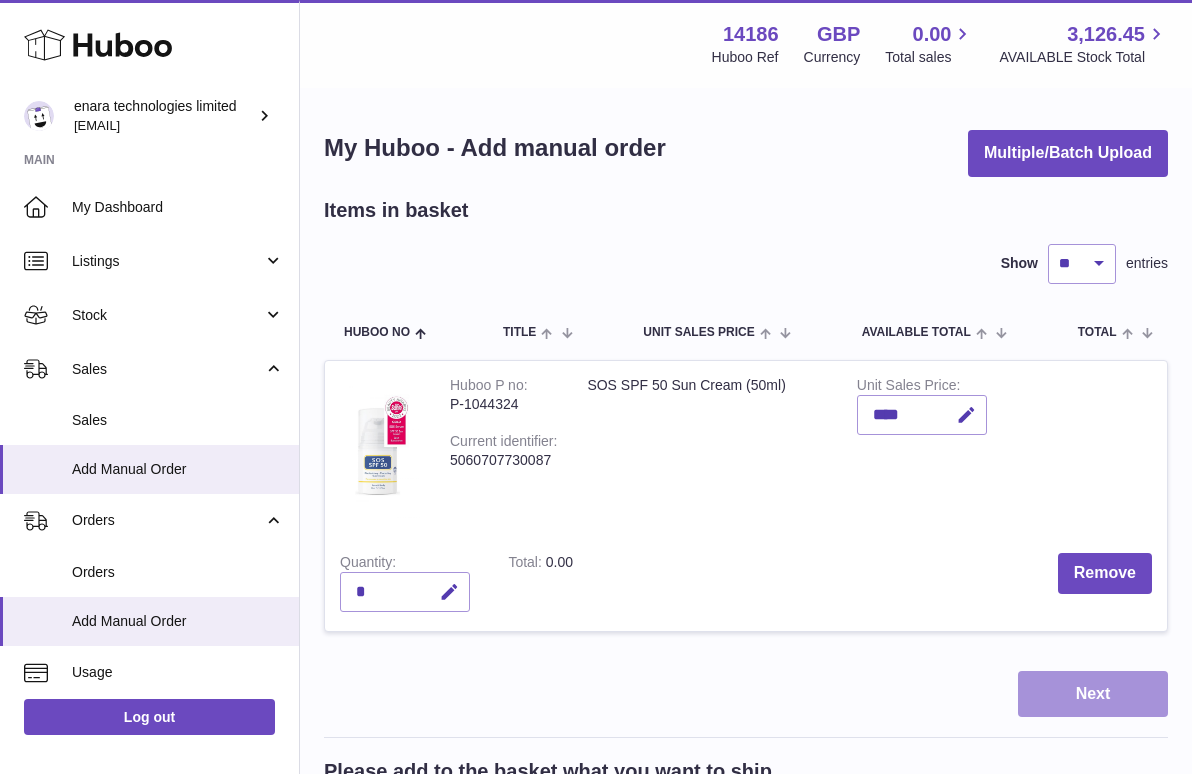 click on "Next" at bounding box center [1093, 694] 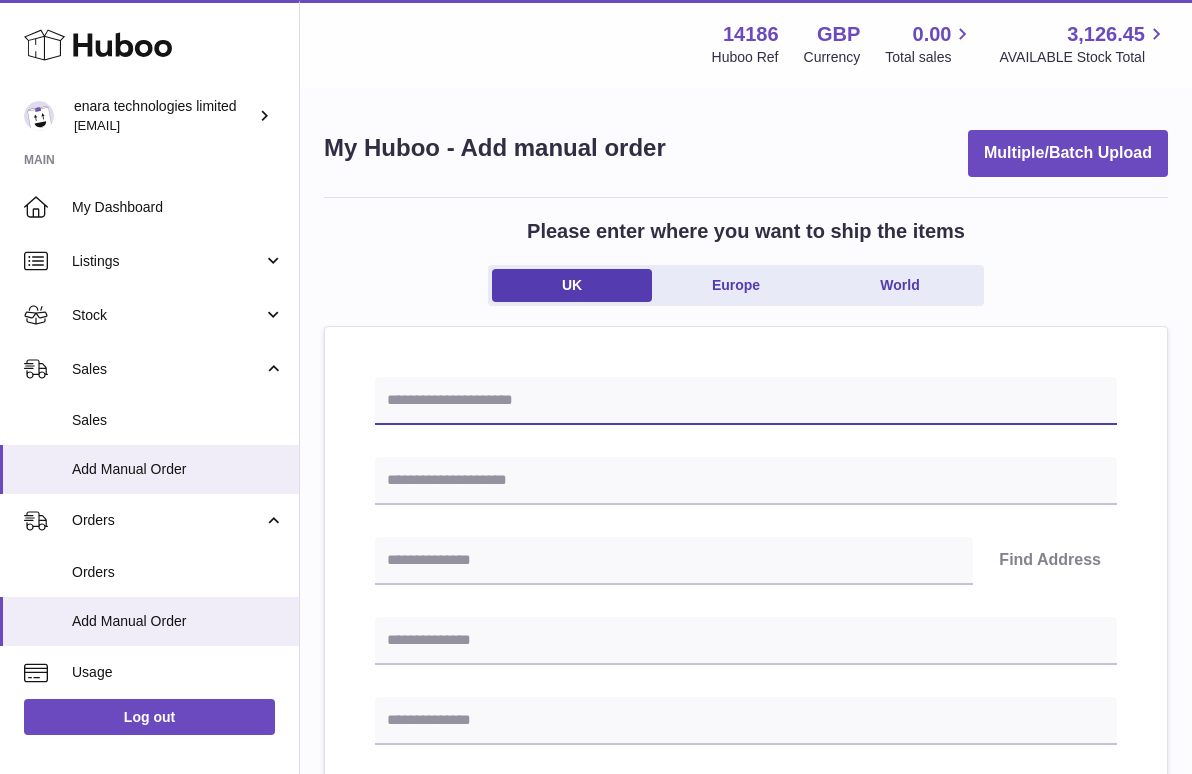 click at bounding box center [746, 401] 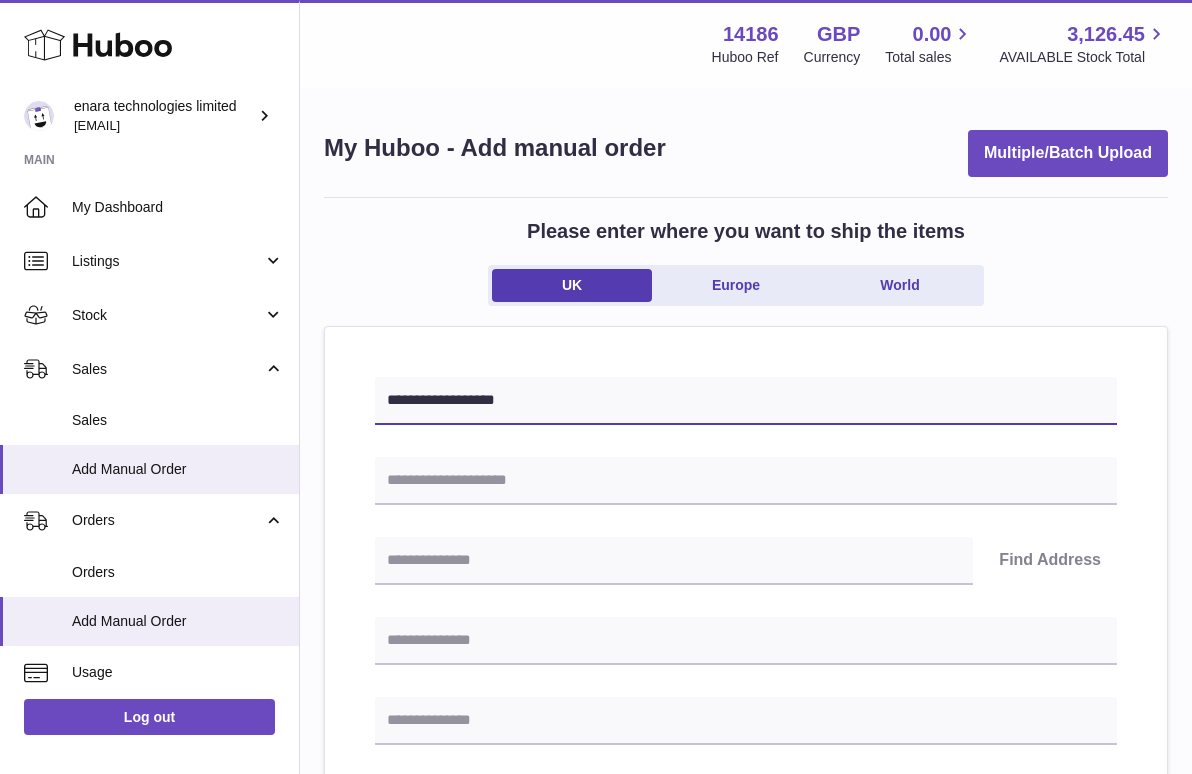 type on "**********" 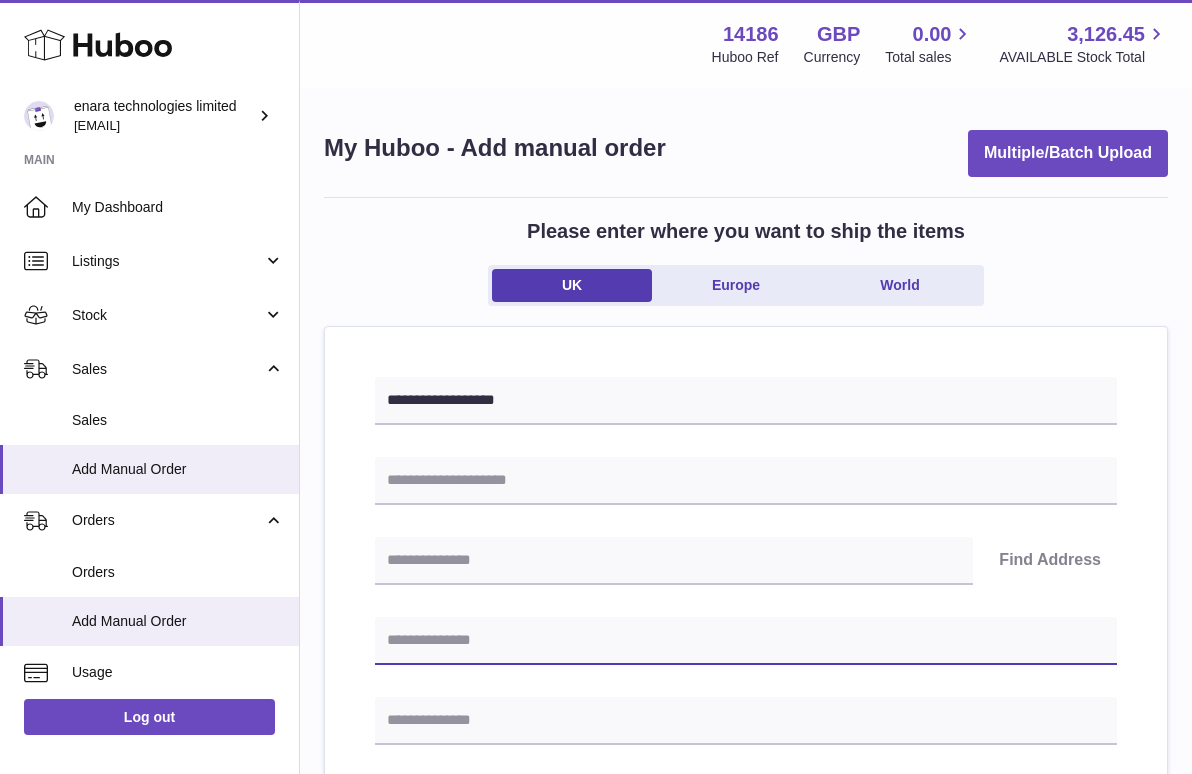 paste on "**********" 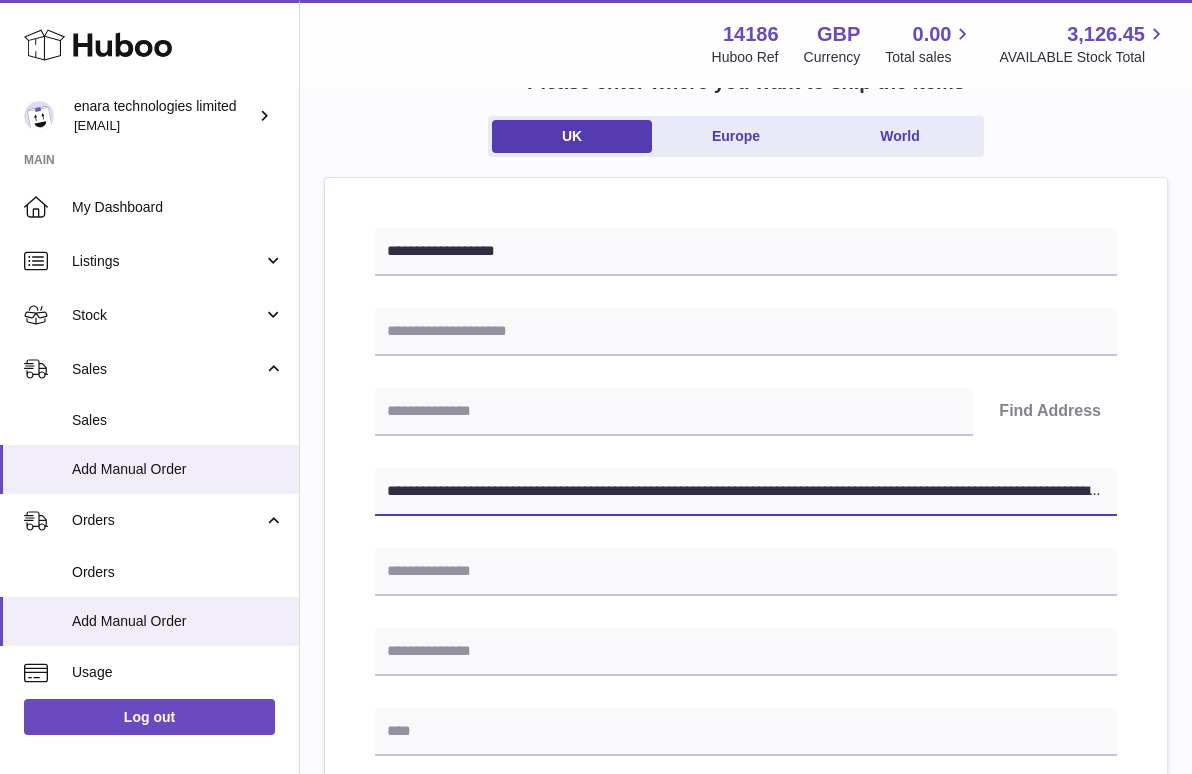 scroll, scrollTop: 160, scrollLeft: 0, axis: vertical 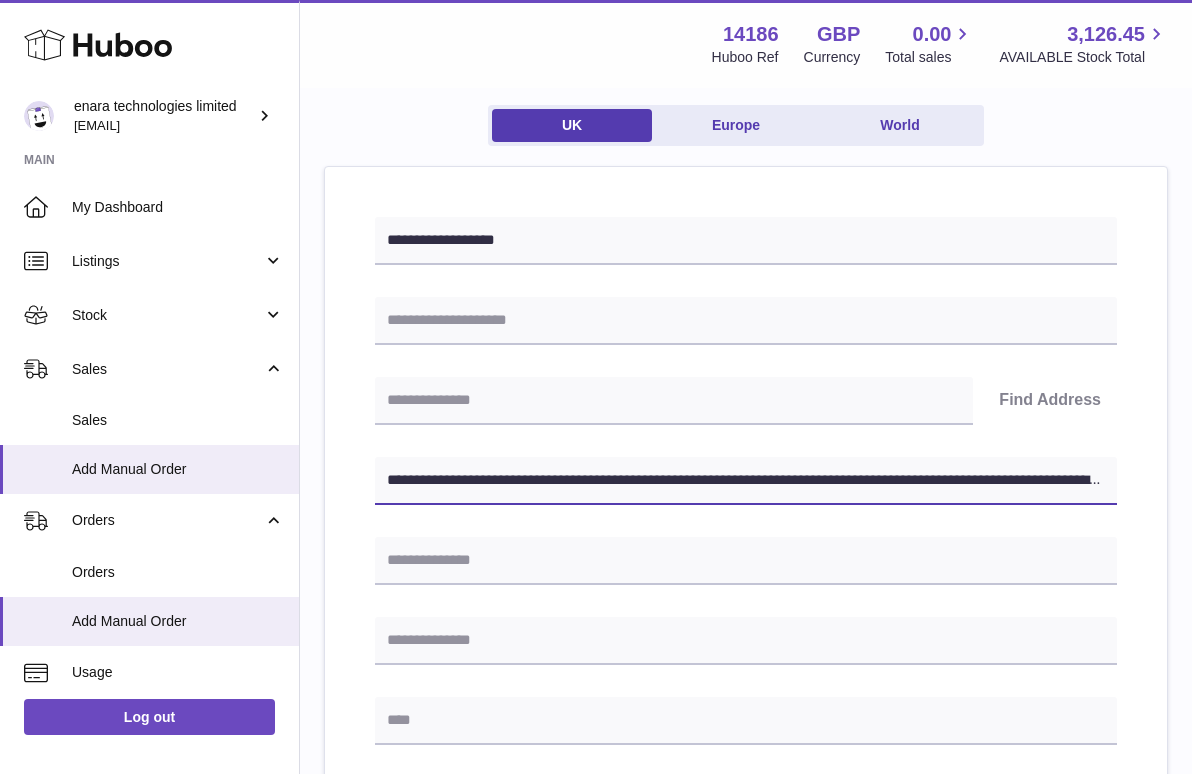 drag, startPoint x: 725, startPoint y: 476, endPoint x: 1282, endPoint y: 589, distance: 568.34674 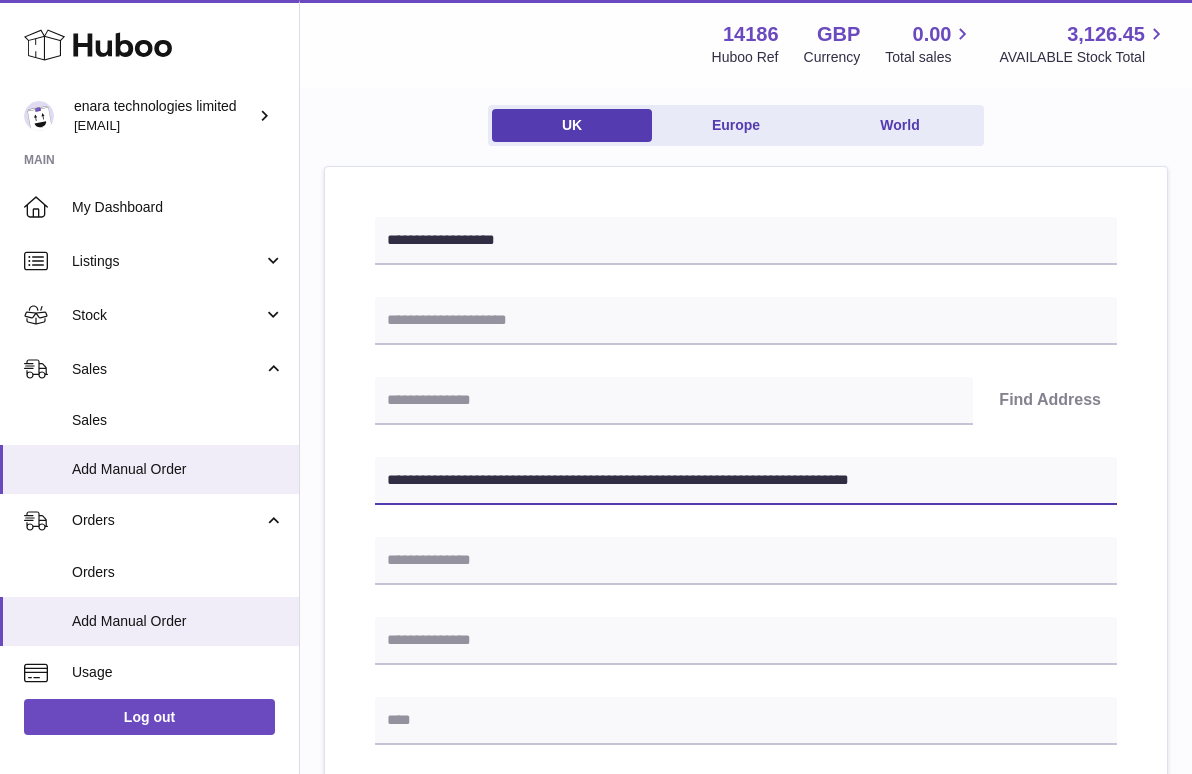 type on "**********" 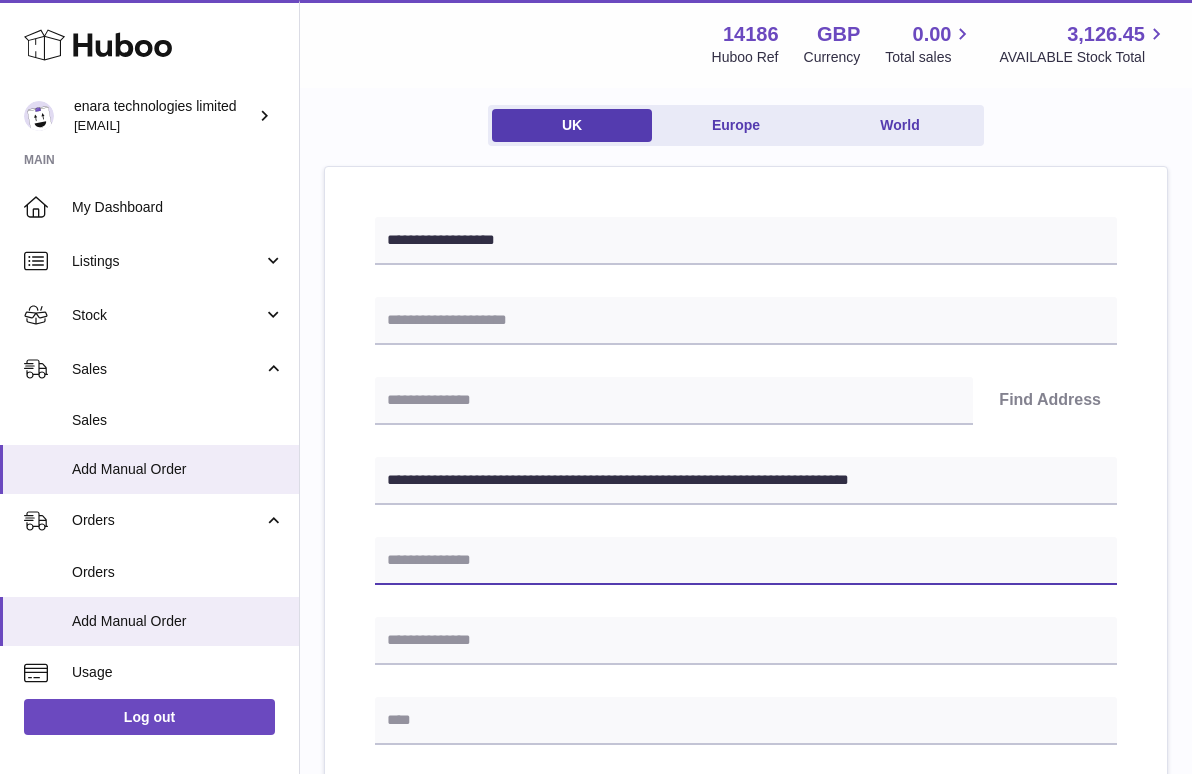 paste on "**********" 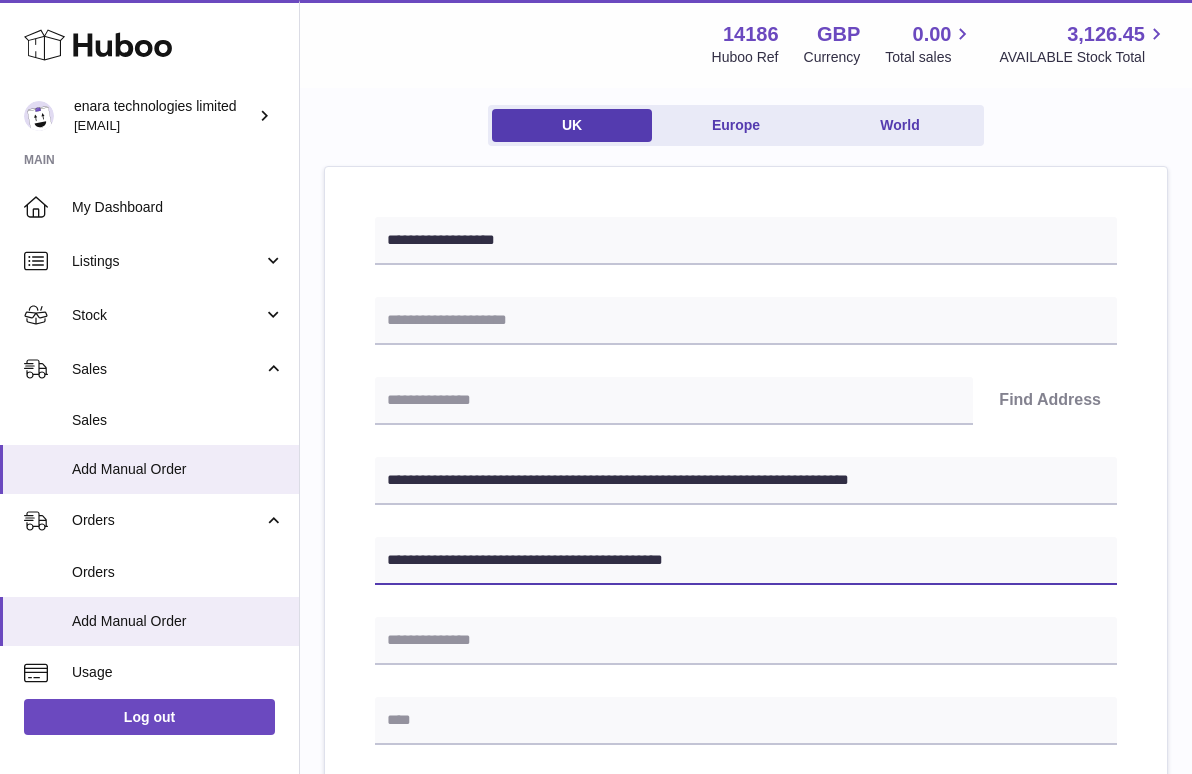 type on "**********" 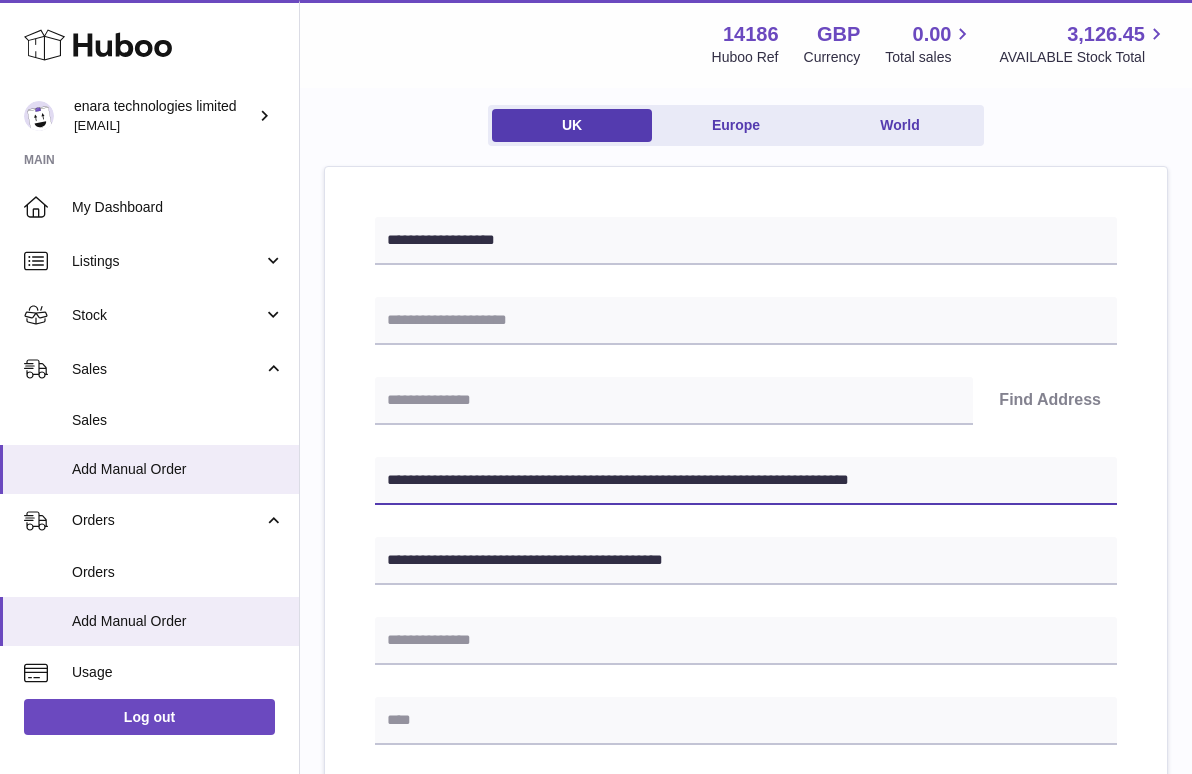 drag, startPoint x: 568, startPoint y: 474, endPoint x: 395, endPoint y: 474, distance: 173 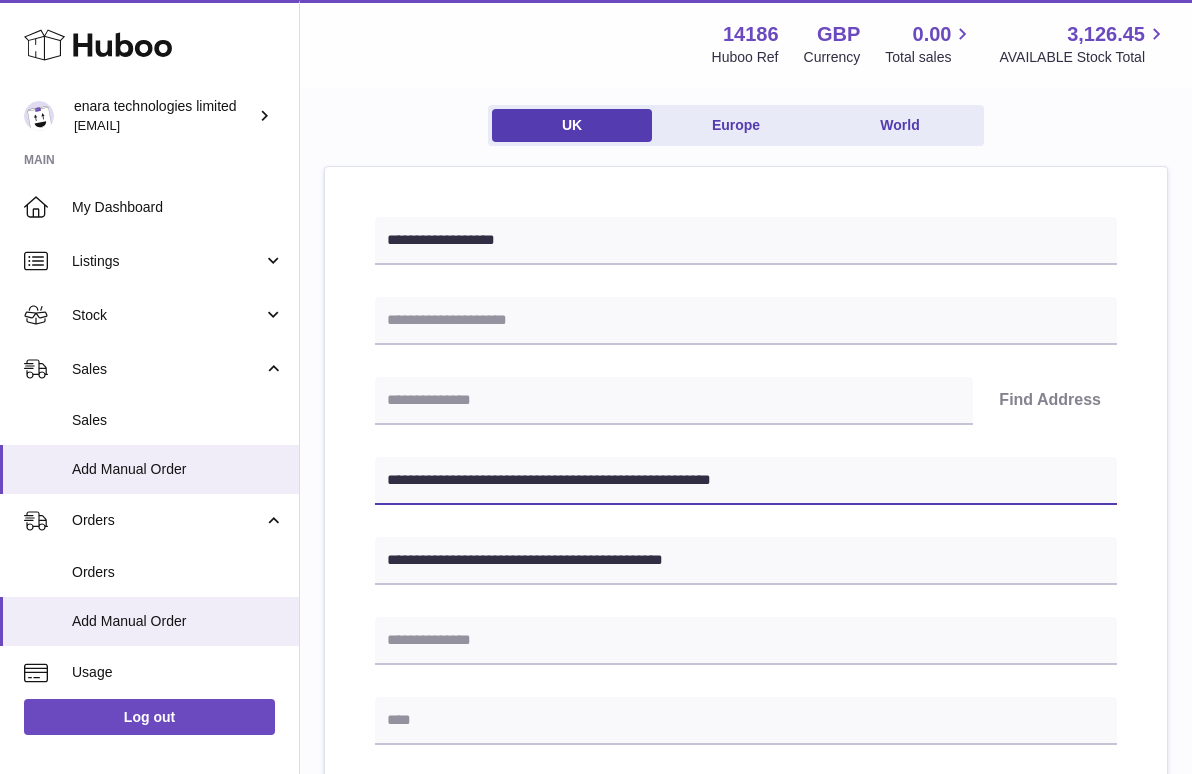 type on "**********" 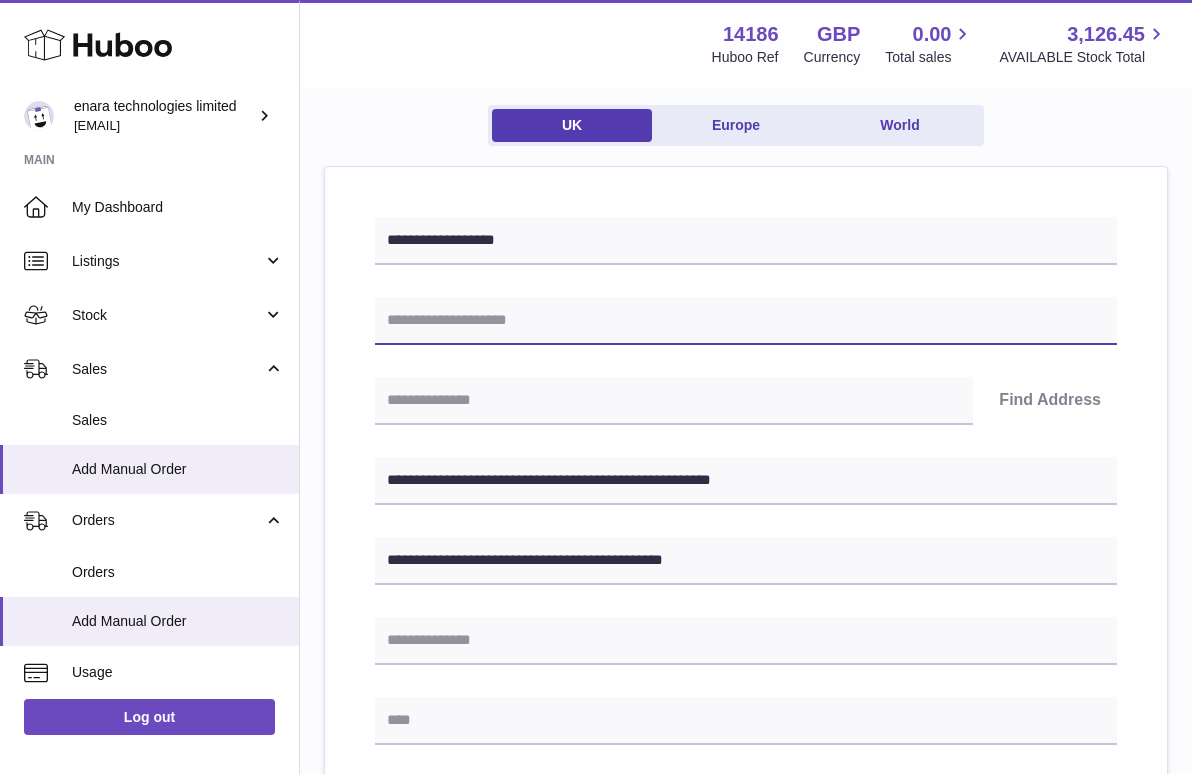 paste on "**********" 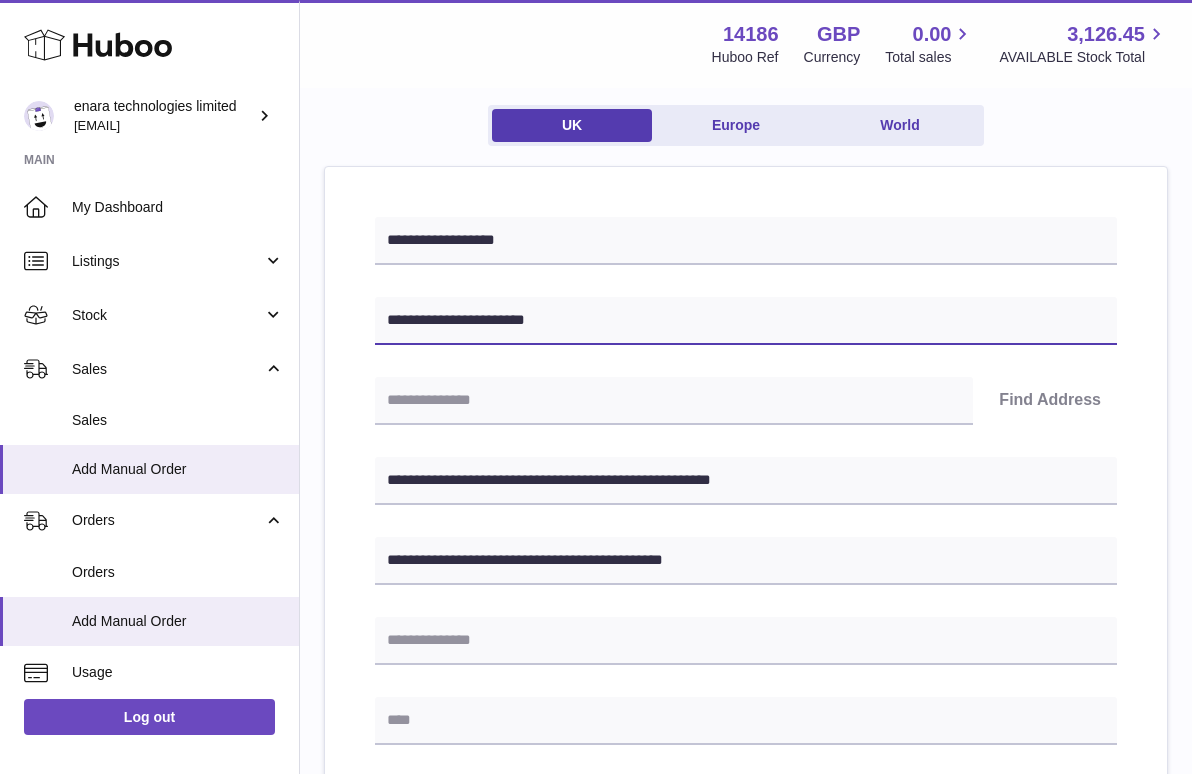 type on "**********" 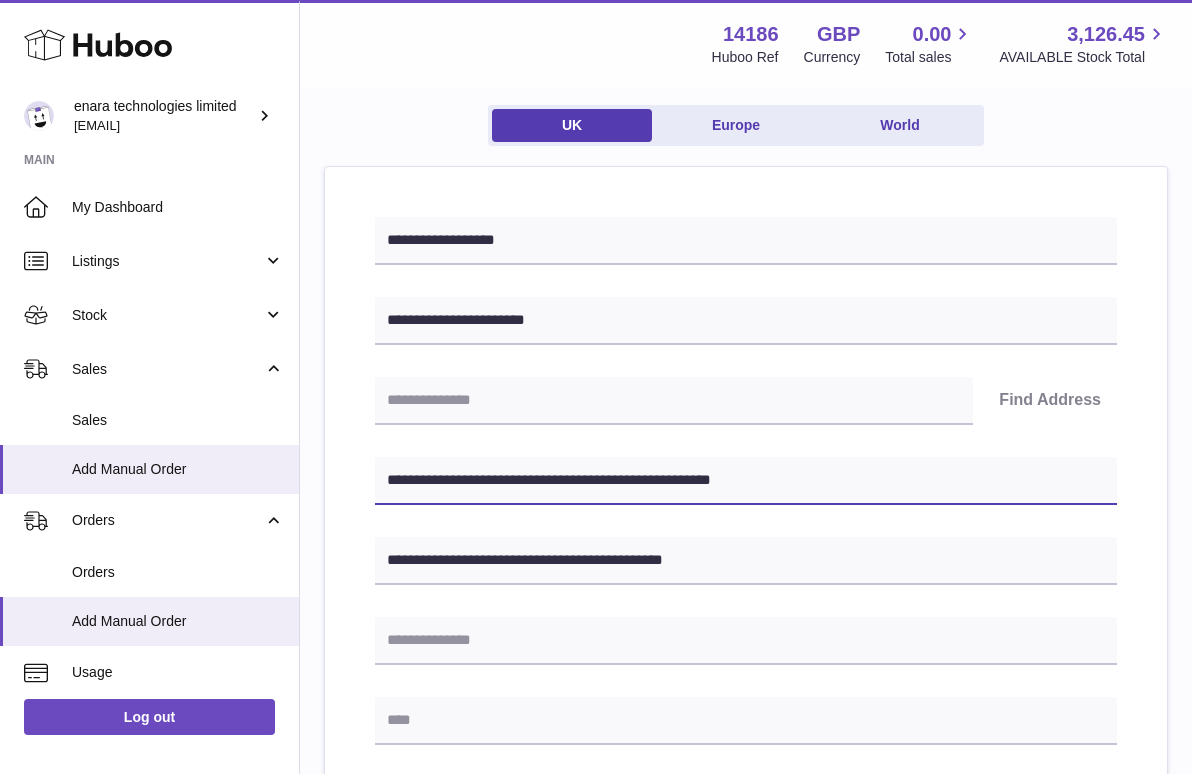 click on "**********" at bounding box center [746, 481] 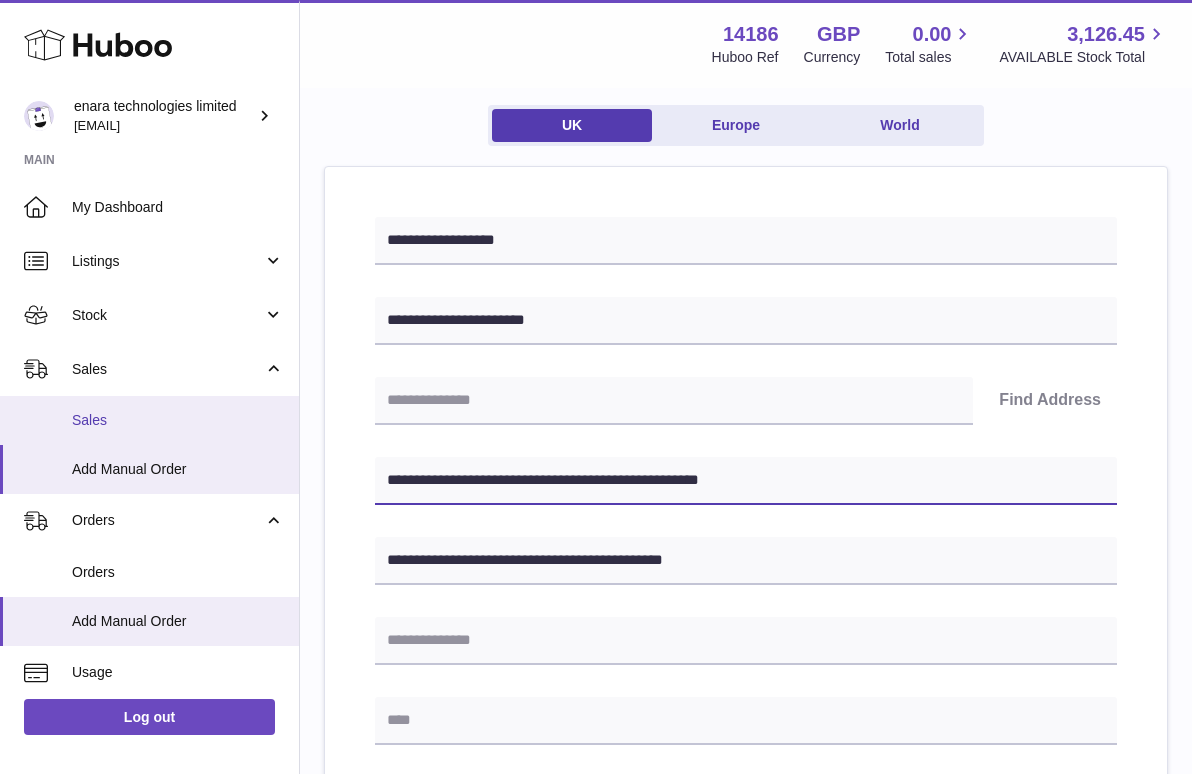 drag, startPoint x: 507, startPoint y: 476, endPoint x: 190, endPoint y: 431, distance: 320.17807 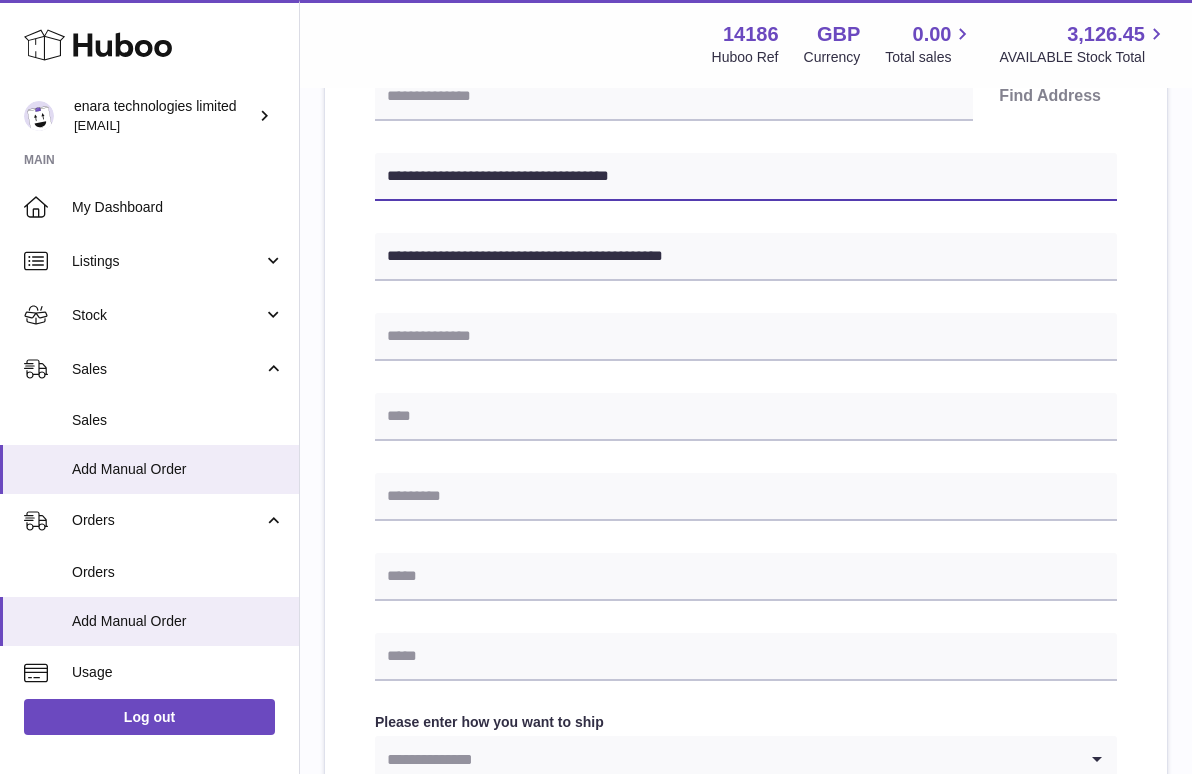 scroll, scrollTop: 483, scrollLeft: 0, axis: vertical 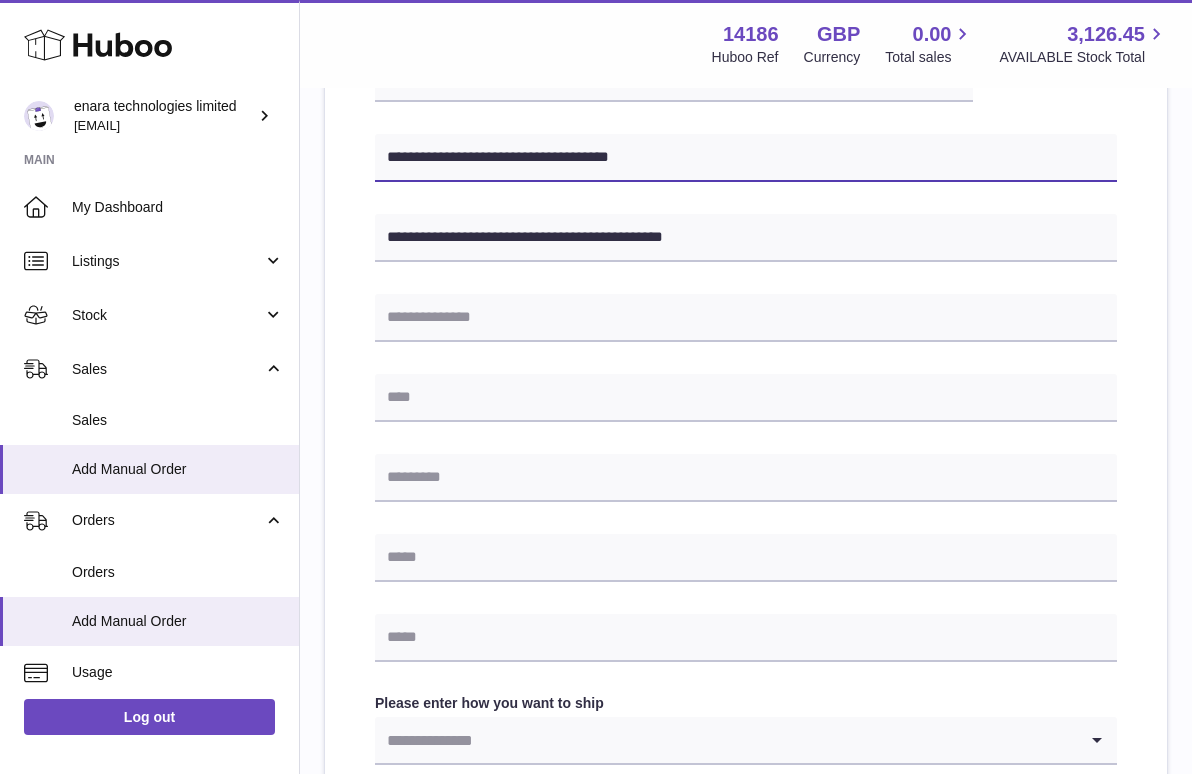type on "**********" 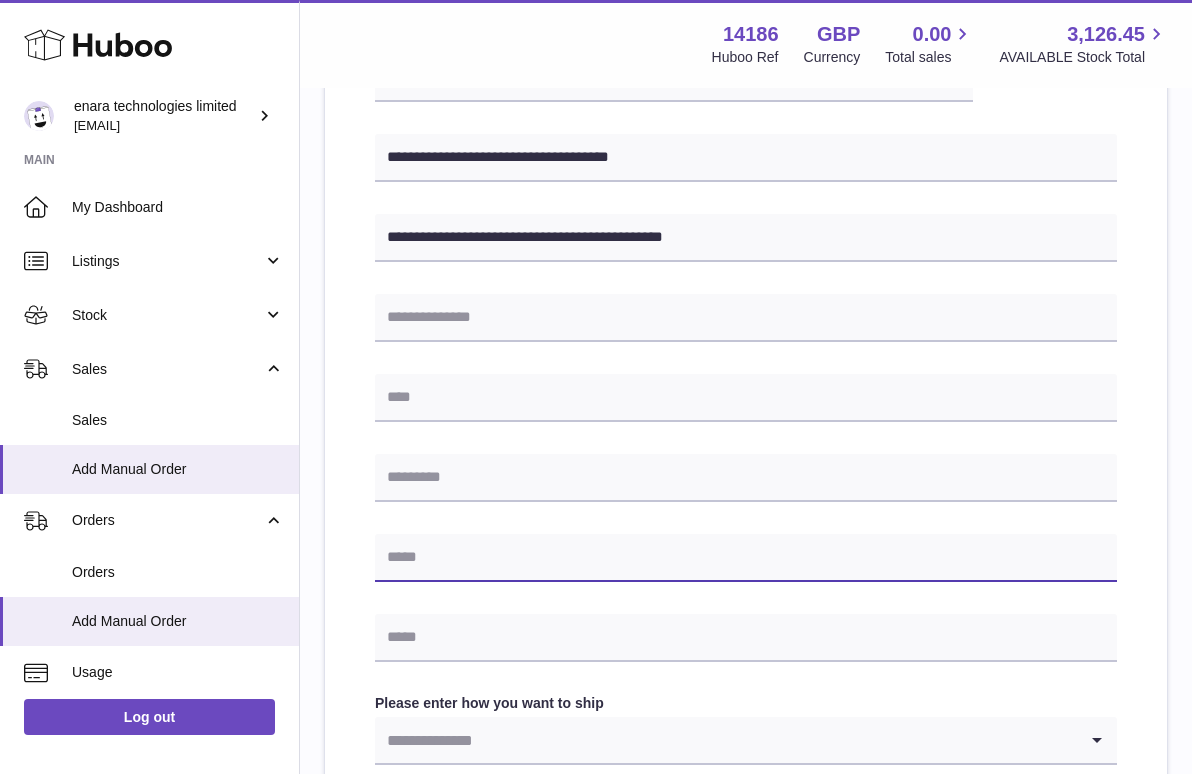paste on "**********" 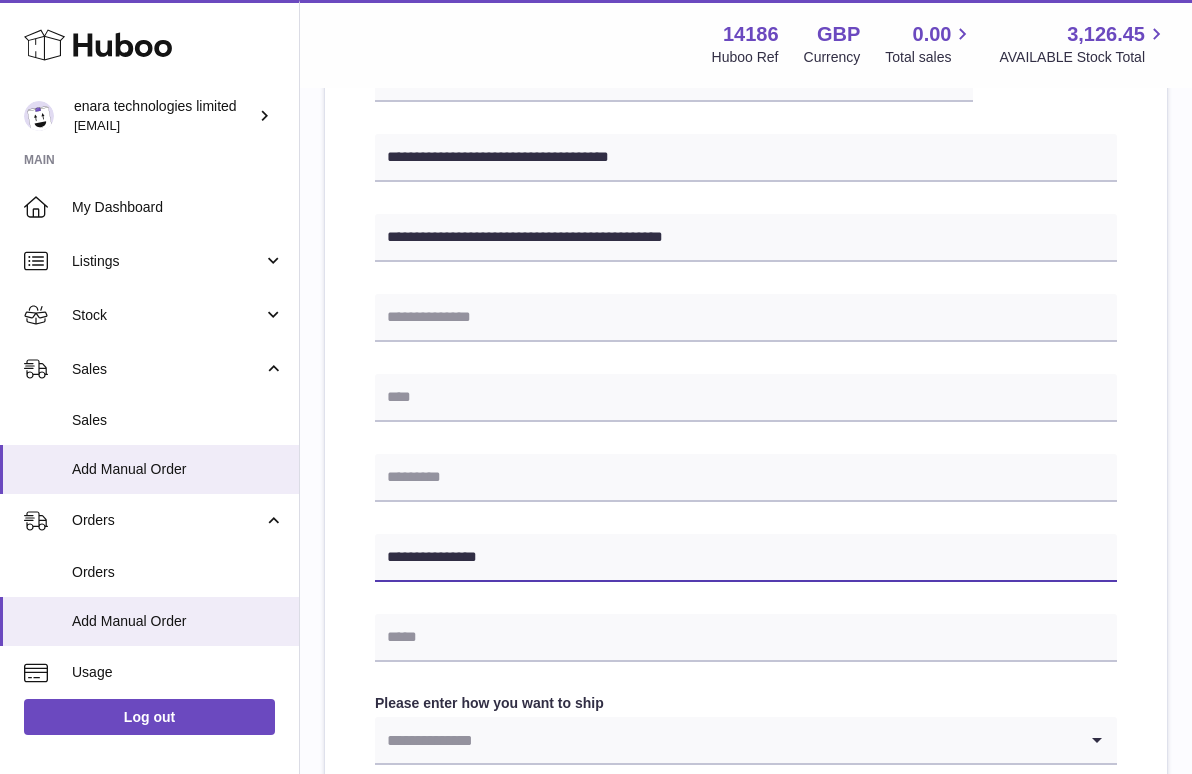 type on "**********" 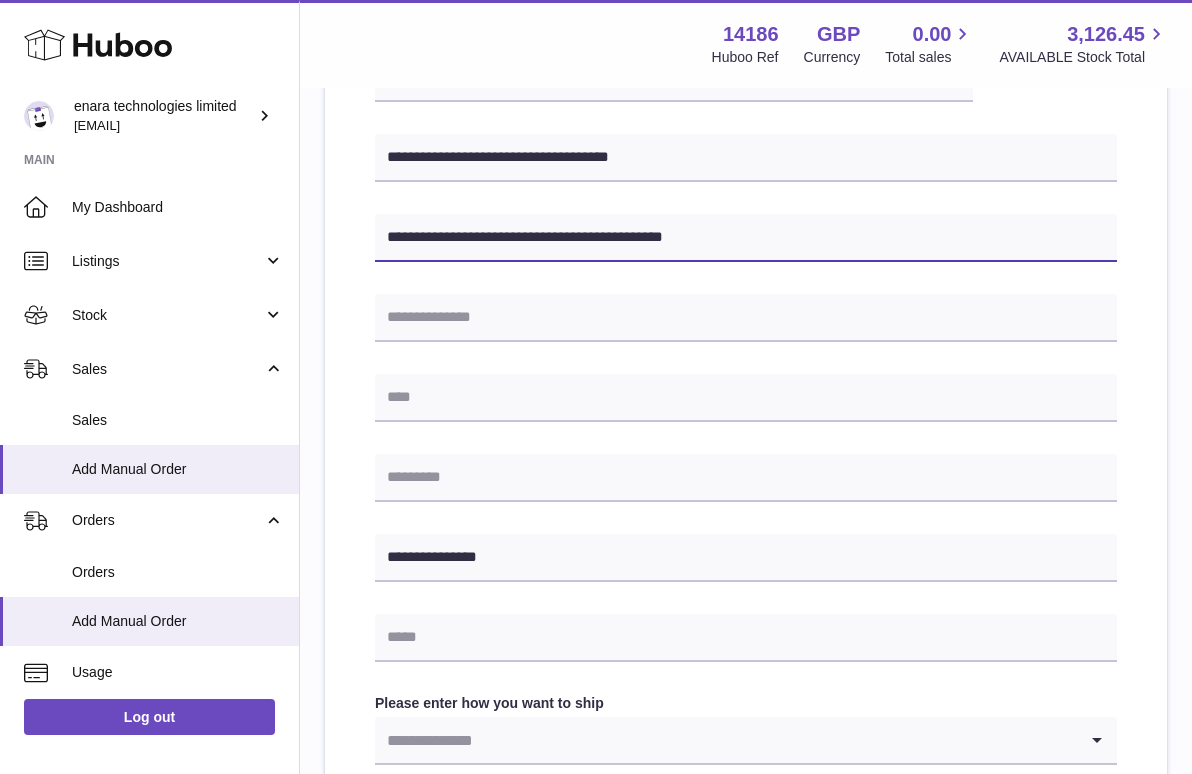 drag, startPoint x: 552, startPoint y: 233, endPoint x: 619, endPoint y: 237, distance: 67.11929 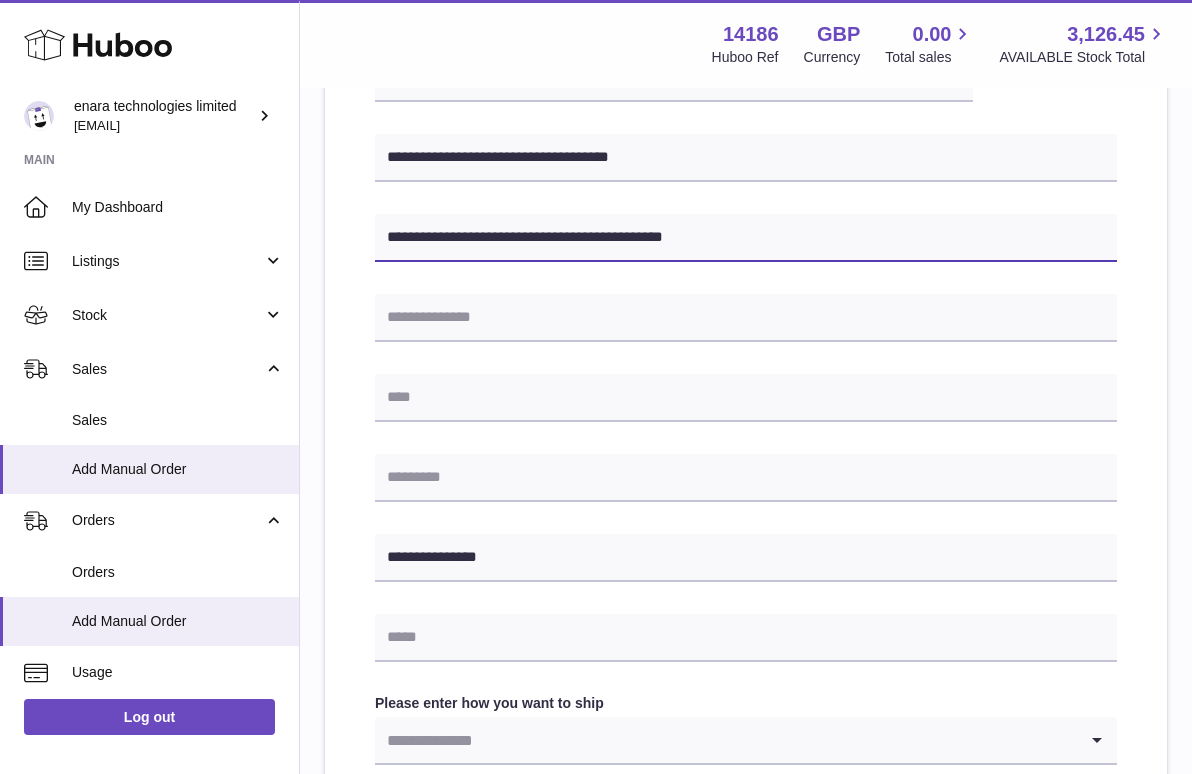 click on "**********" at bounding box center [746, 238] 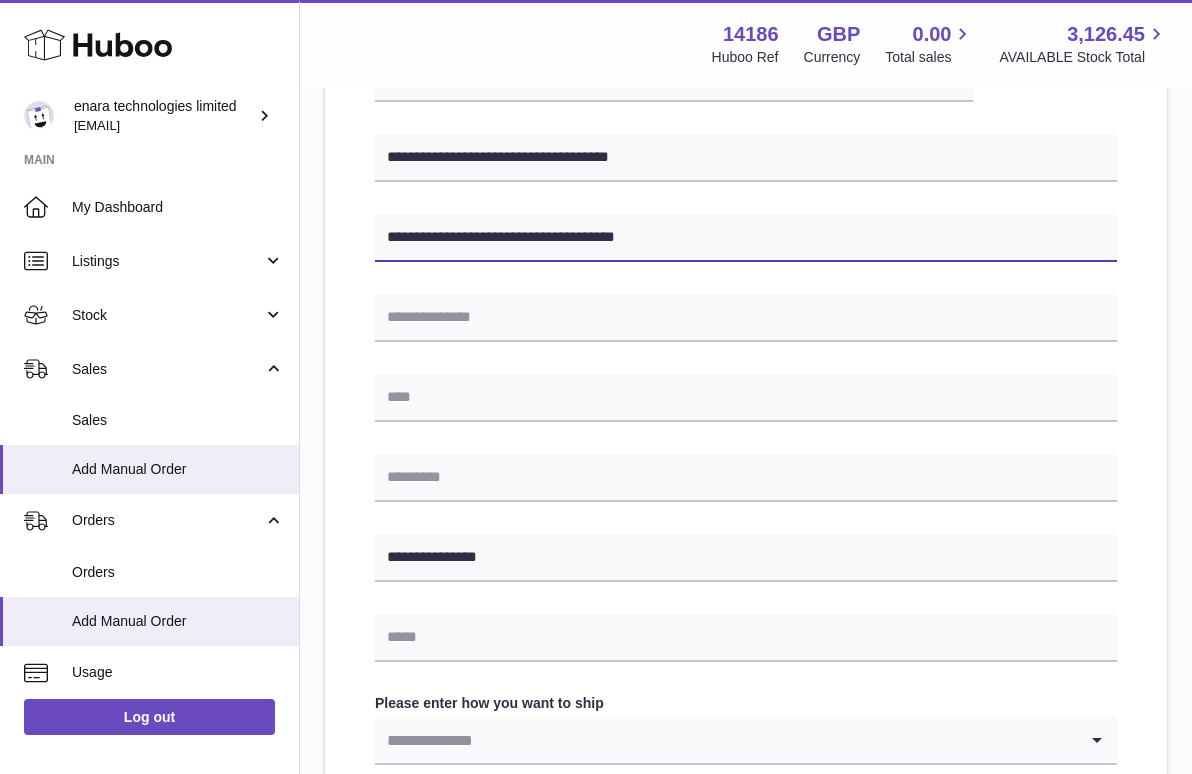 type on "**********" 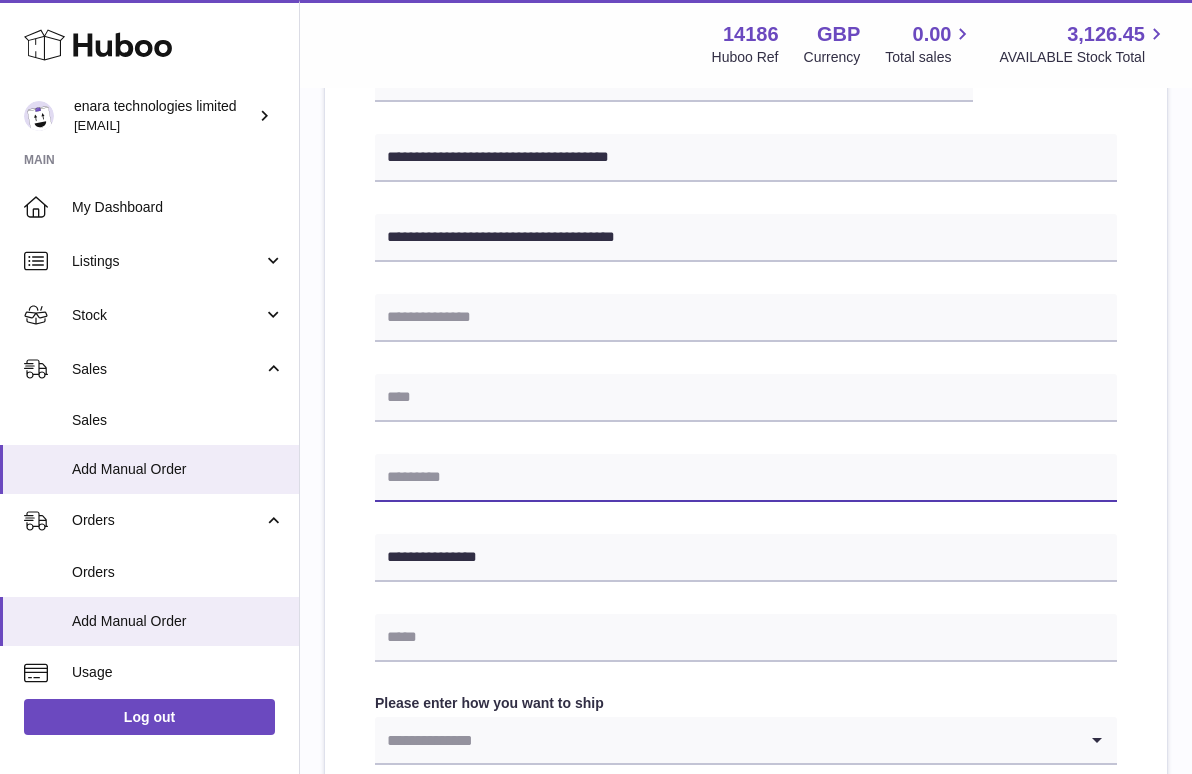 paste on "********" 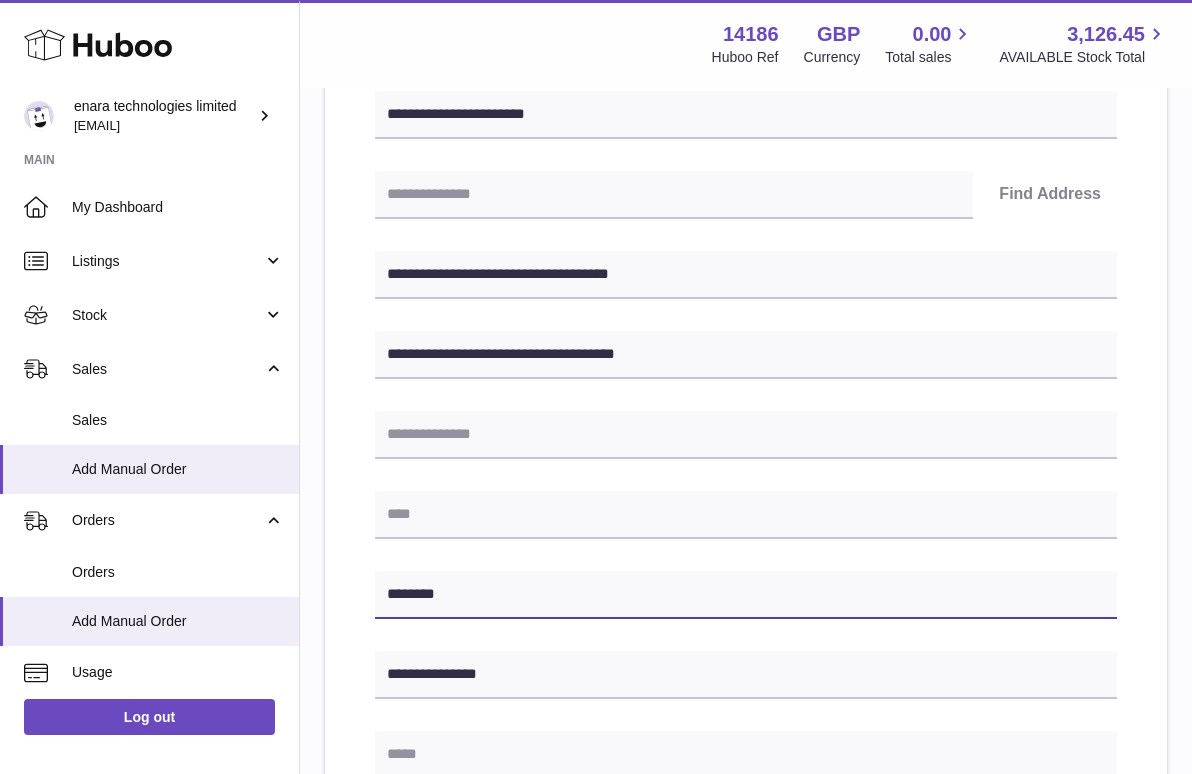 scroll, scrollTop: 364, scrollLeft: 0, axis: vertical 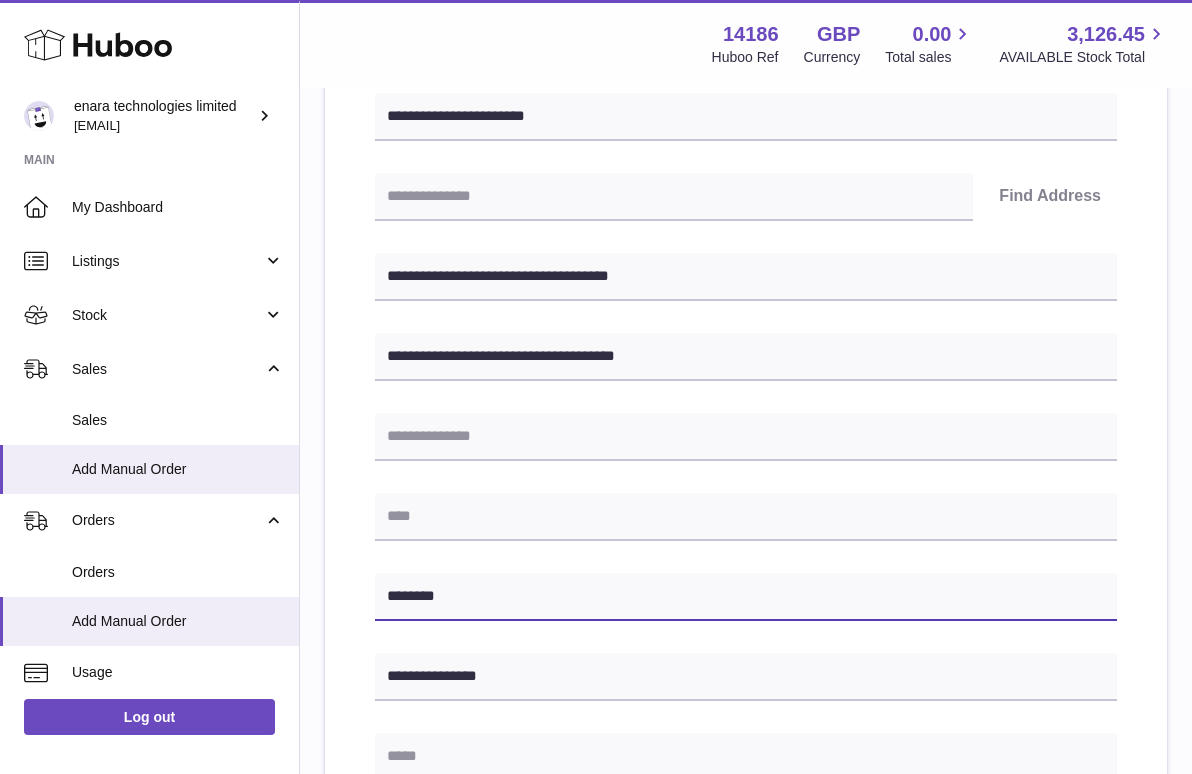 type on "********" 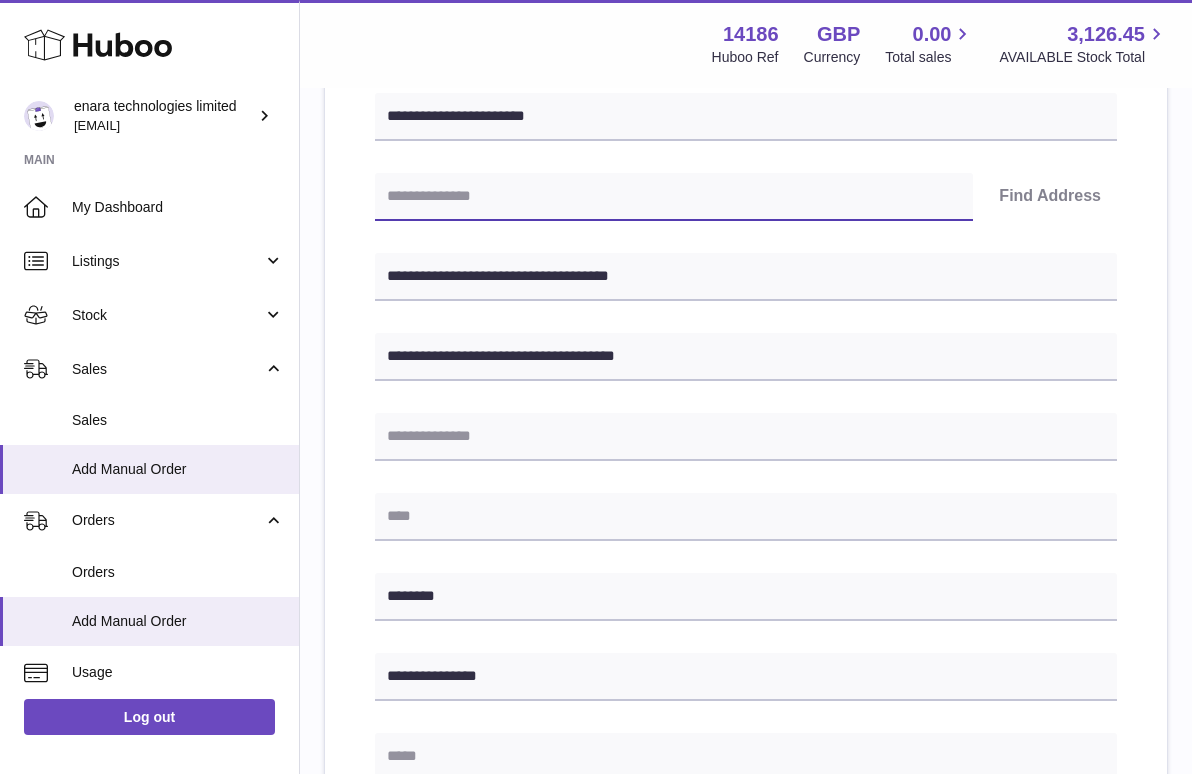paste on "********" 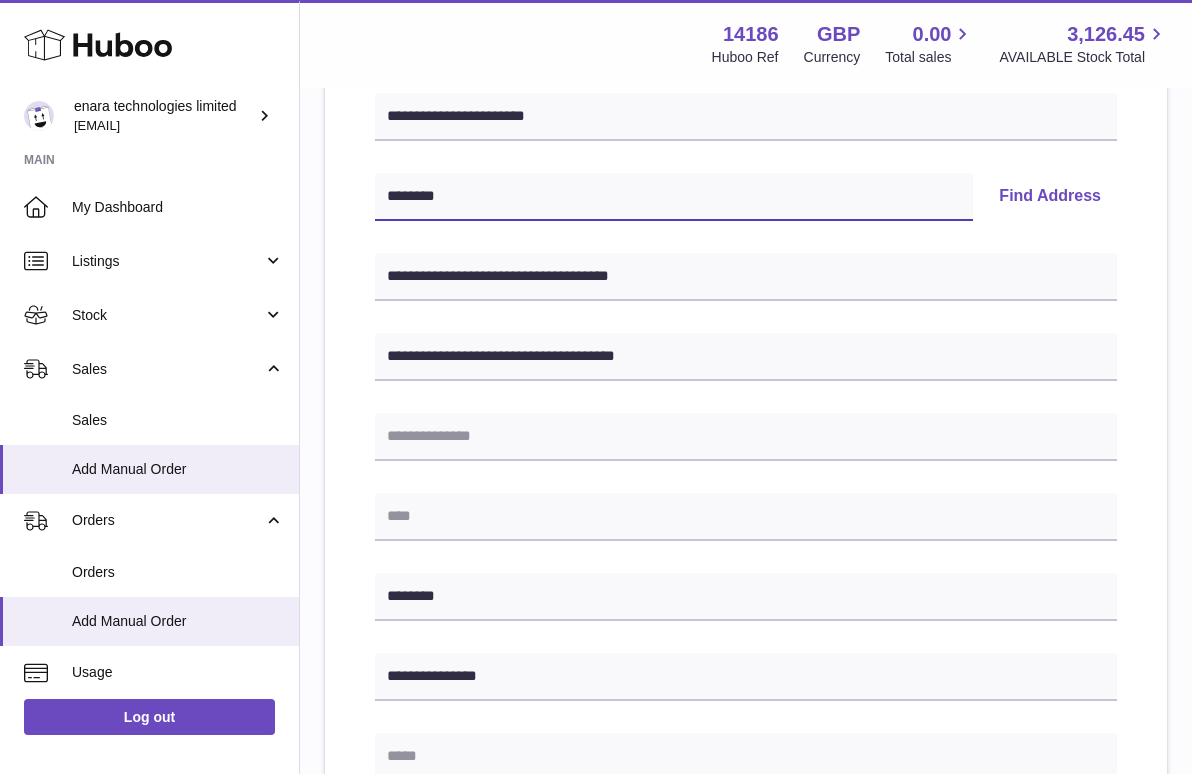 type on "********" 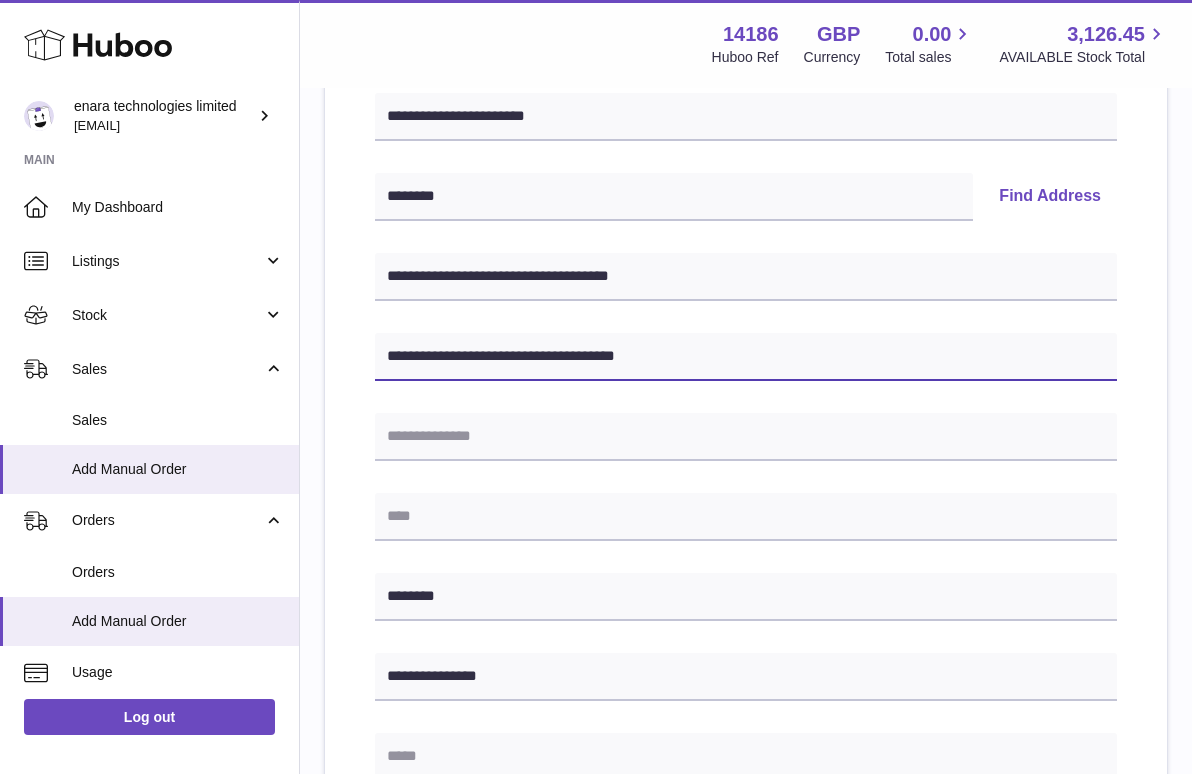 drag, startPoint x: 559, startPoint y: 351, endPoint x: 797, endPoint y: 387, distance: 240.70729 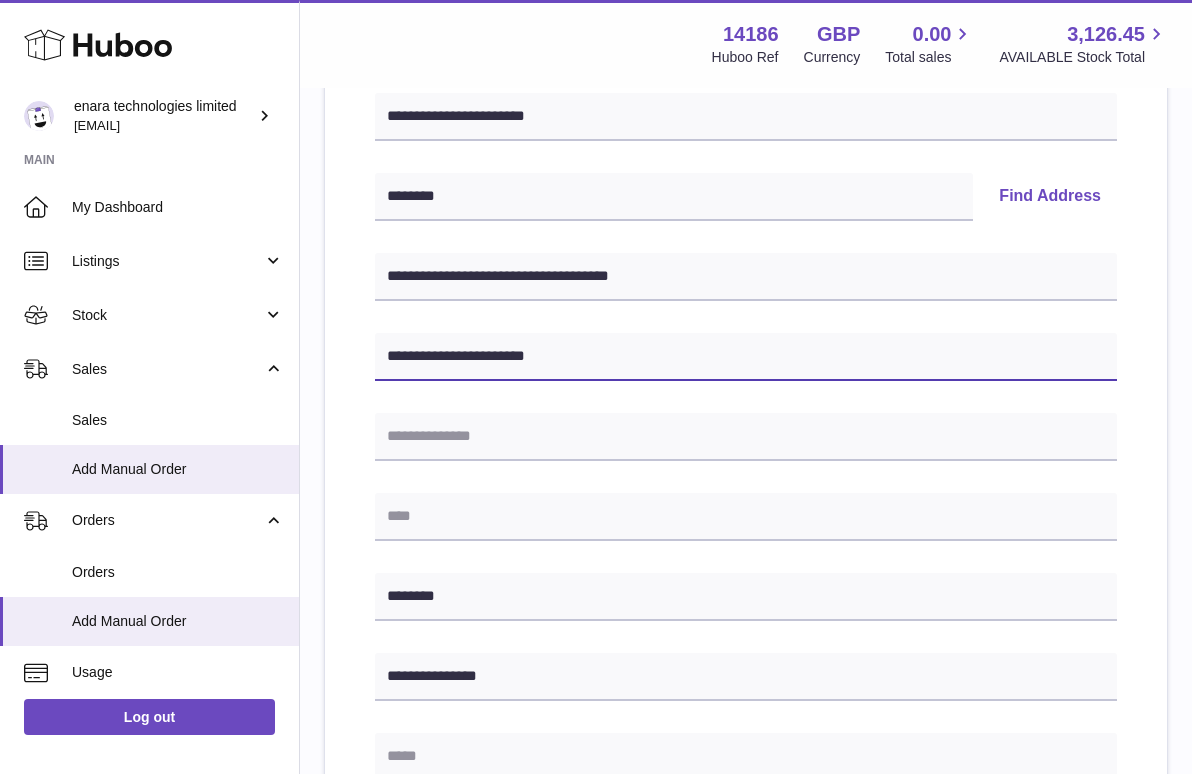 type on "**********" 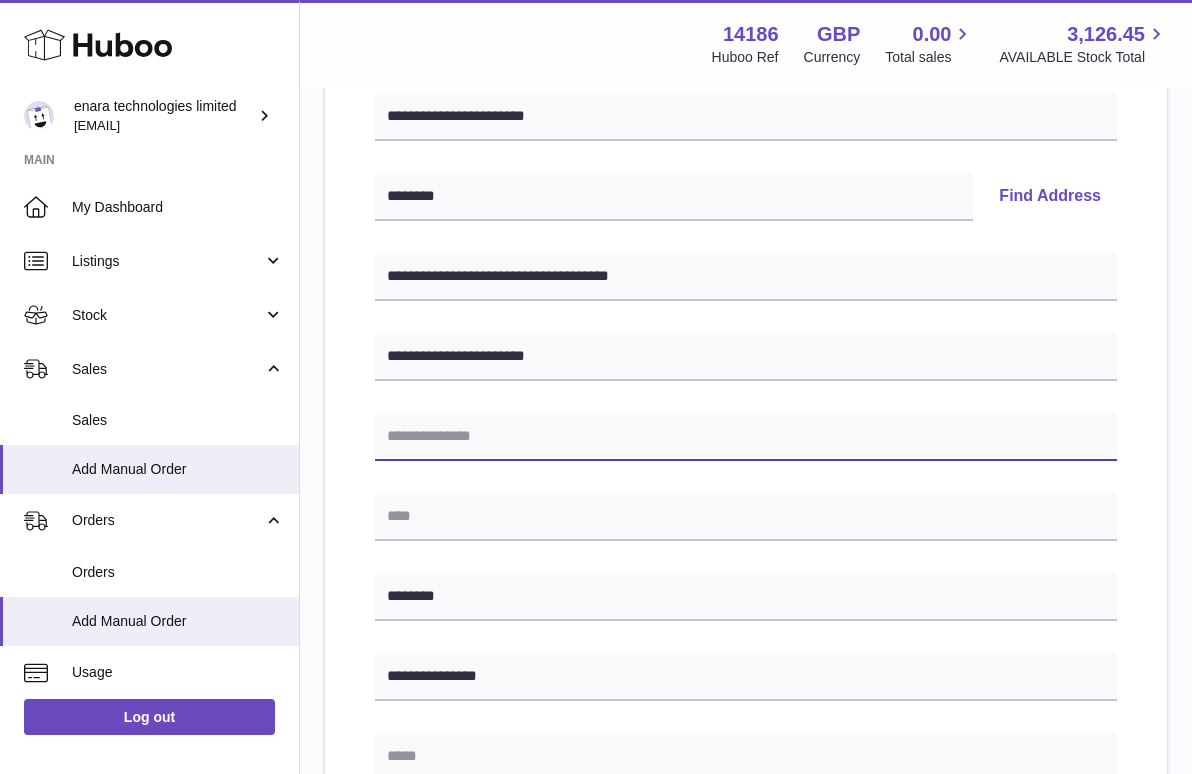paste on "**********" 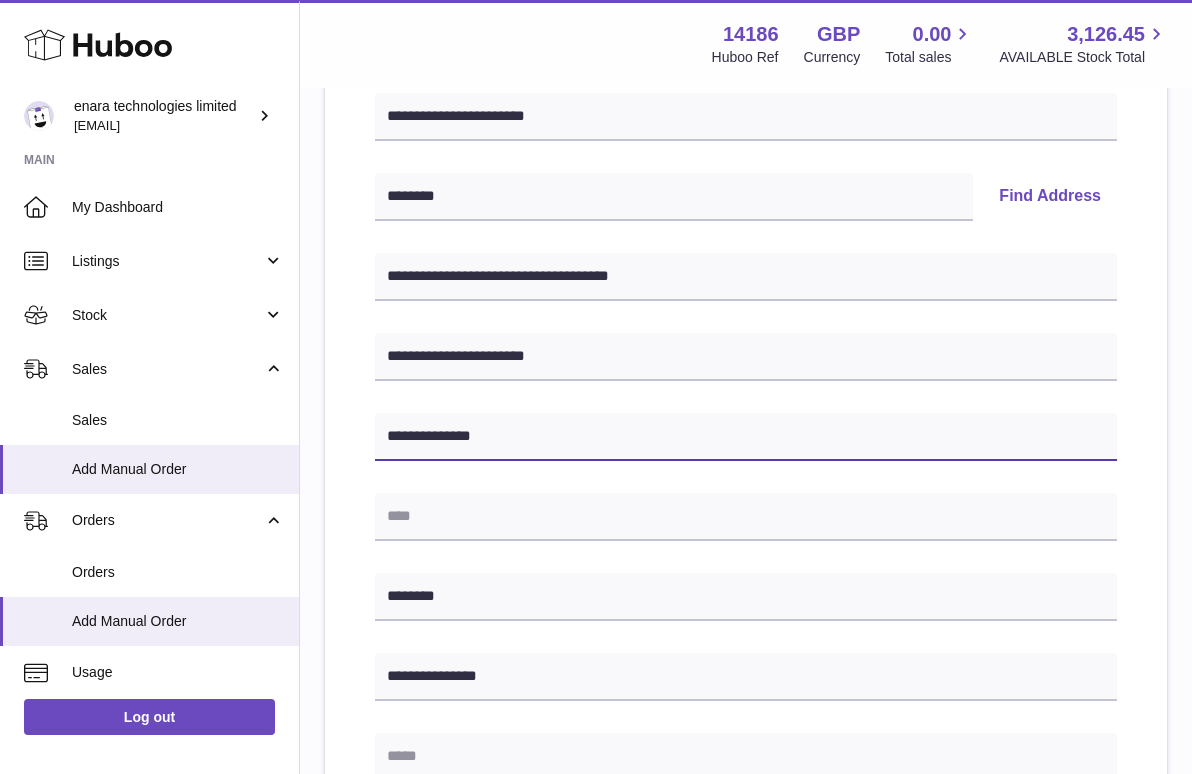 type on "**********" 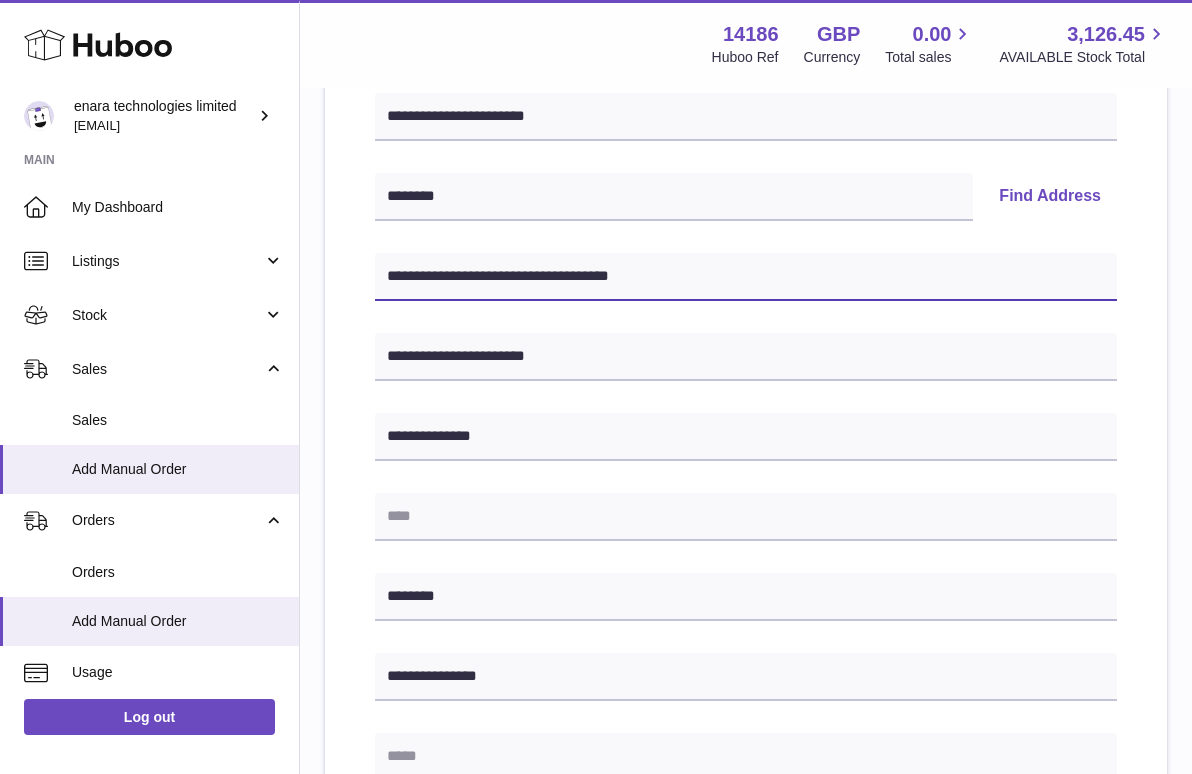 drag, startPoint x: 659, startPoint y: 280, endPoint x: 524, endPoint y: 272, distance: 135.23683 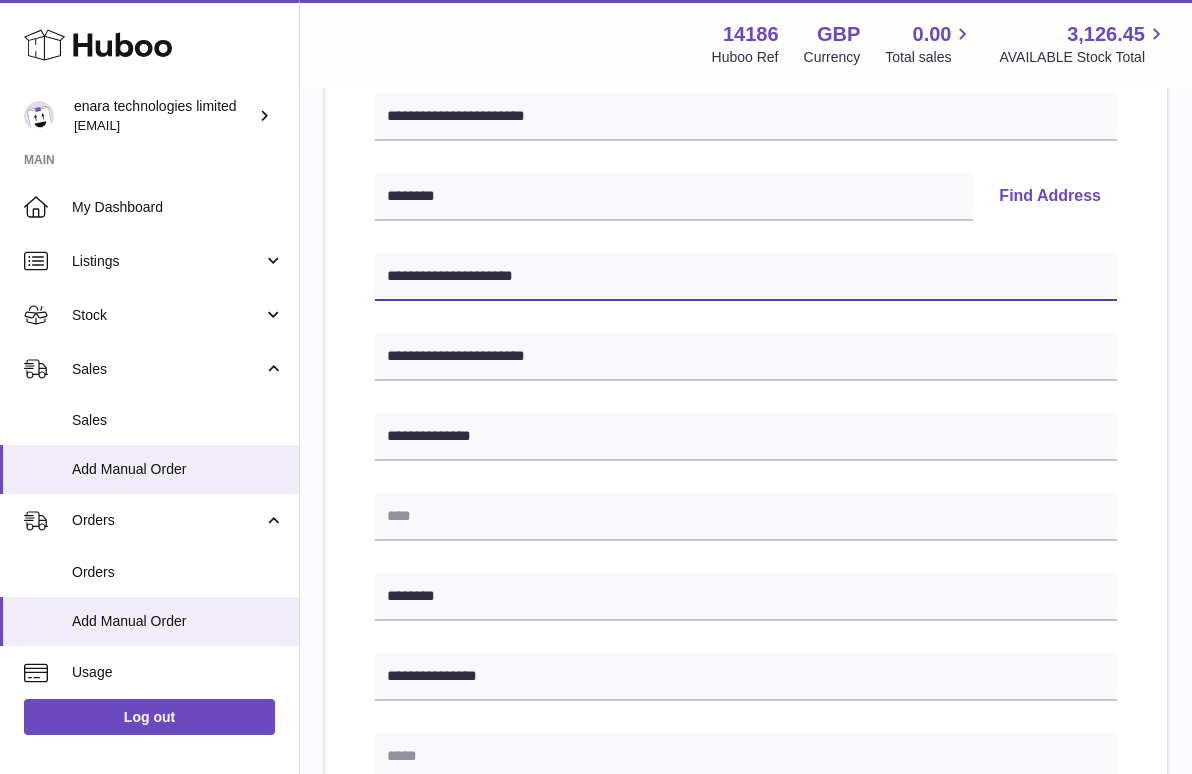 type on "**********" 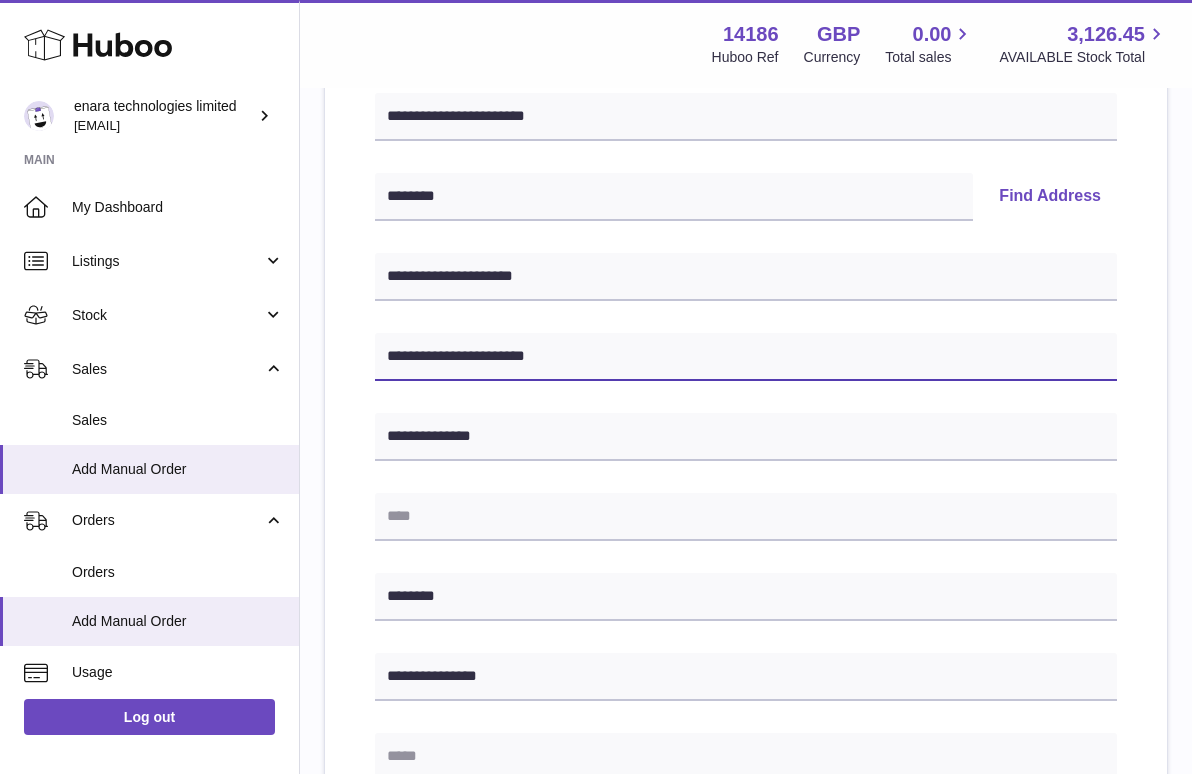 click on "**********" at bounding box center (746, 357) 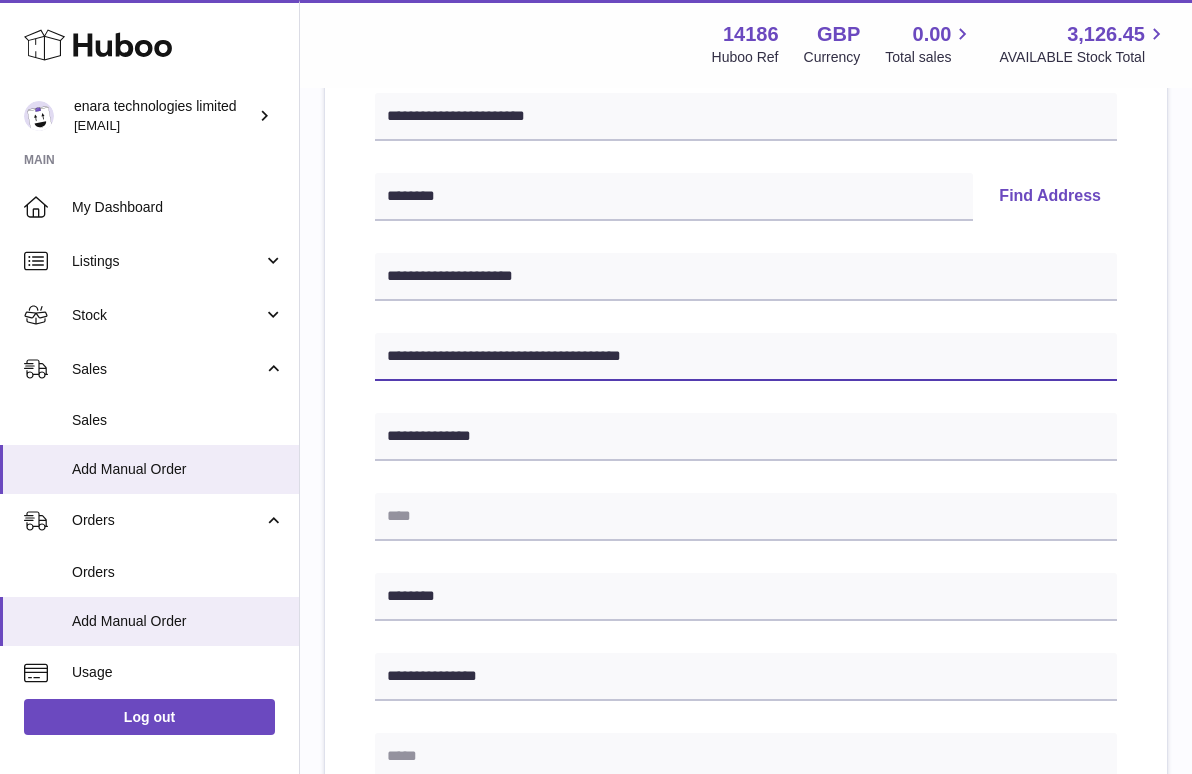 drag, startPoint x: 679, startPoint y: 361, endPoint x: 506, endPoint y: 358, distance: 173.02602 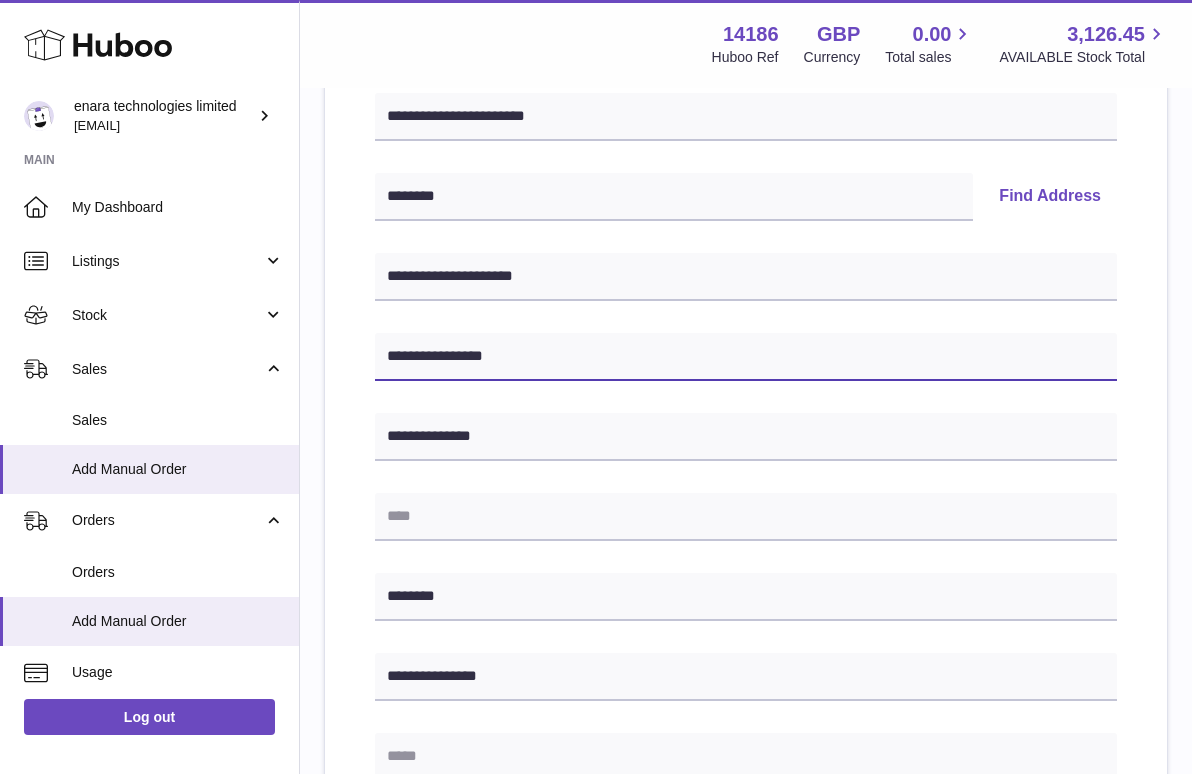 type on "**********" 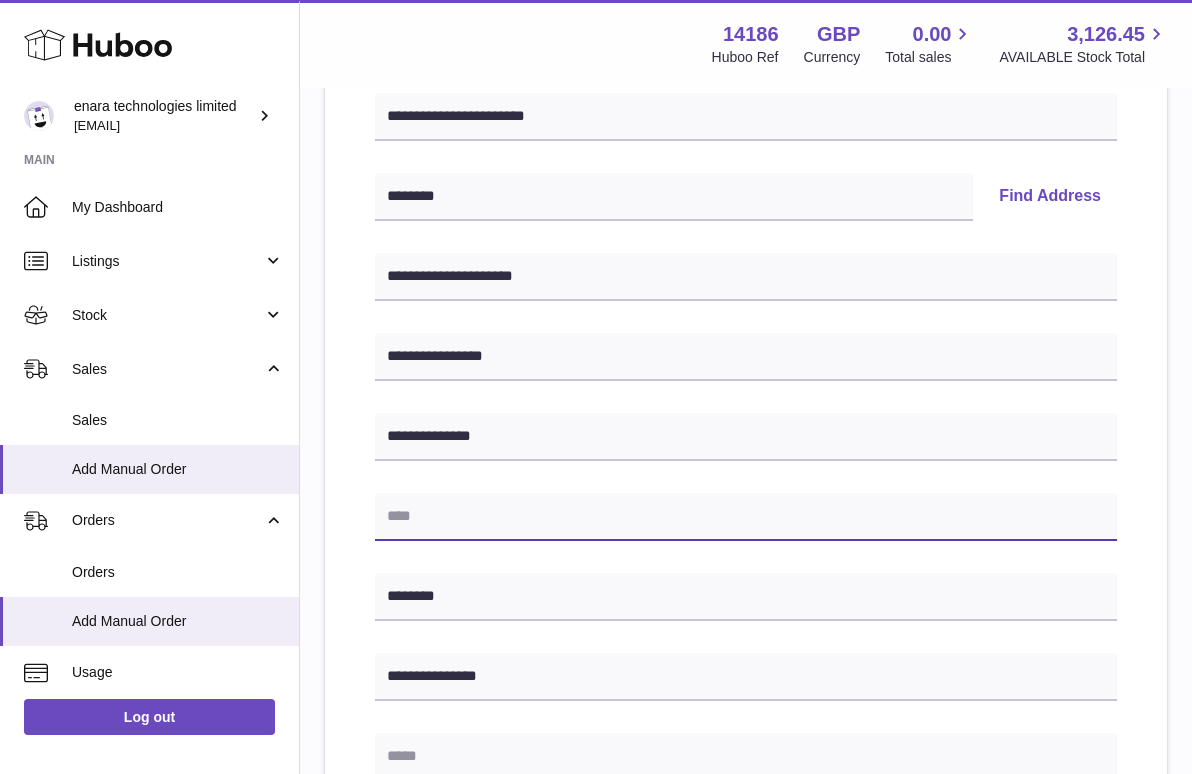 click at bounding box center (746, 517) 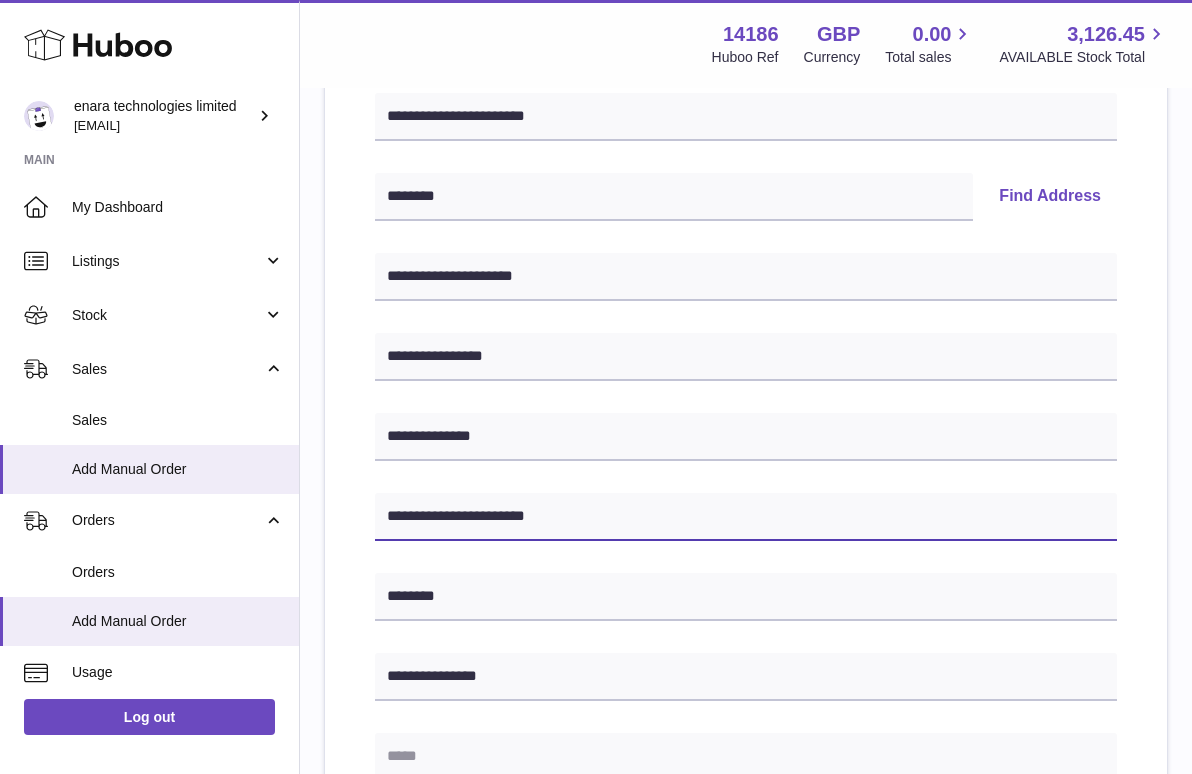 type on "**********" 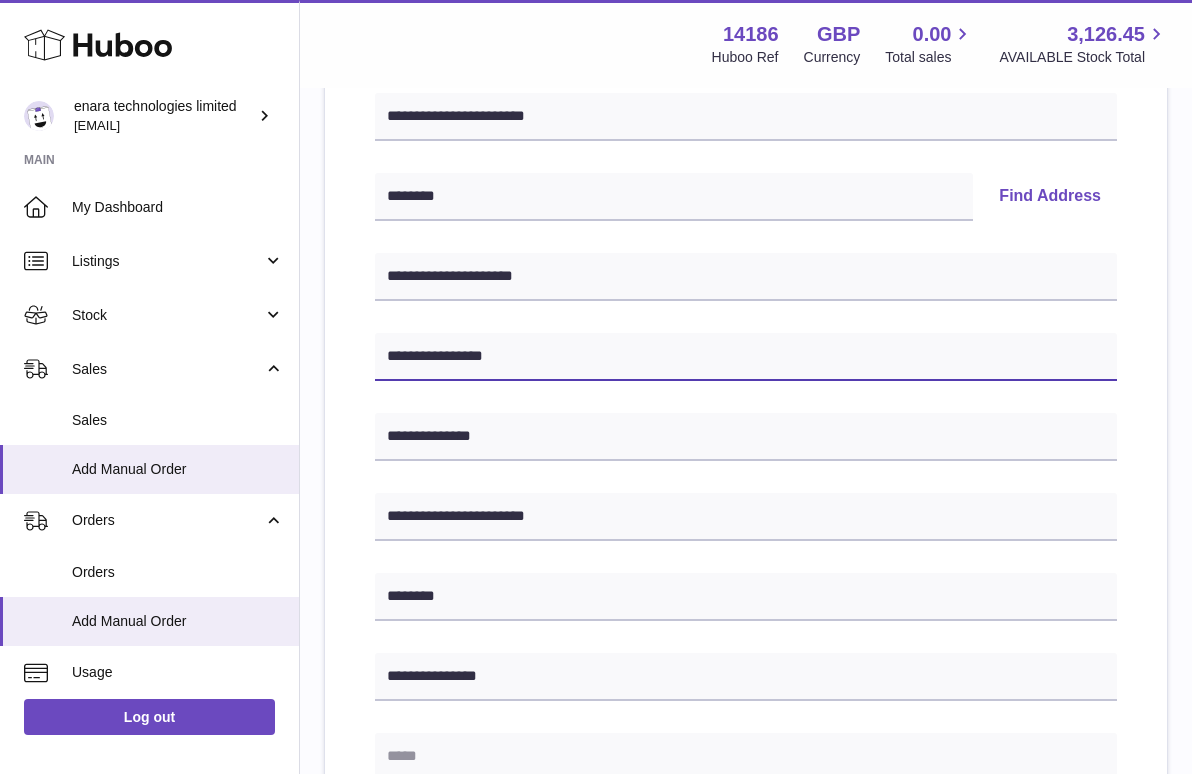 click on "**********" at bounding box center [746, 357] 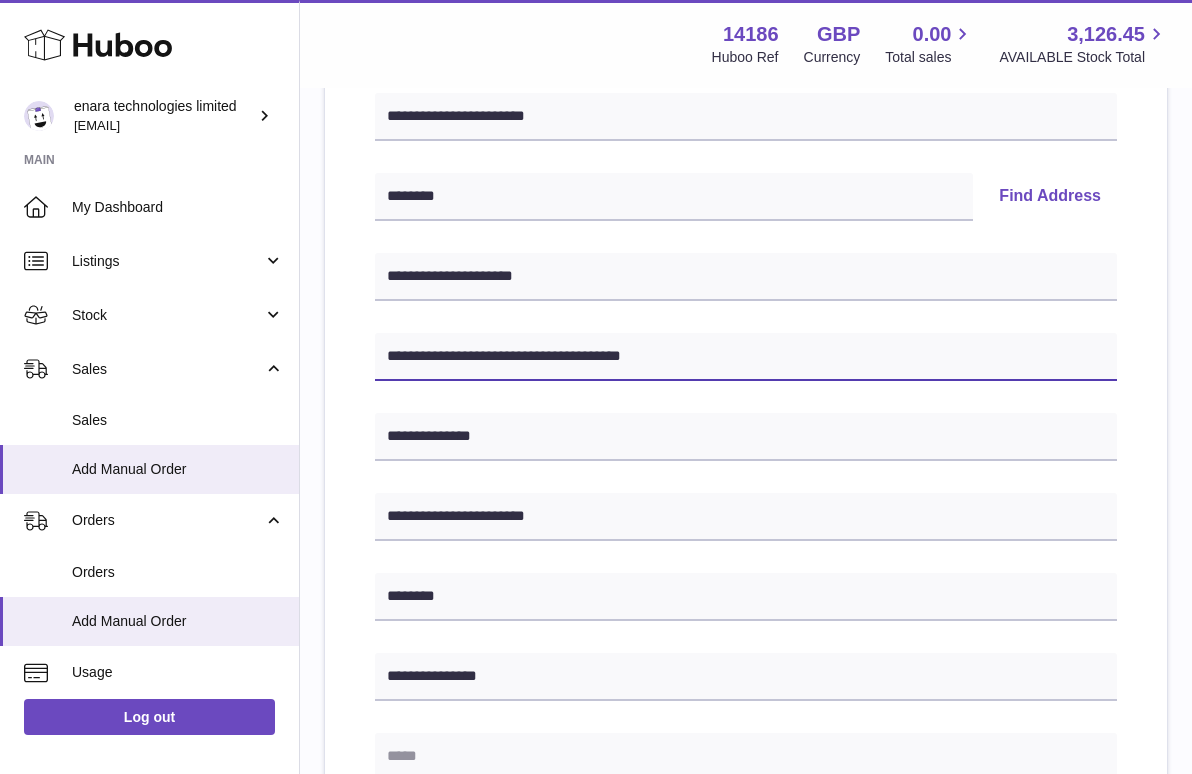 drag, startPoint x: 668, startPoint y: 366, endPoint x: 561, endPoint y: 349, distance: 108.34205 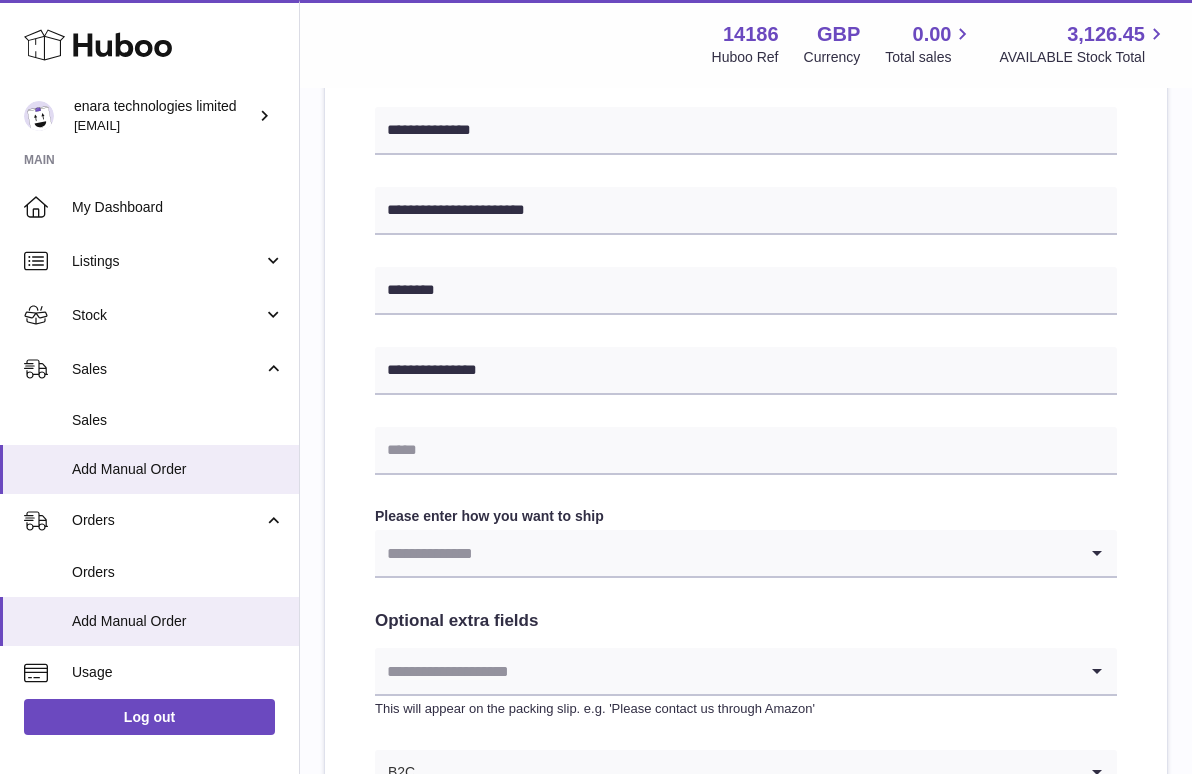 scroll, scrollTop: 698, scrollLeft: 0, axis: vertical 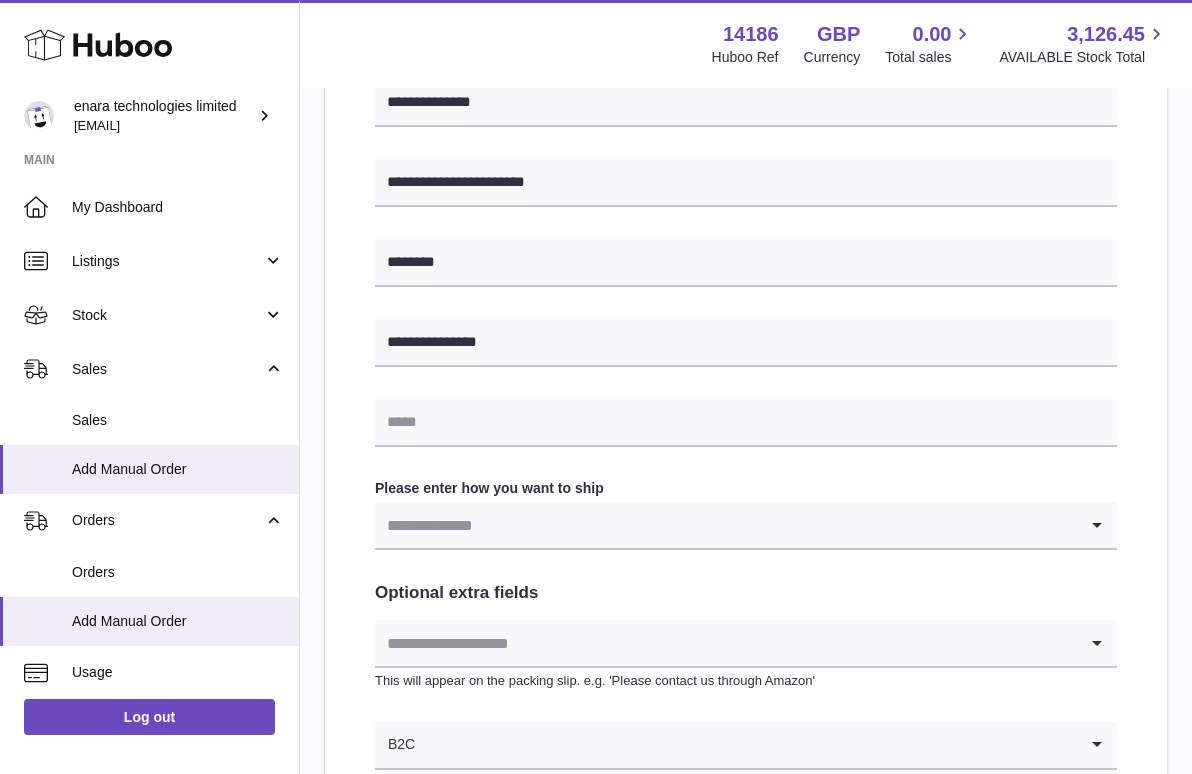 type on "**********" 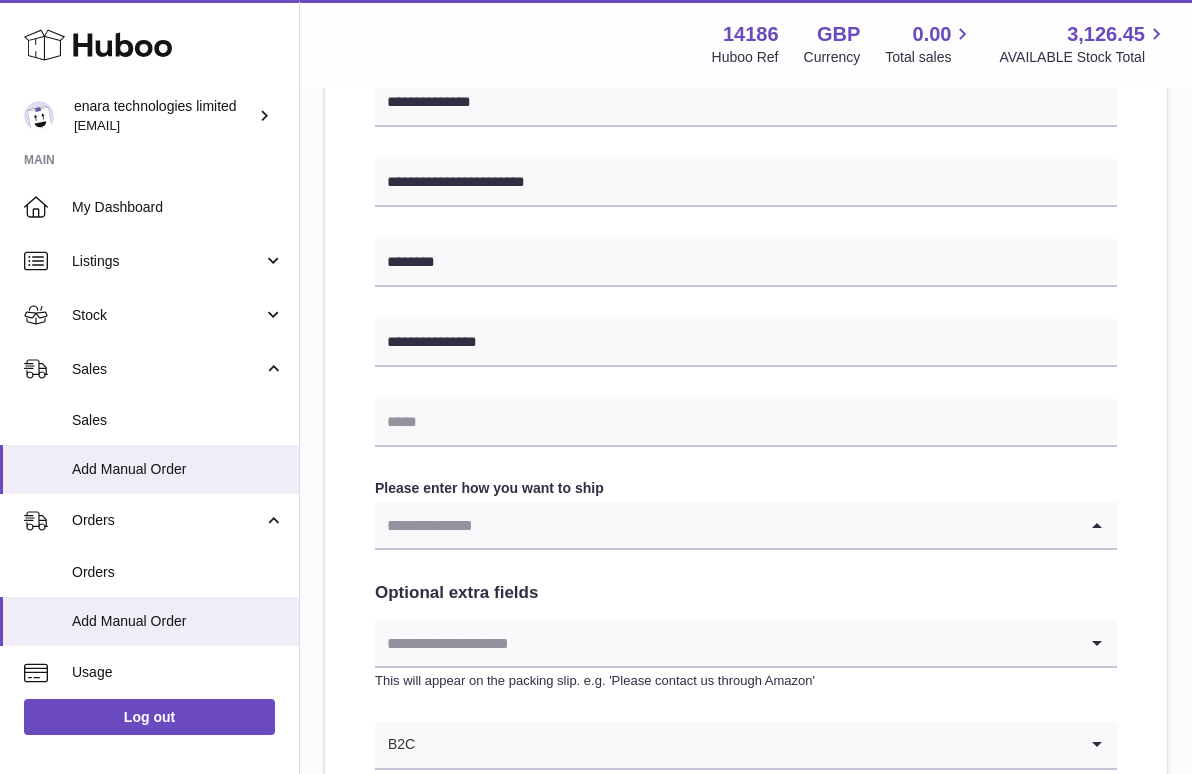 click at bounding box center (726, 525) 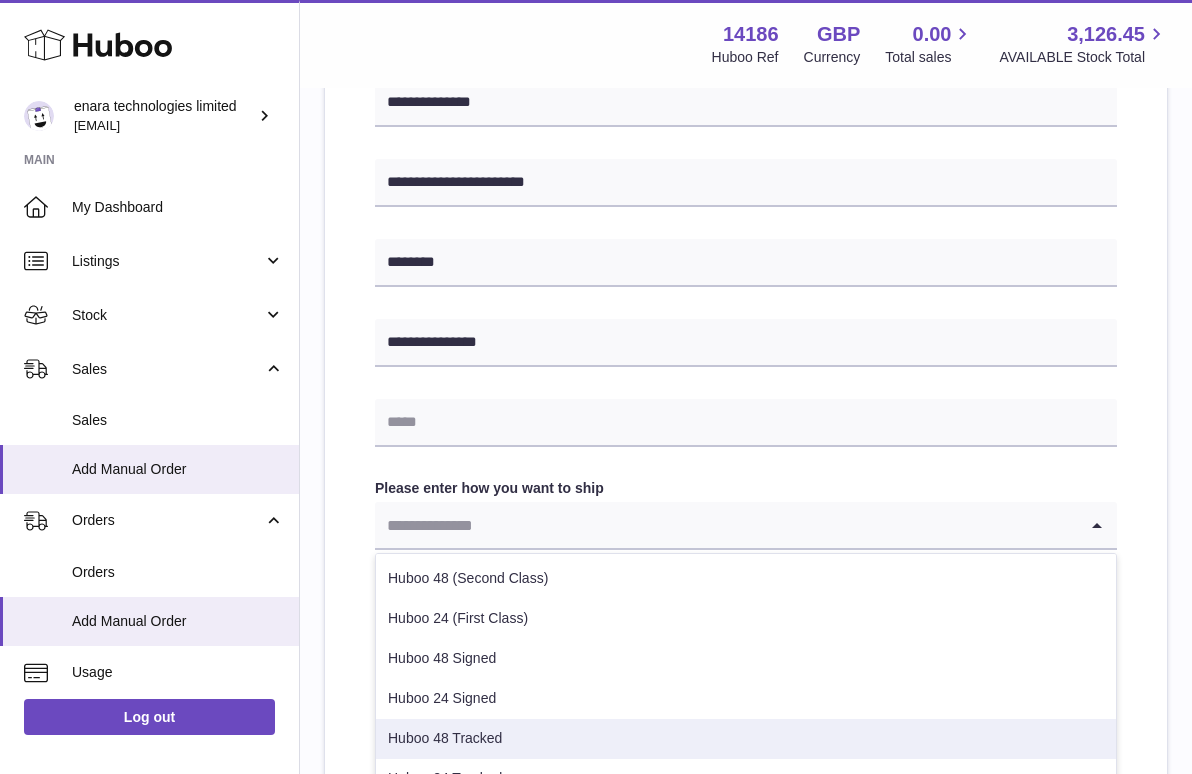 click on "Huboo 48 Tracked" at bounding box center [746, 739] 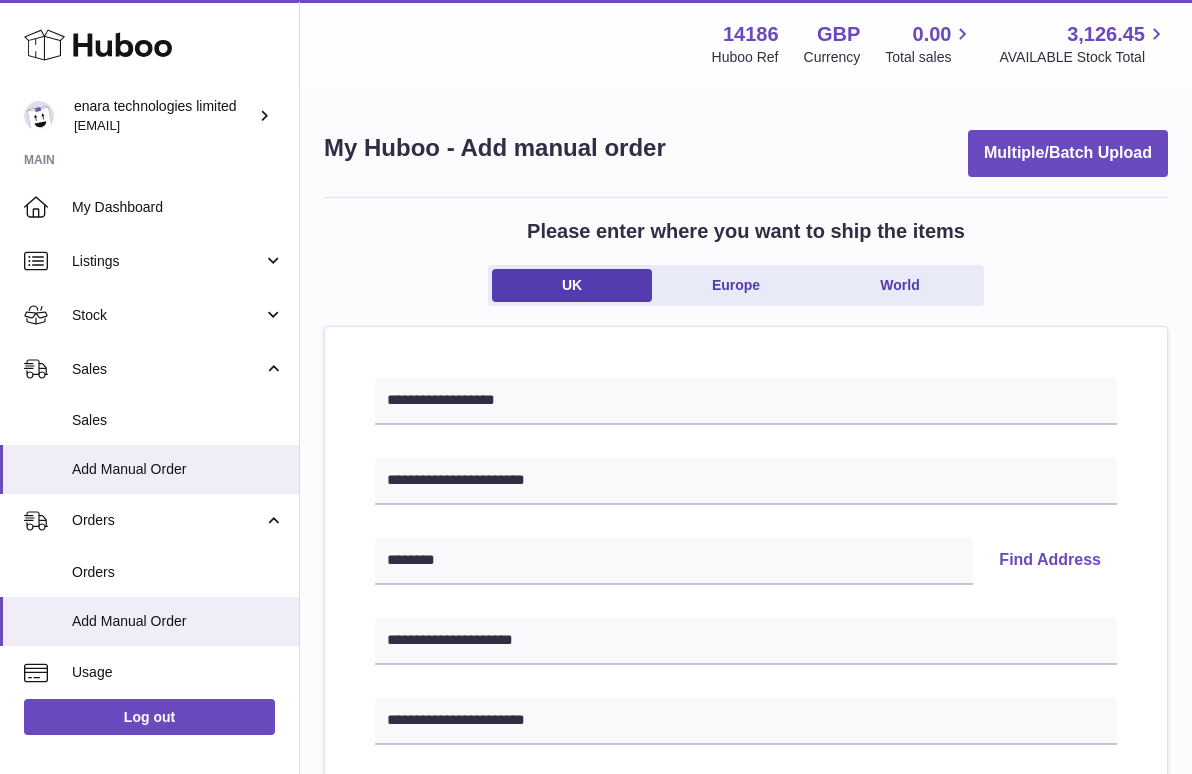 scroll, scrollTop: 0, scrollLeft: 0, axis: both 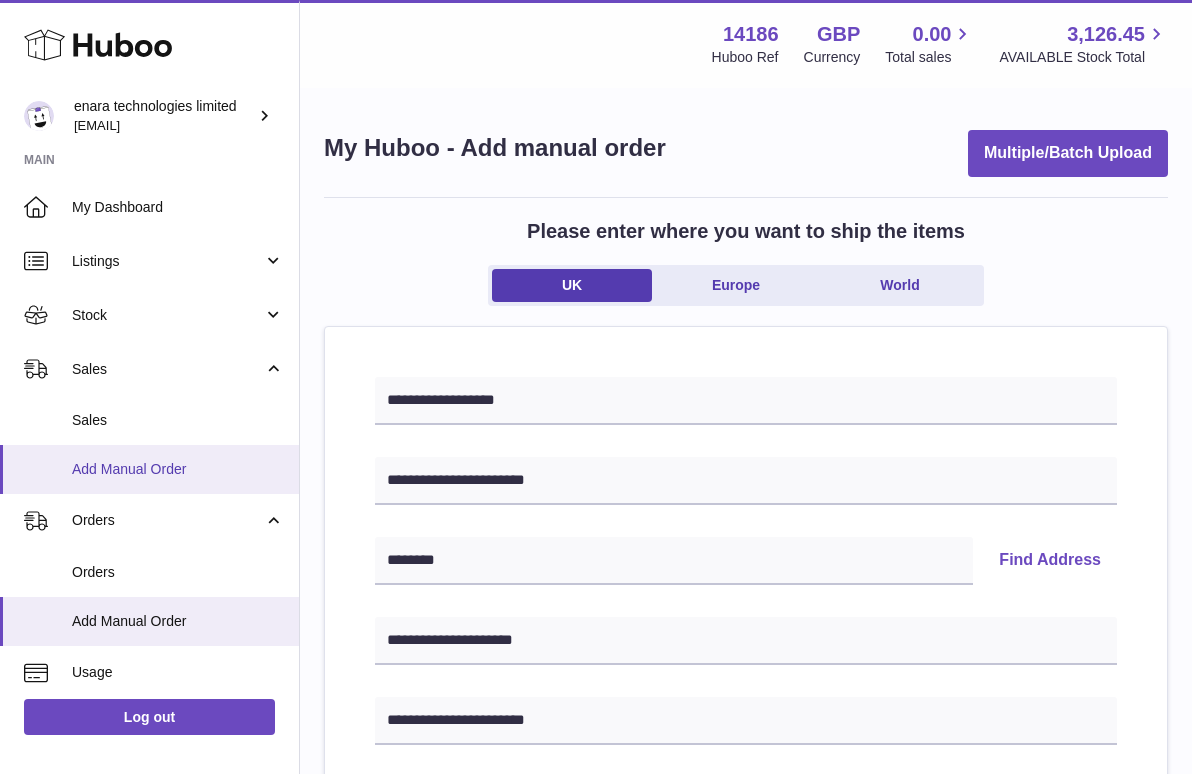 click on "Add Manual Order" at bounding box center [178, 469] 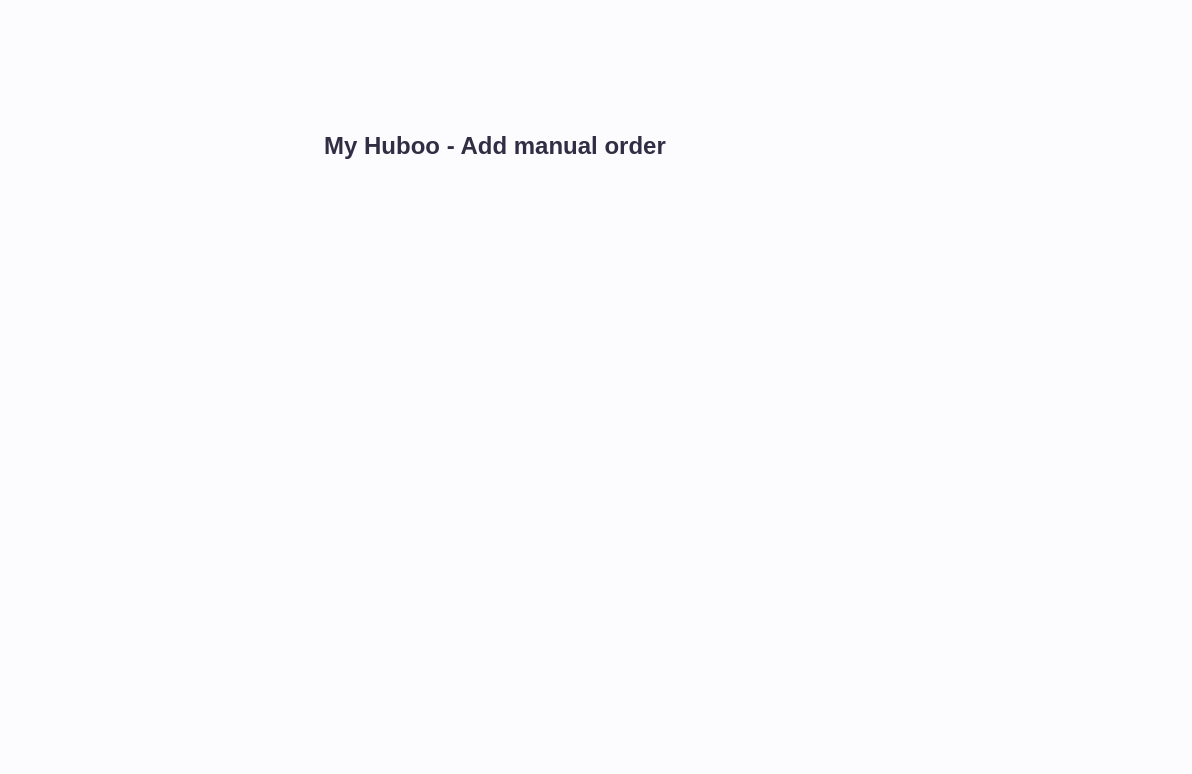 scroll, scrollTop: 0, scrollLeft: 0, axis: both 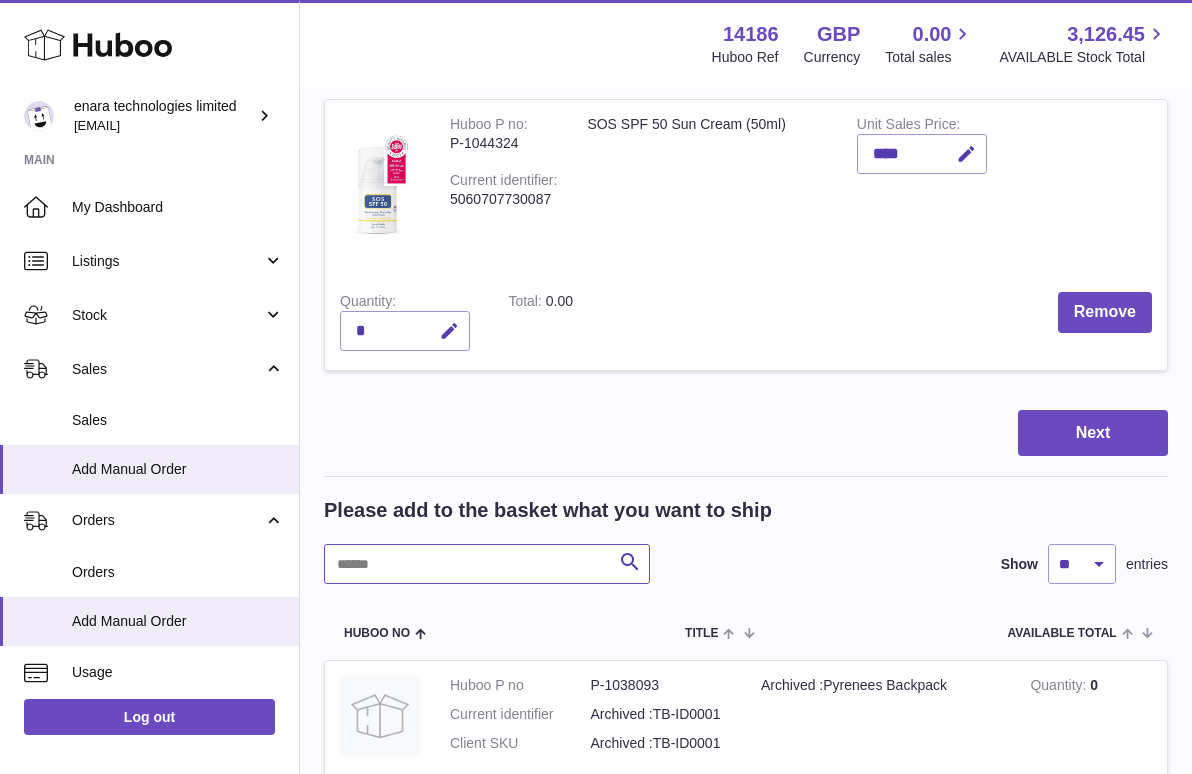 click at bounding box center [487, 564] 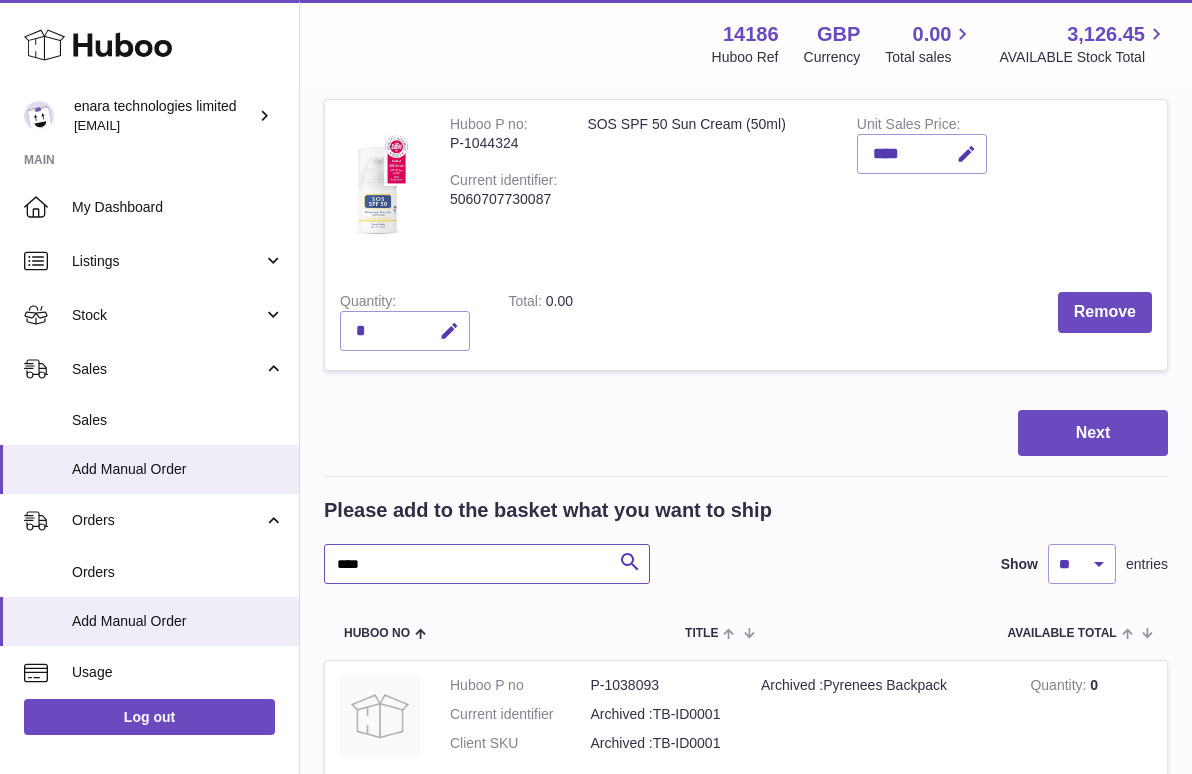 type on "****" 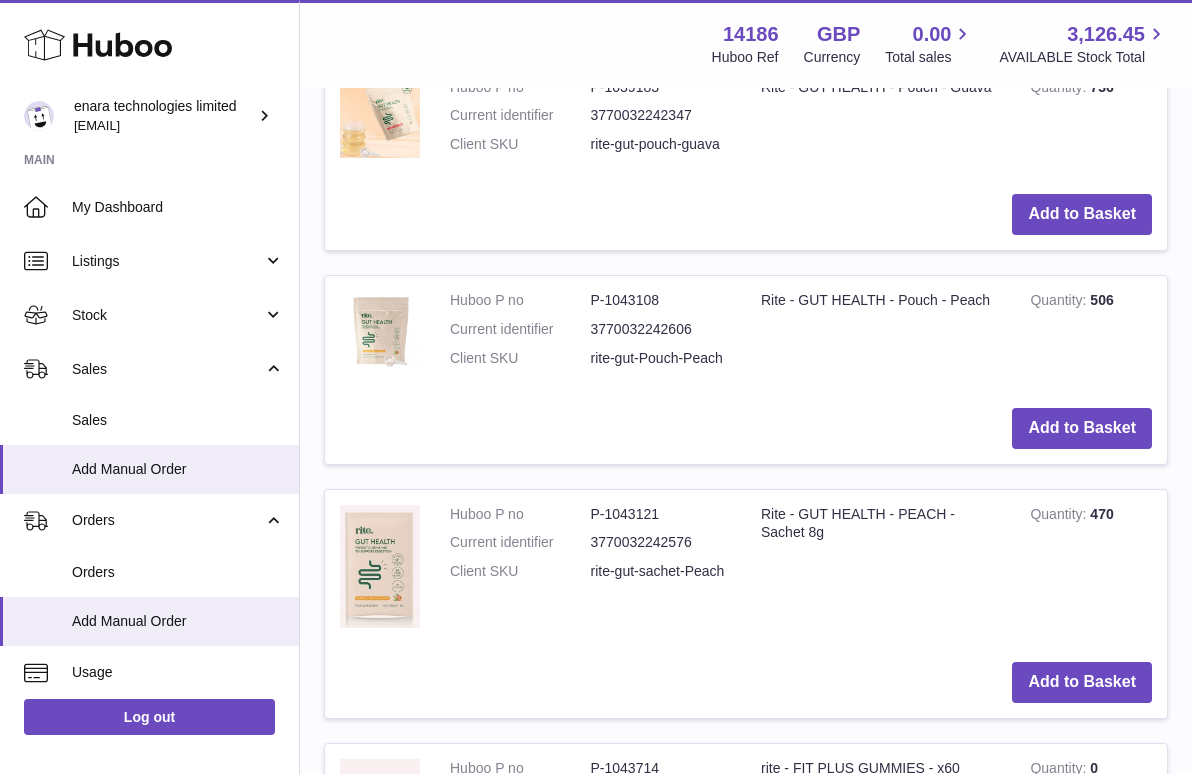 scroll, scrollTop: 1132, scrollLeft: 0, axis: vertical 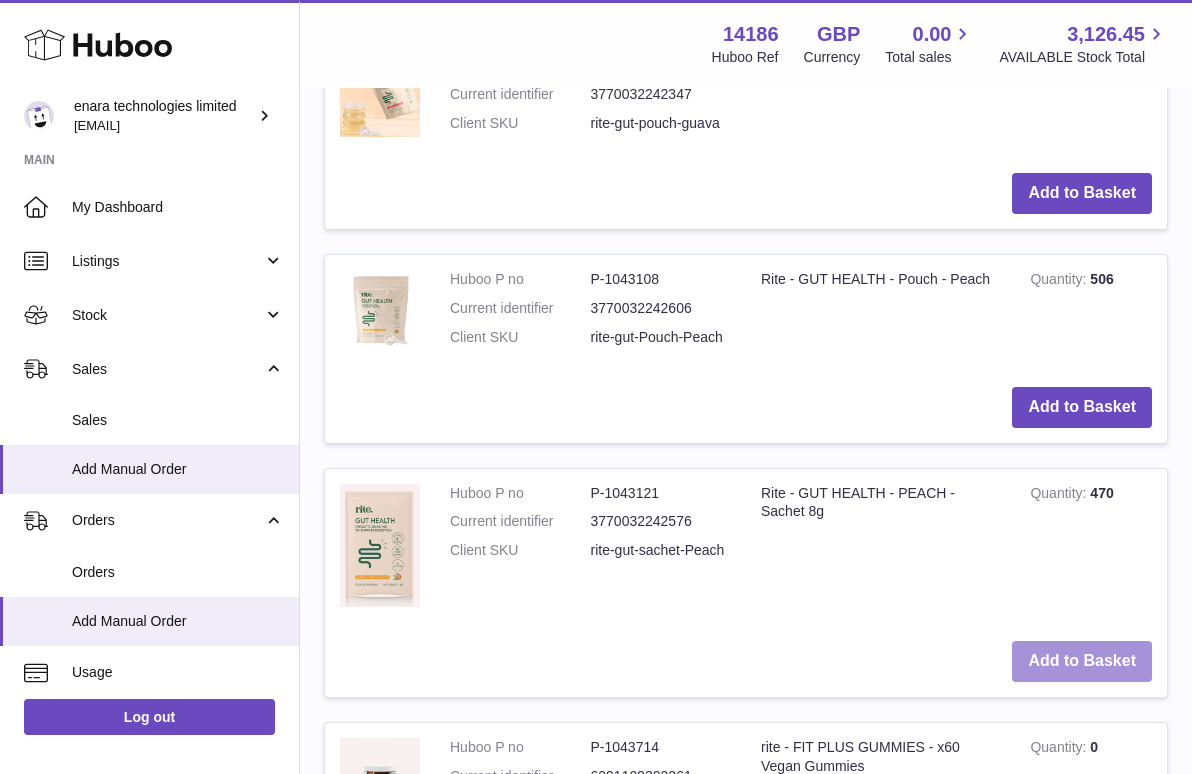 click on "Add to Basket" at bounding box center [1082, 661] 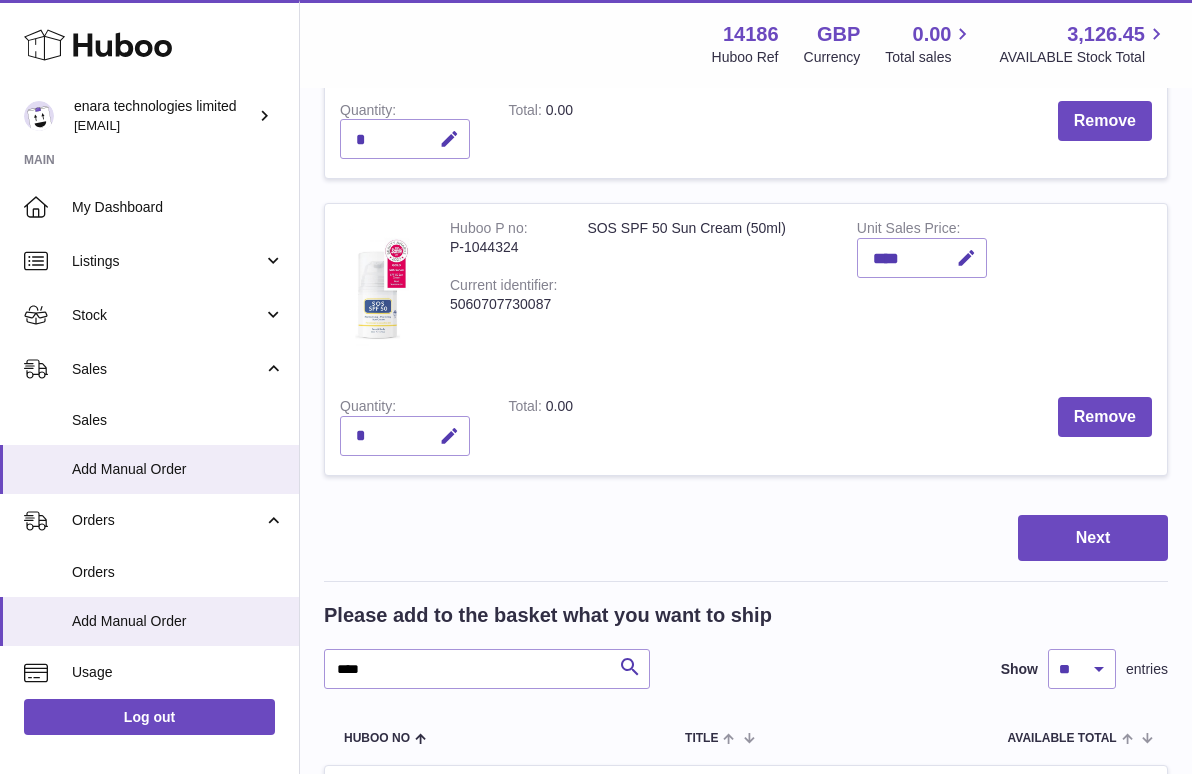 scroll, scrollTop: 435, scrollLeft: 0, axis: vertical 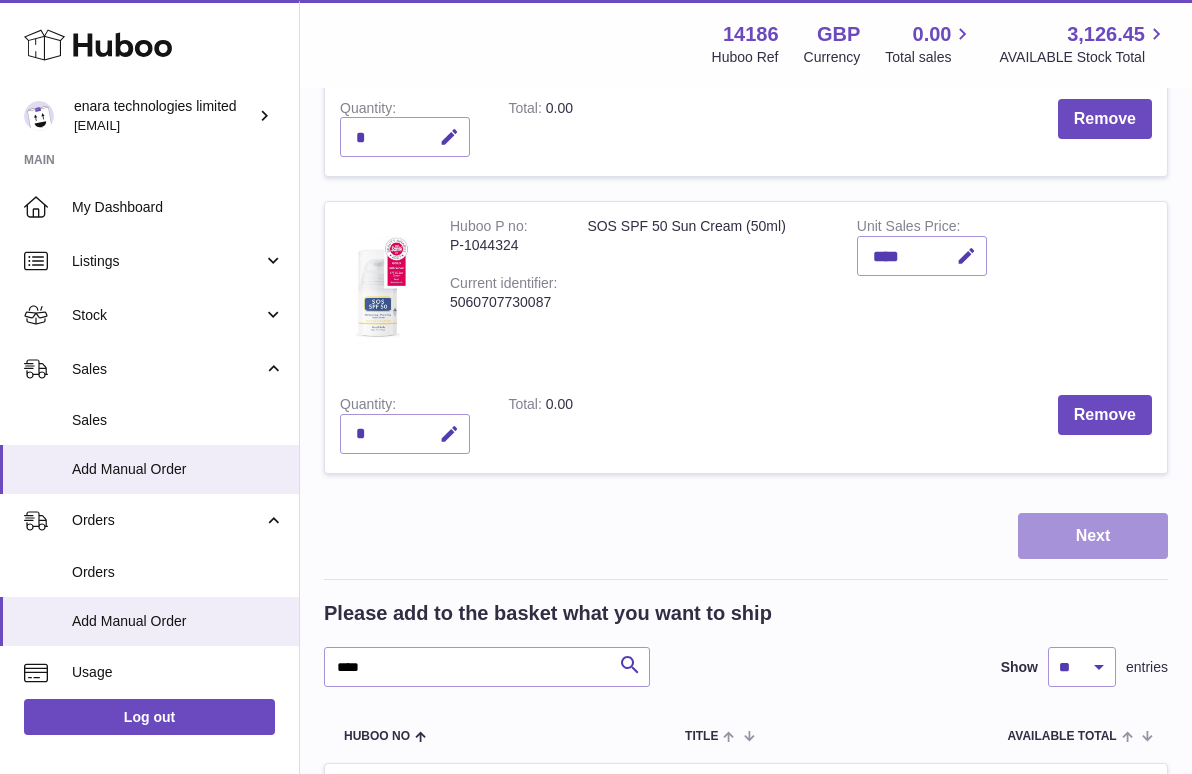 click on "Next" at bounding box center (1093, 536) 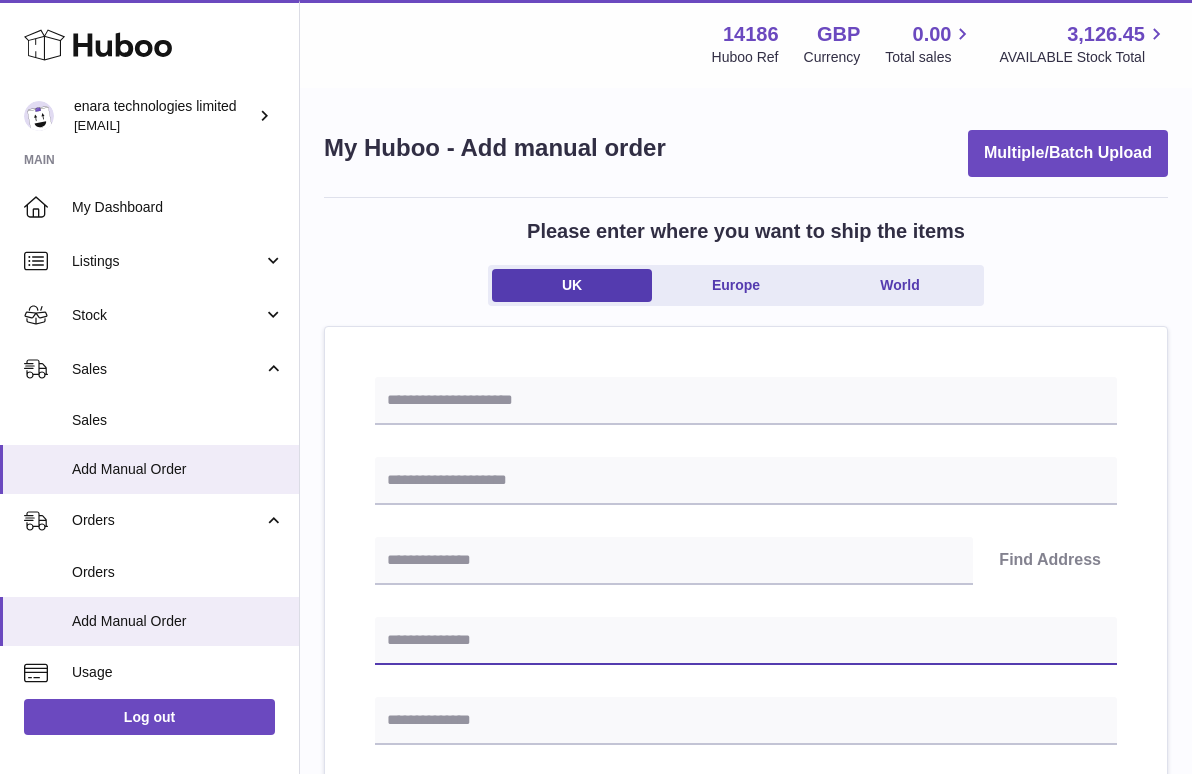 paste on "**********" 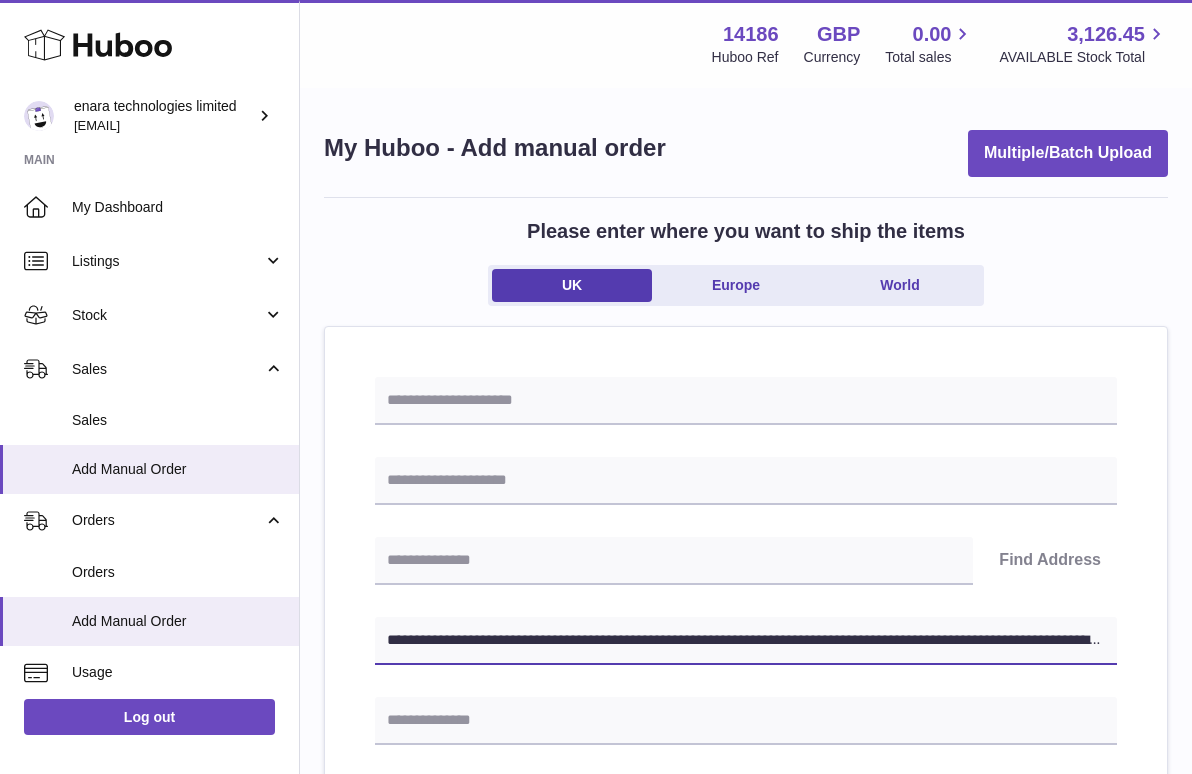 type on "**********" 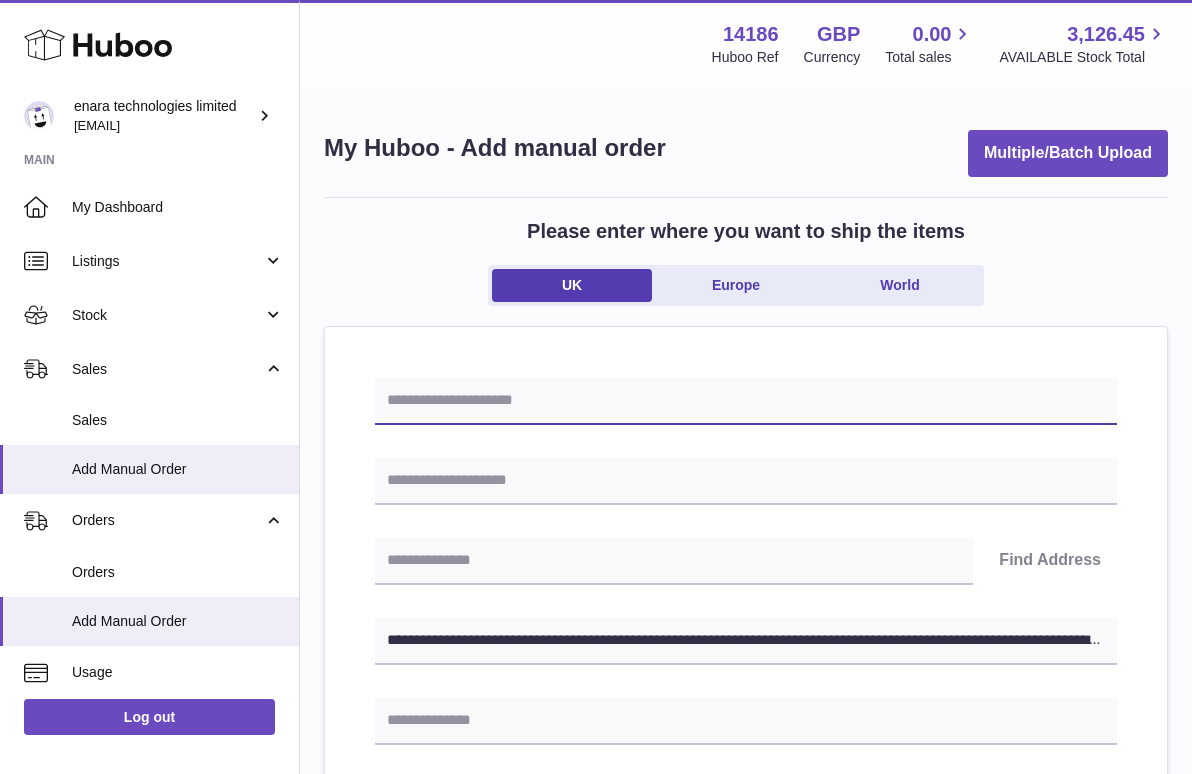 click at bounding box center [746, 401] 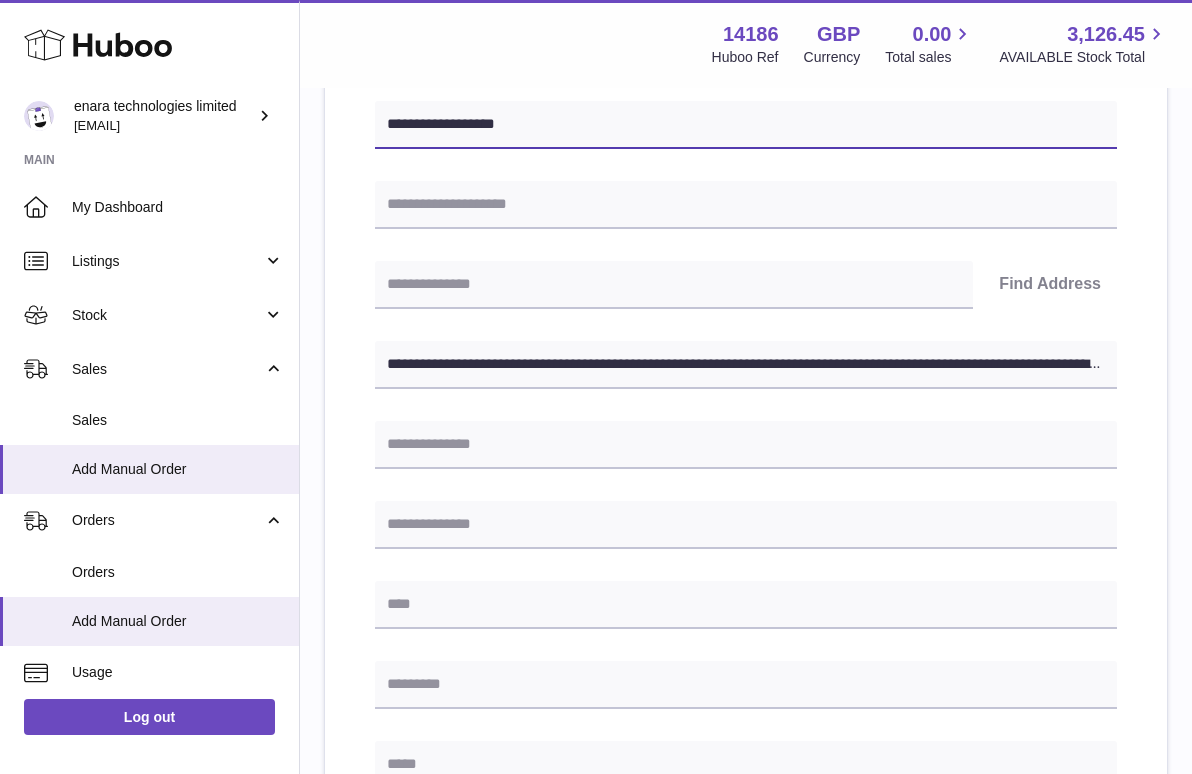 scroll, scrollTop: 280, scrollLeft: 0, axis: vertical 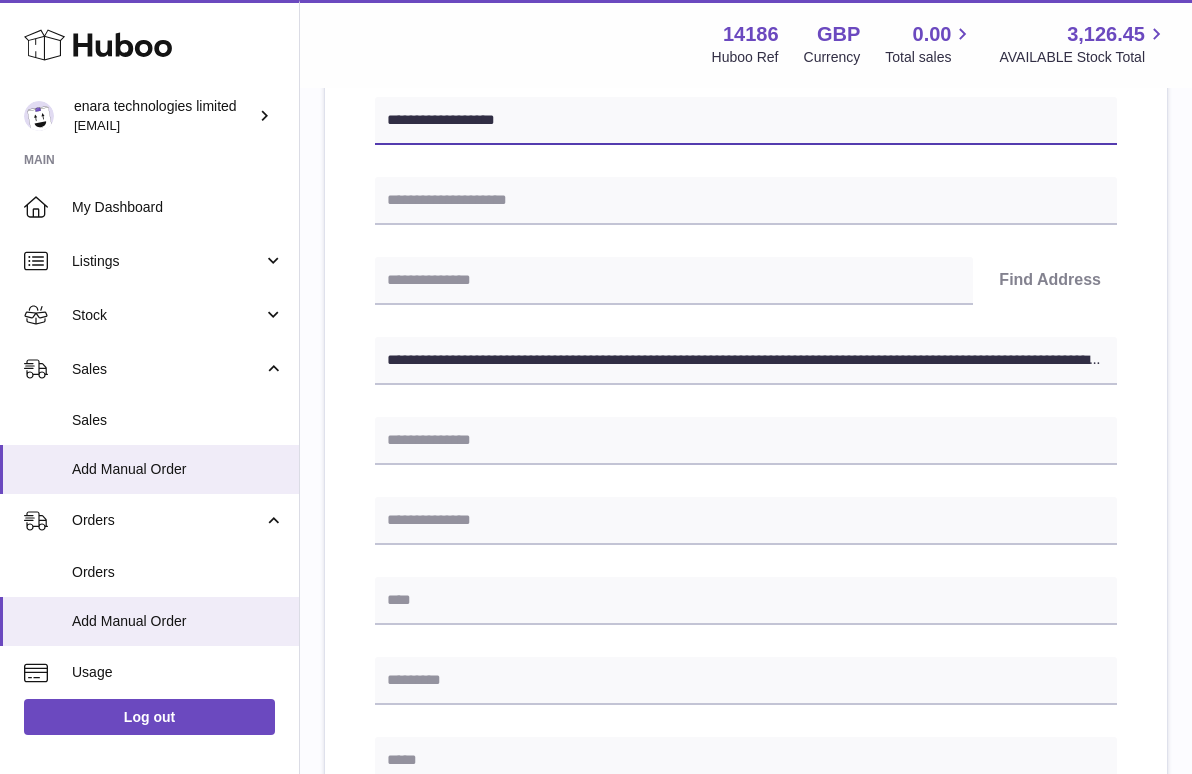 type on "**********" 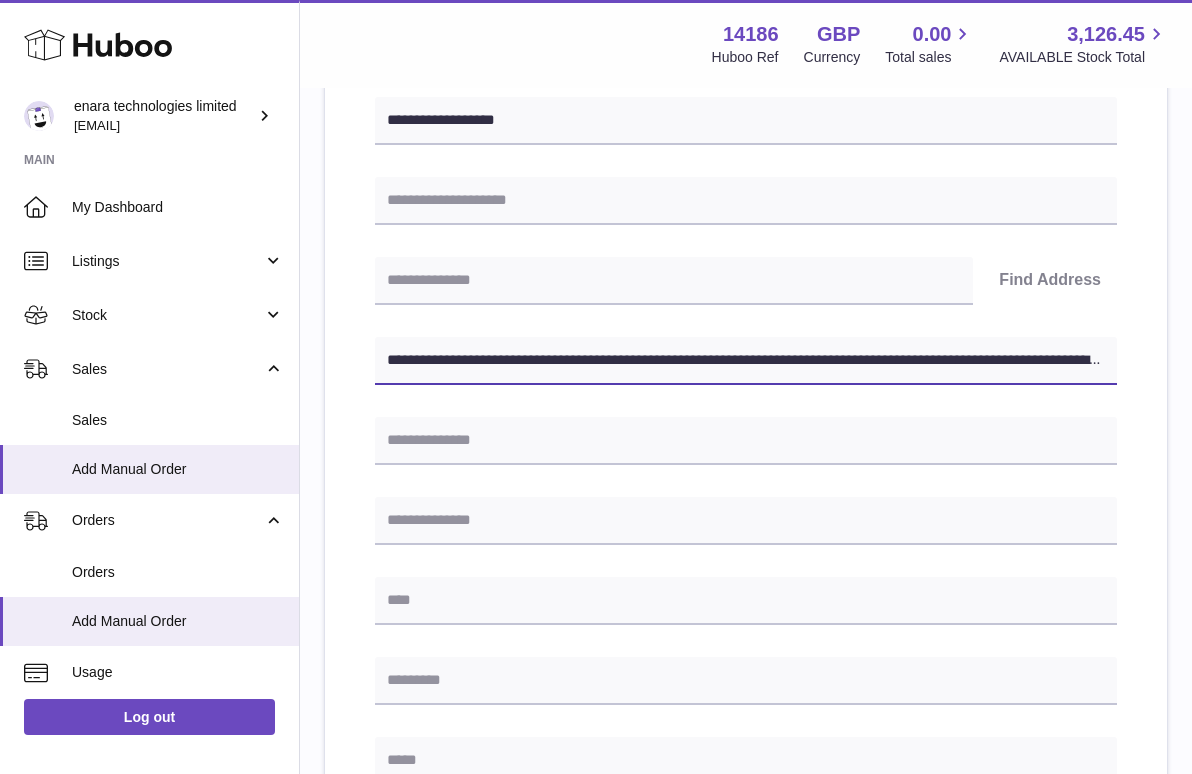 drag, startPoint x: 826, startPoint y: 354, endPoint x: 1287, endPoint y: 383, distance: 461.91125 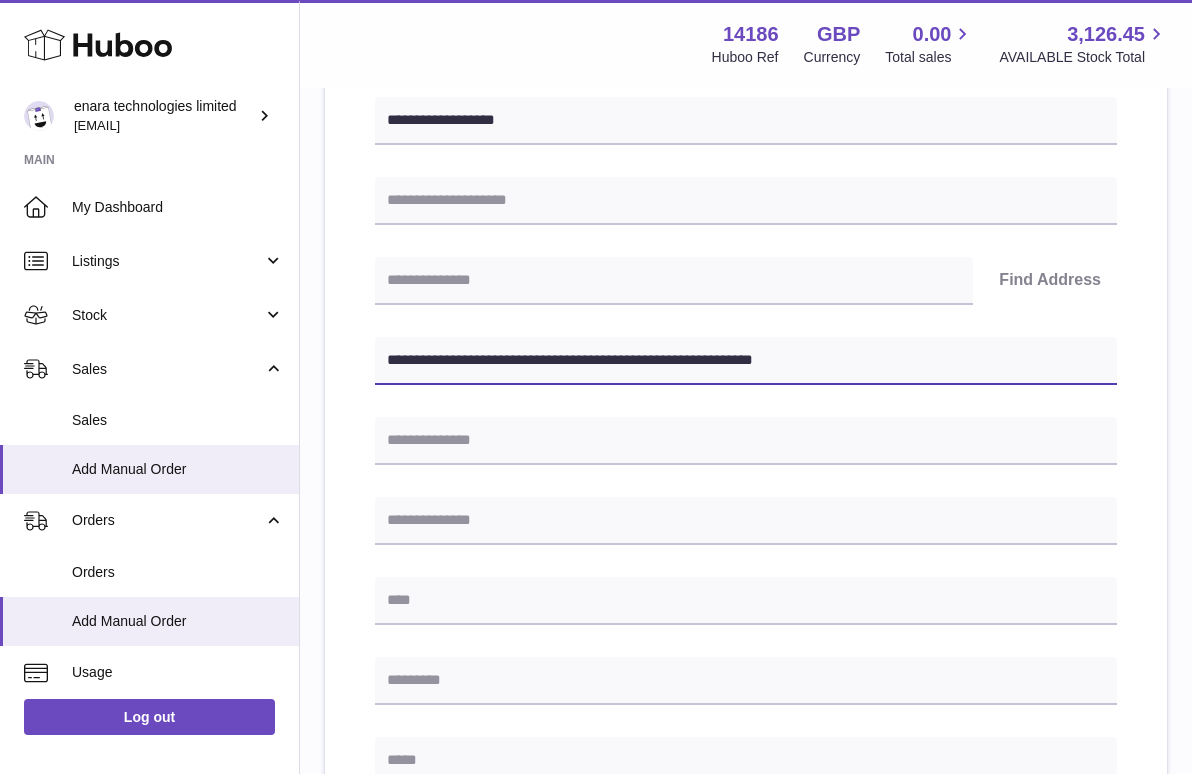 type on "**********" 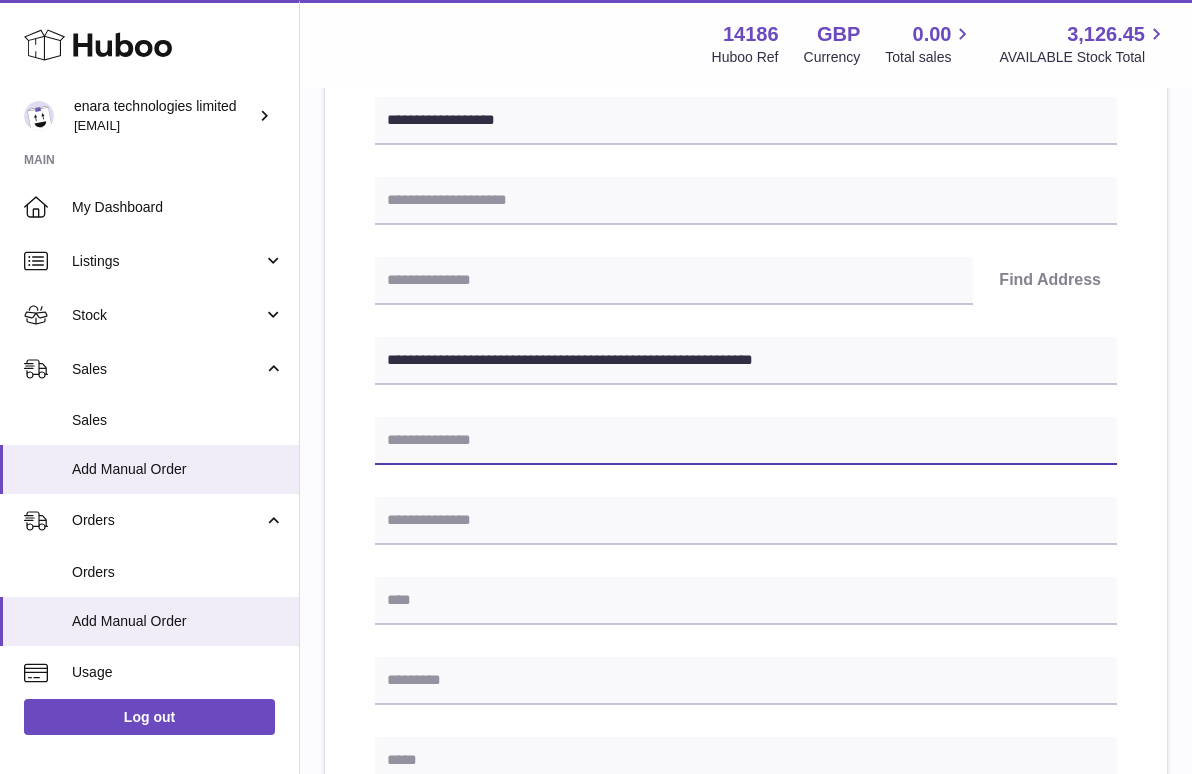 paste on "**********" 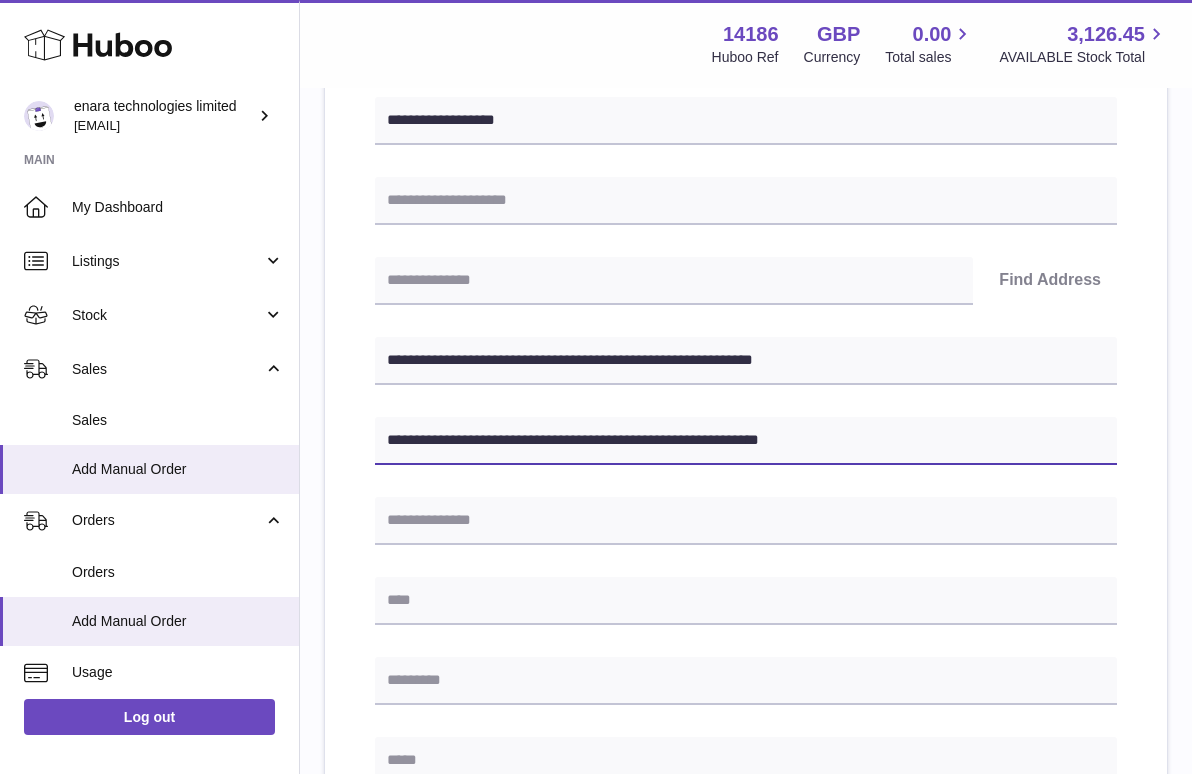 type on "**********" 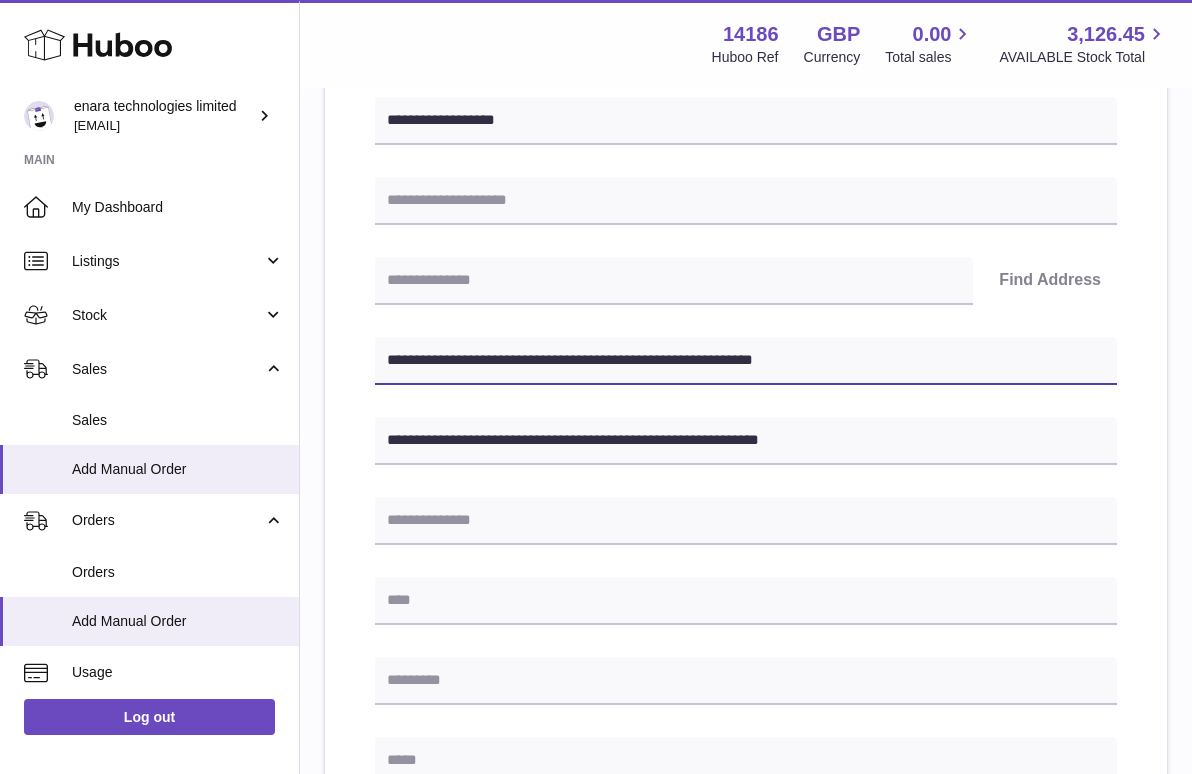 drag, startPoint x: 569, startPoint y: 361, endPoint x: 395, endPoint y: 361, distance: 174 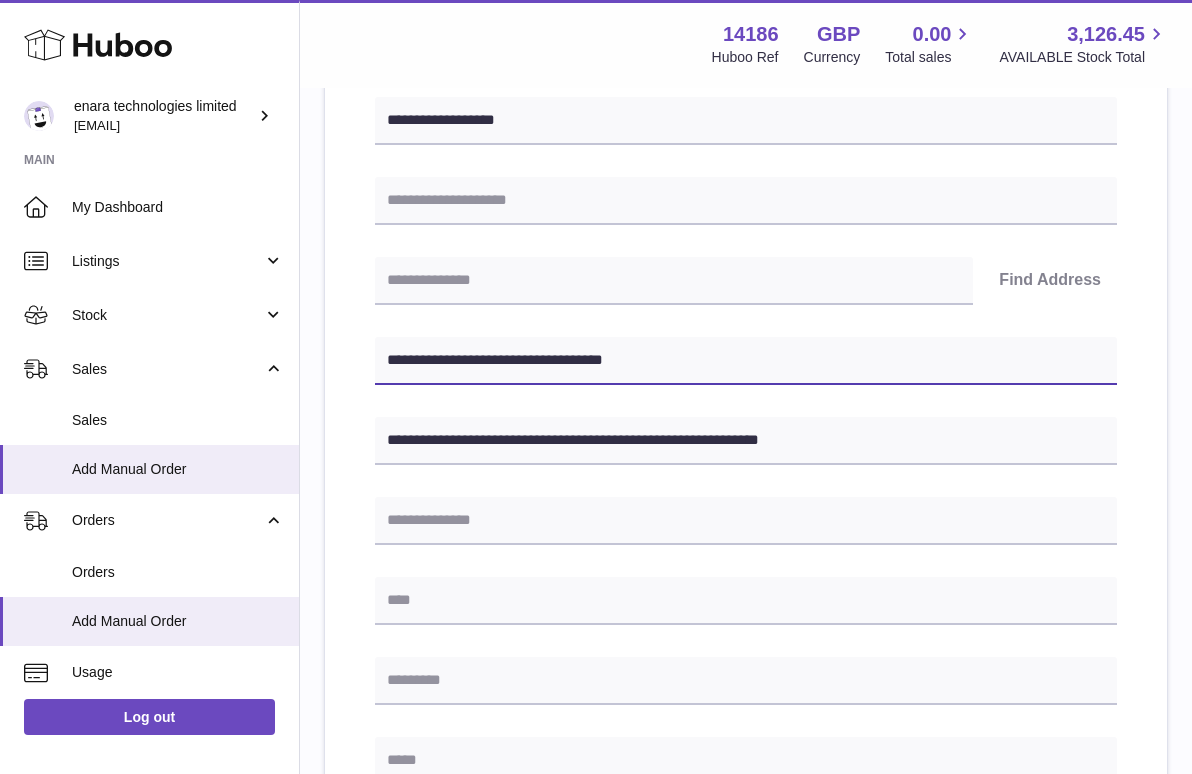 type on "**********" 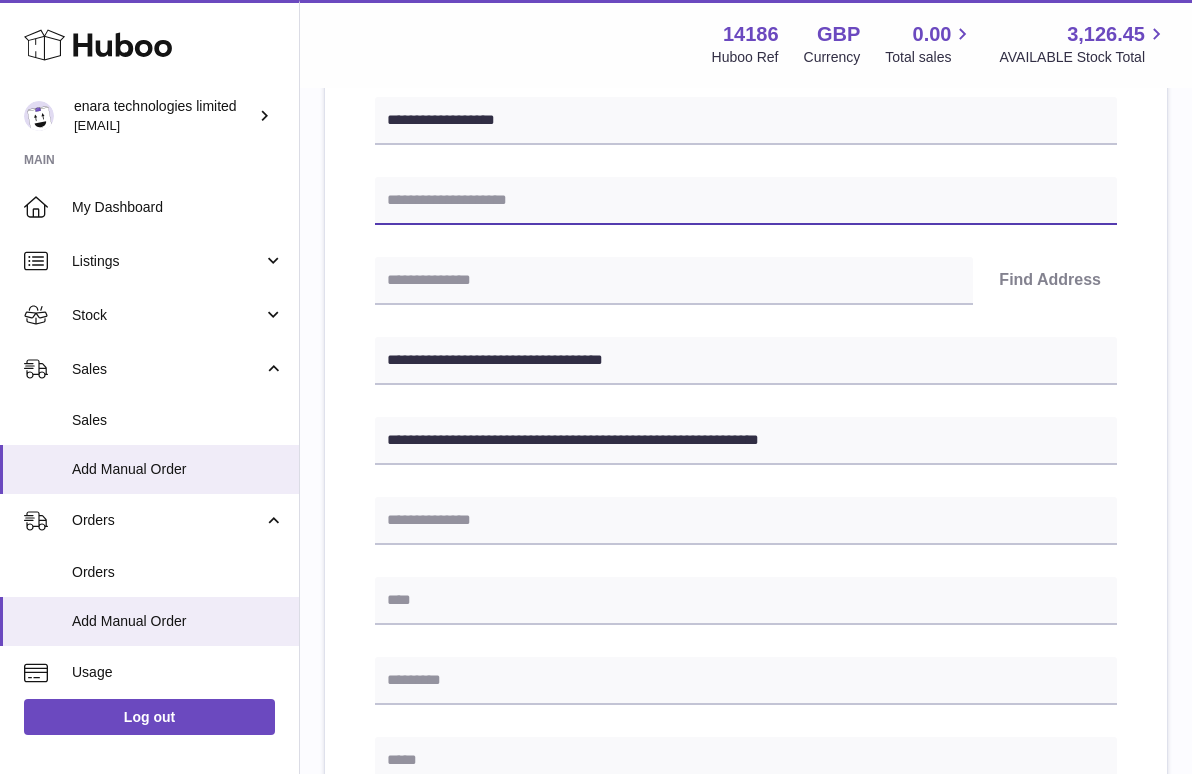paste on "**********" 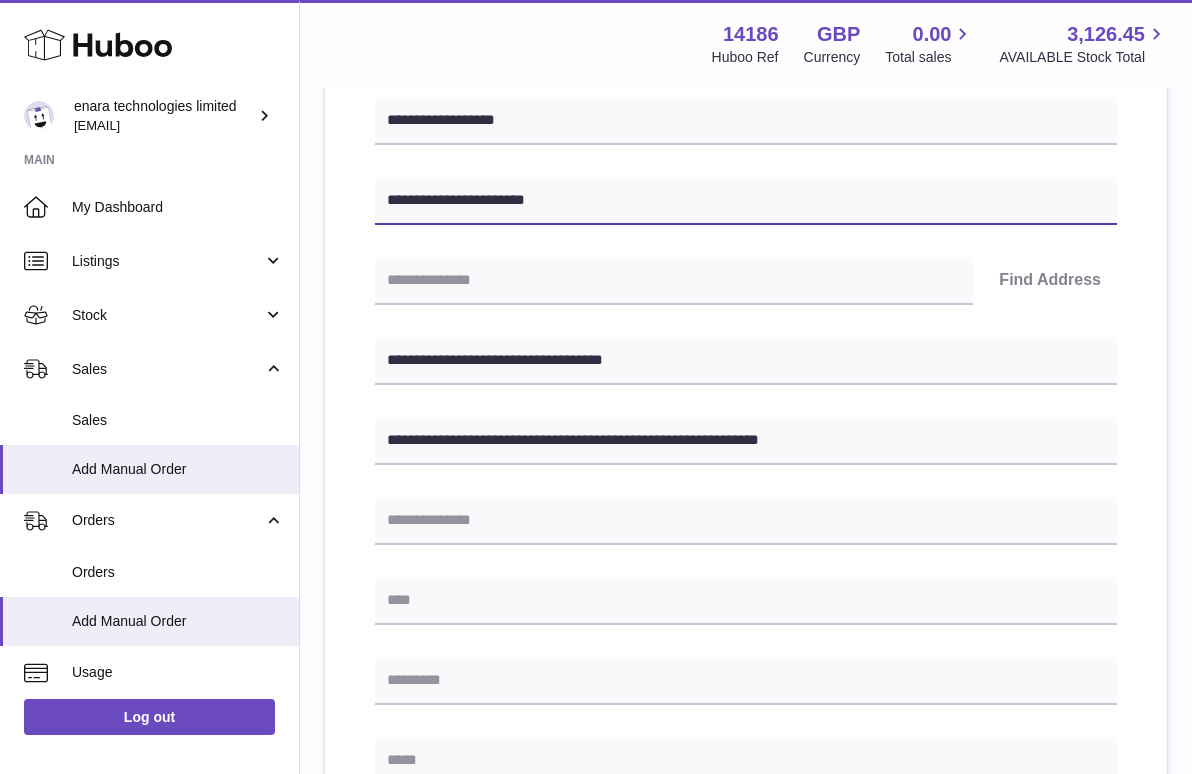 type on "**********" 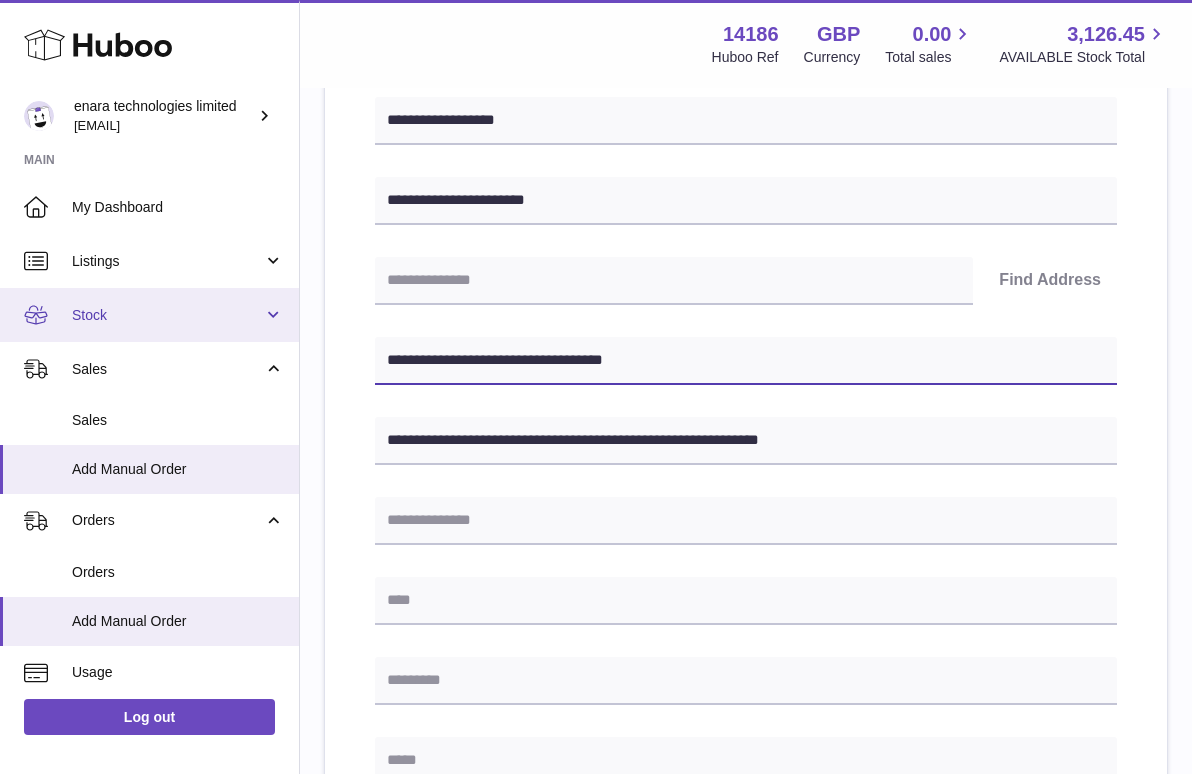 drag, startPoint x: 506, startPoint y: 358, endPoint x: 206, endPoint y: 300, distance: 305.55524 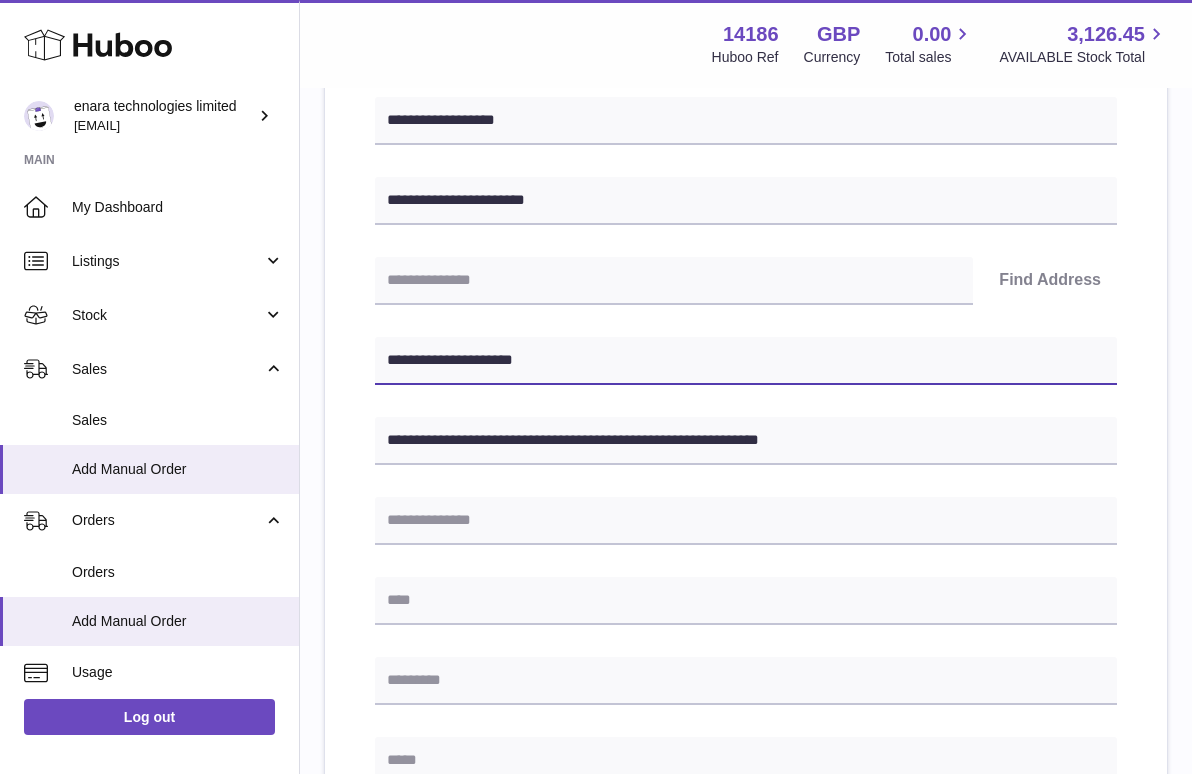 type on "**********" 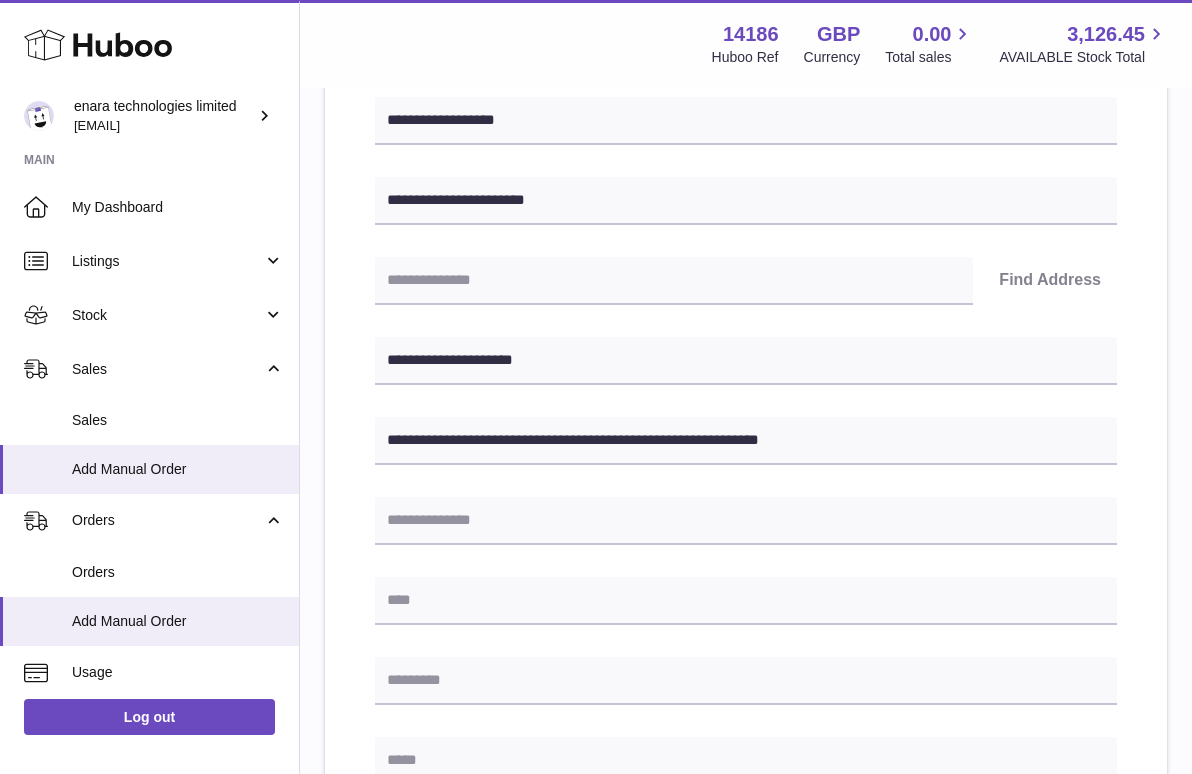 paste on "**********" 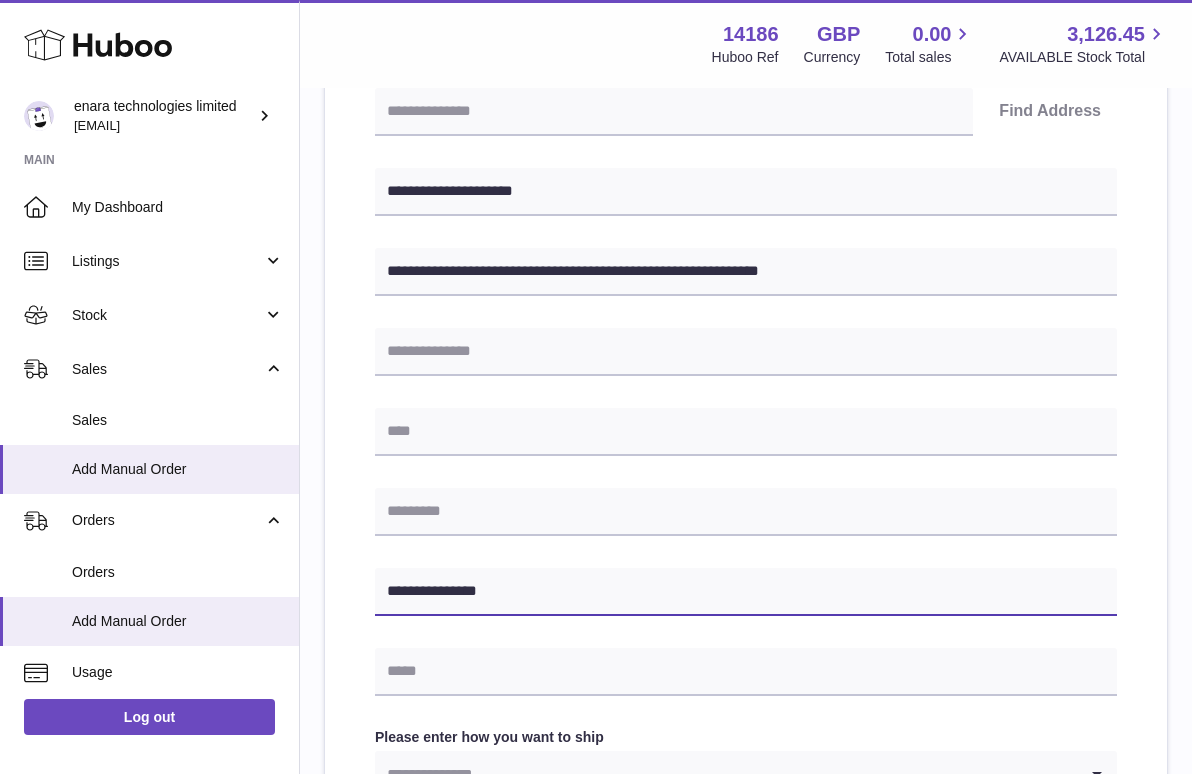 scroll, scrollTop: 452, scrollLeft: 0, axis: vertical 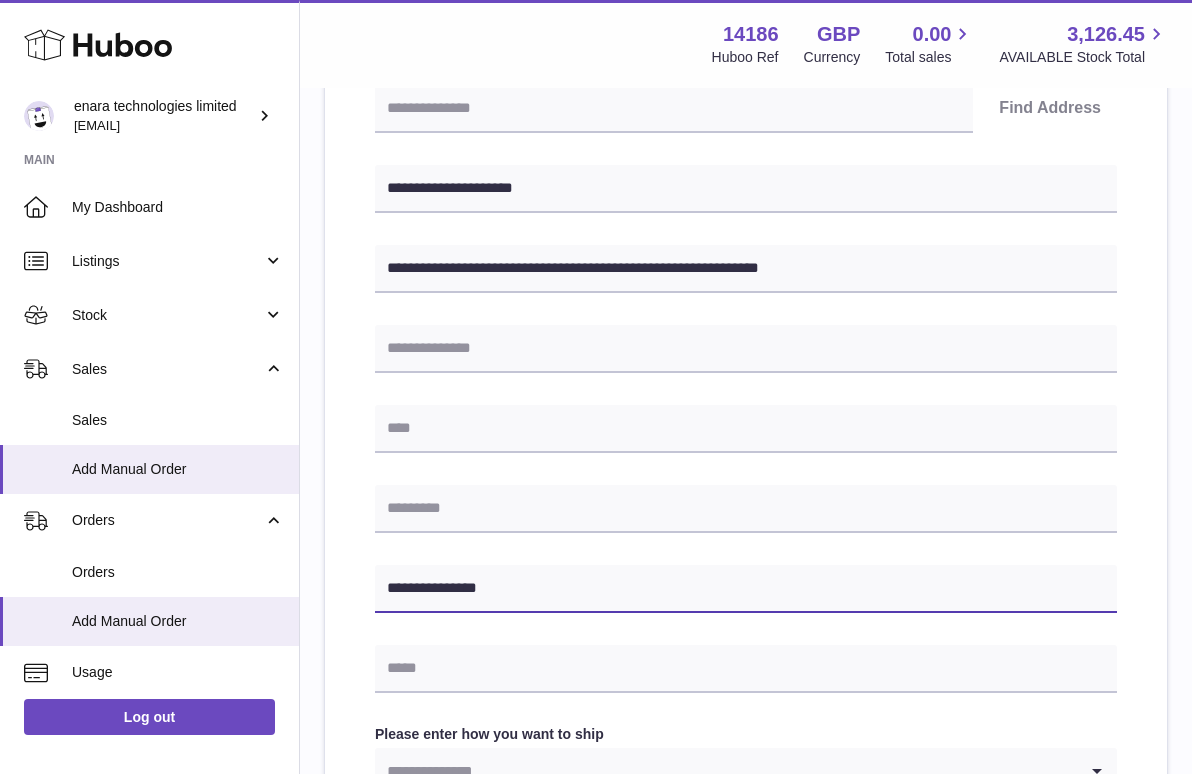 type on "**********" 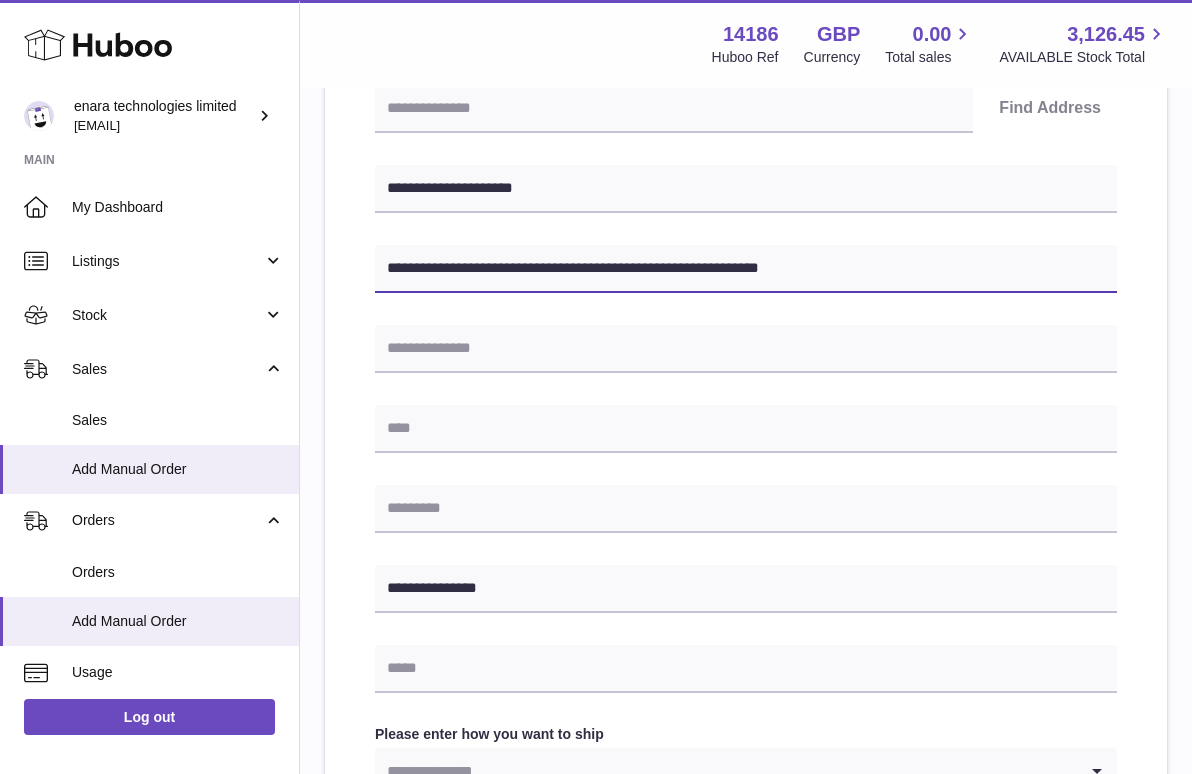 drag, startPoint x: 742, startPoint y: 265, endPoint x: 673, endPoint y: 267, distance: 69.02898 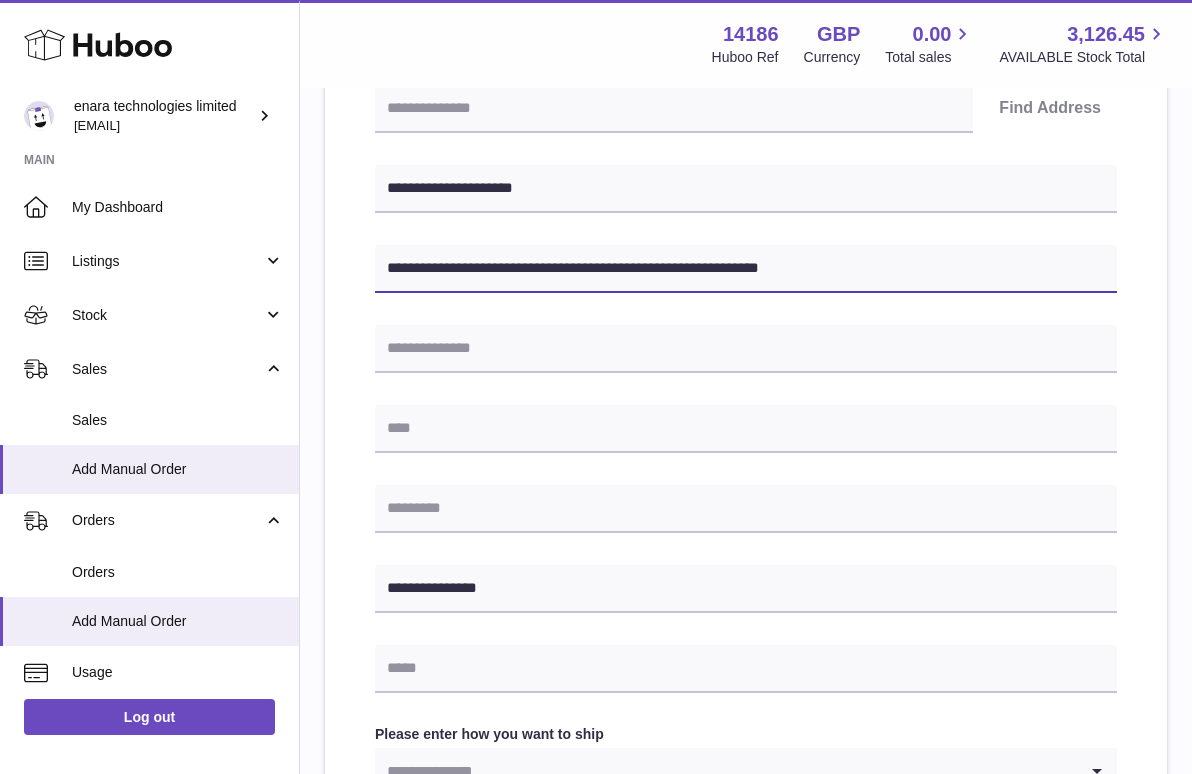 click on "**********" at bounding box center [746, 269] 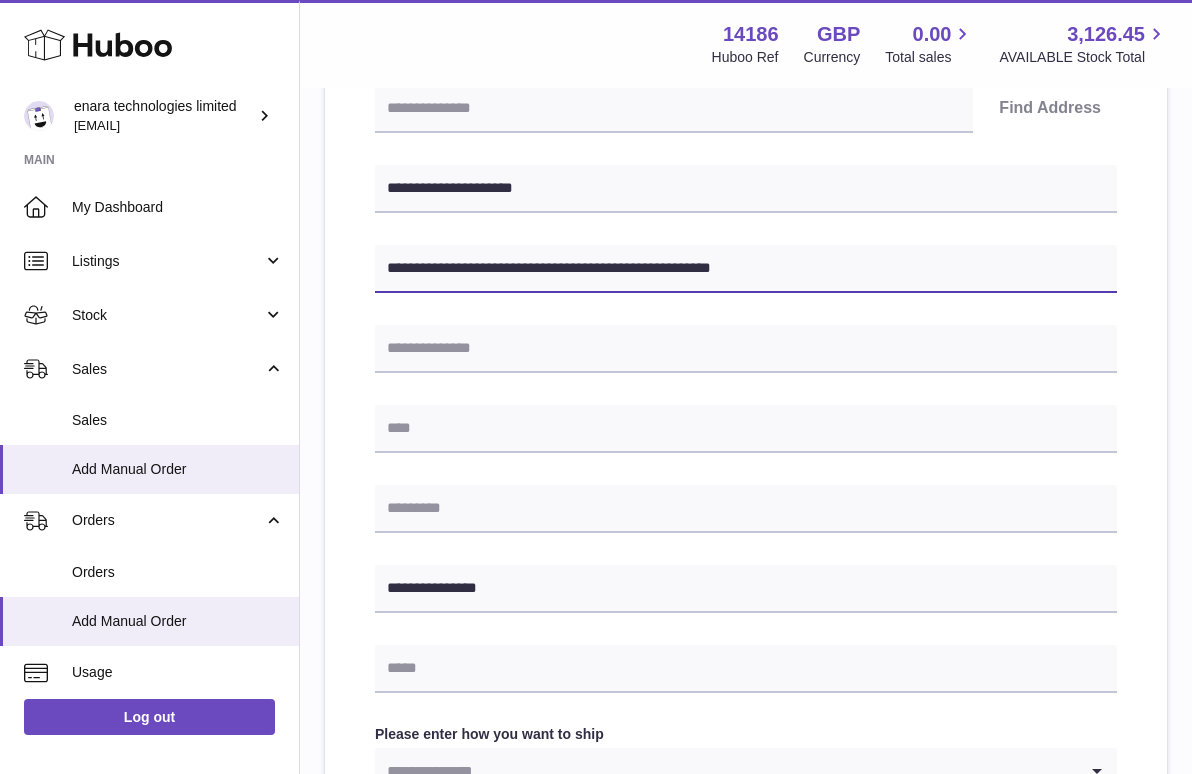 type on "**********" 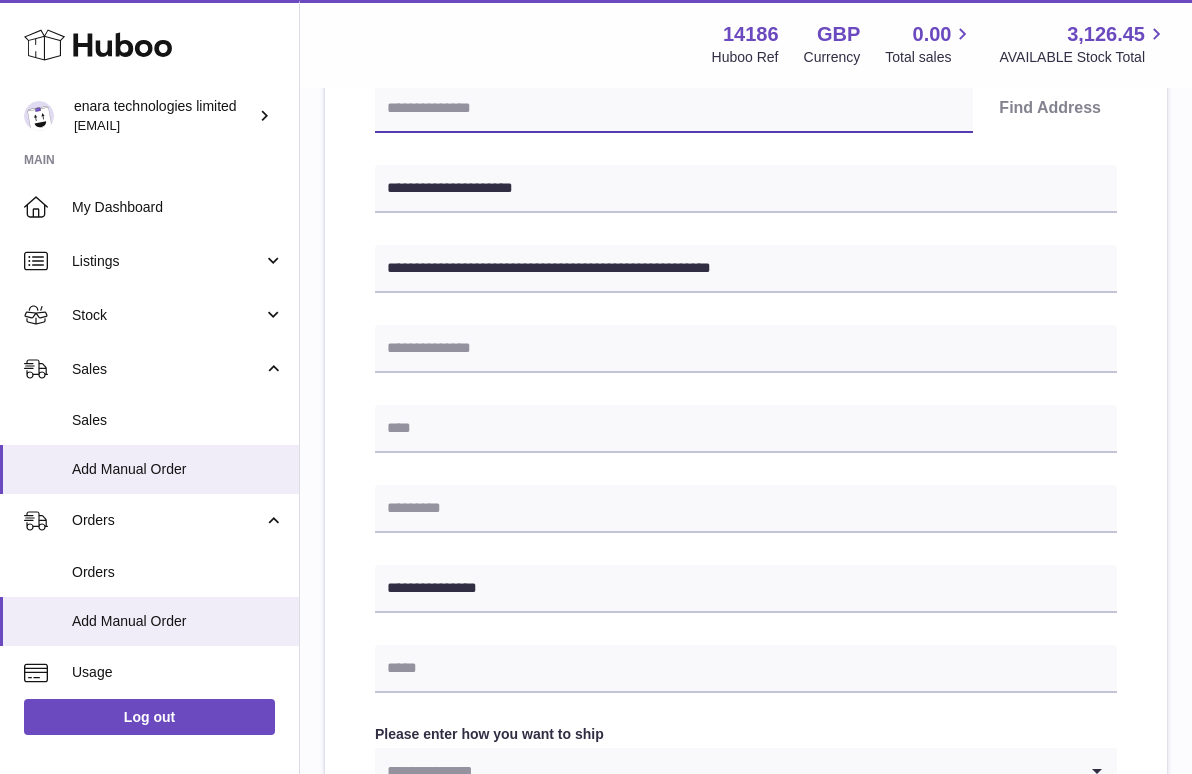 paste on "********" 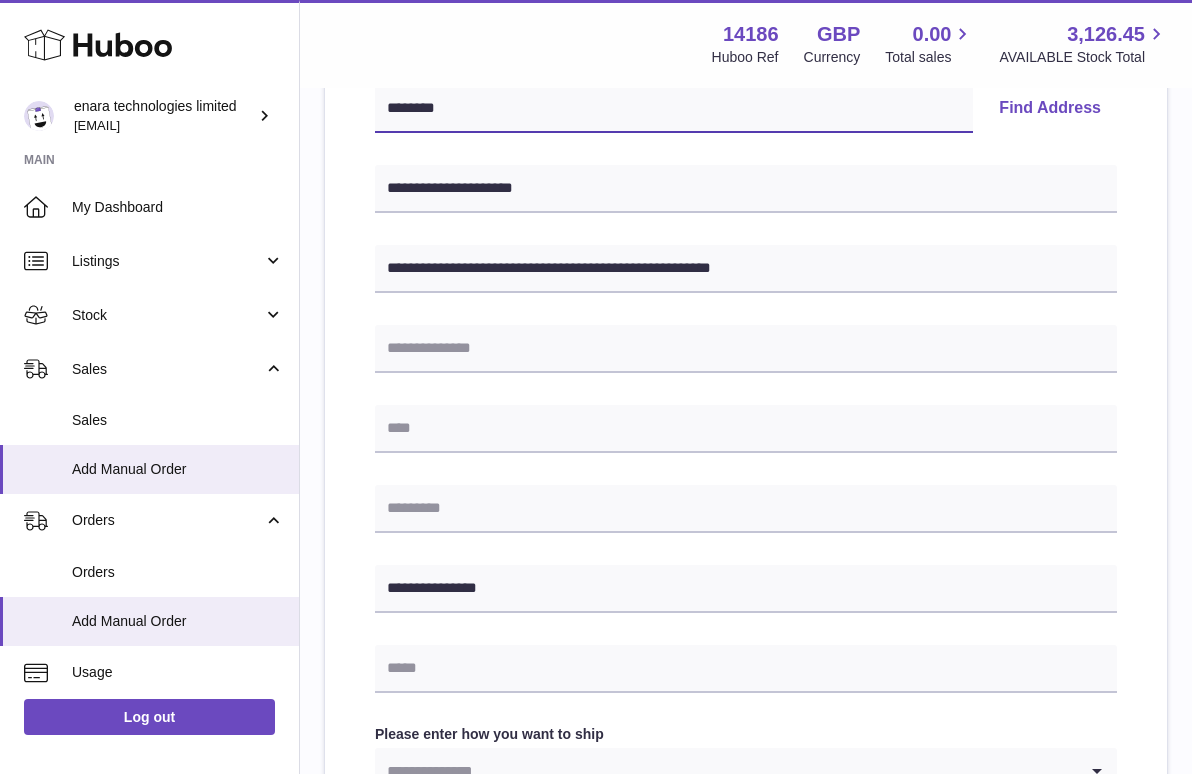 type on "********" 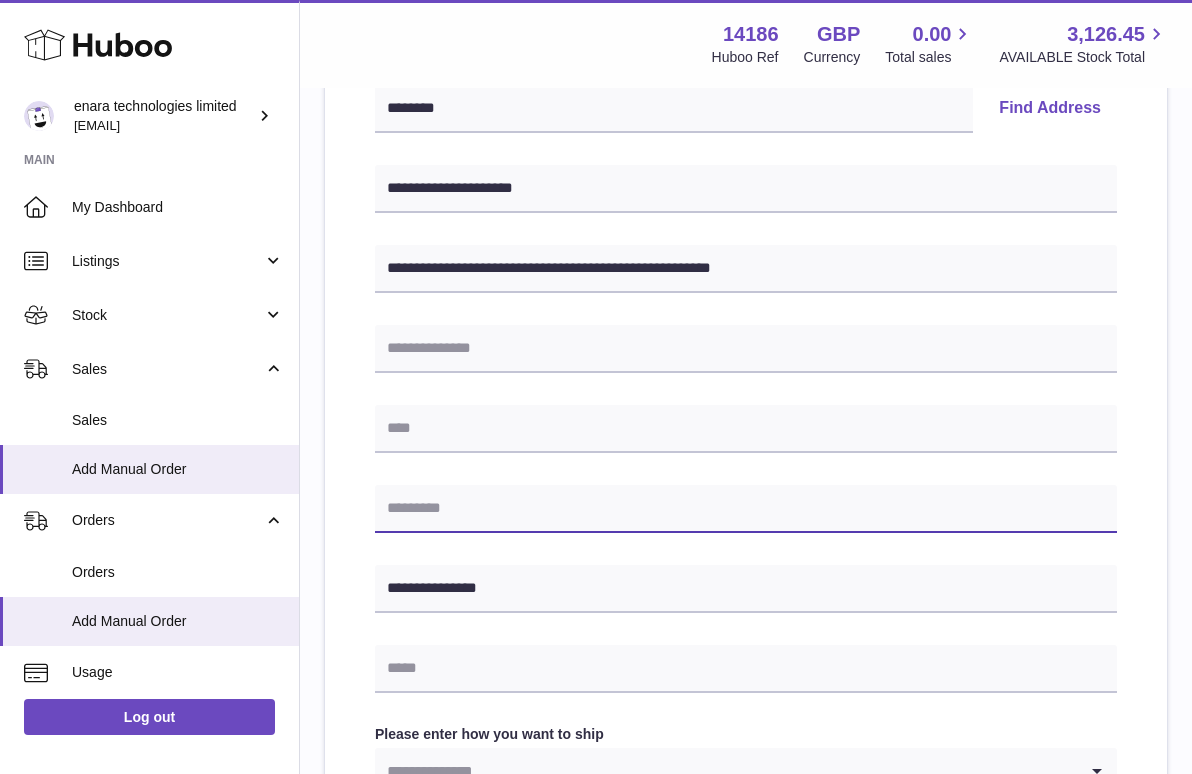paste on "********" 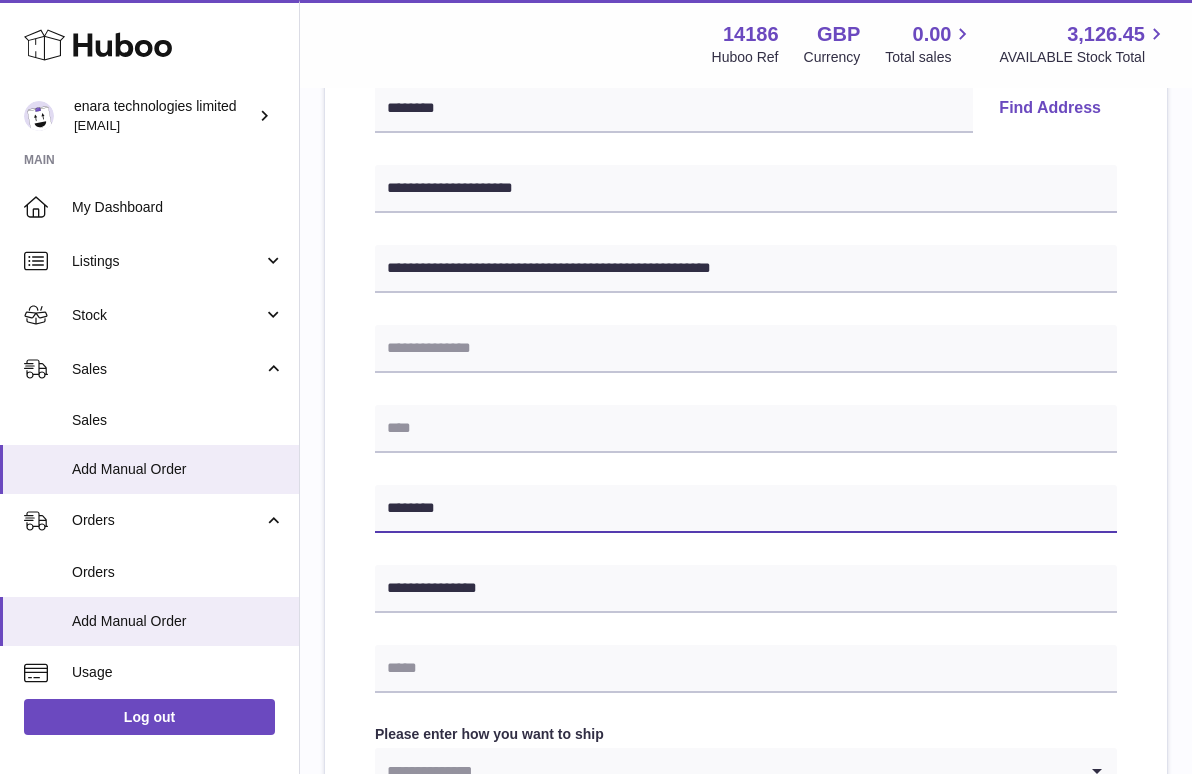 type on "********" 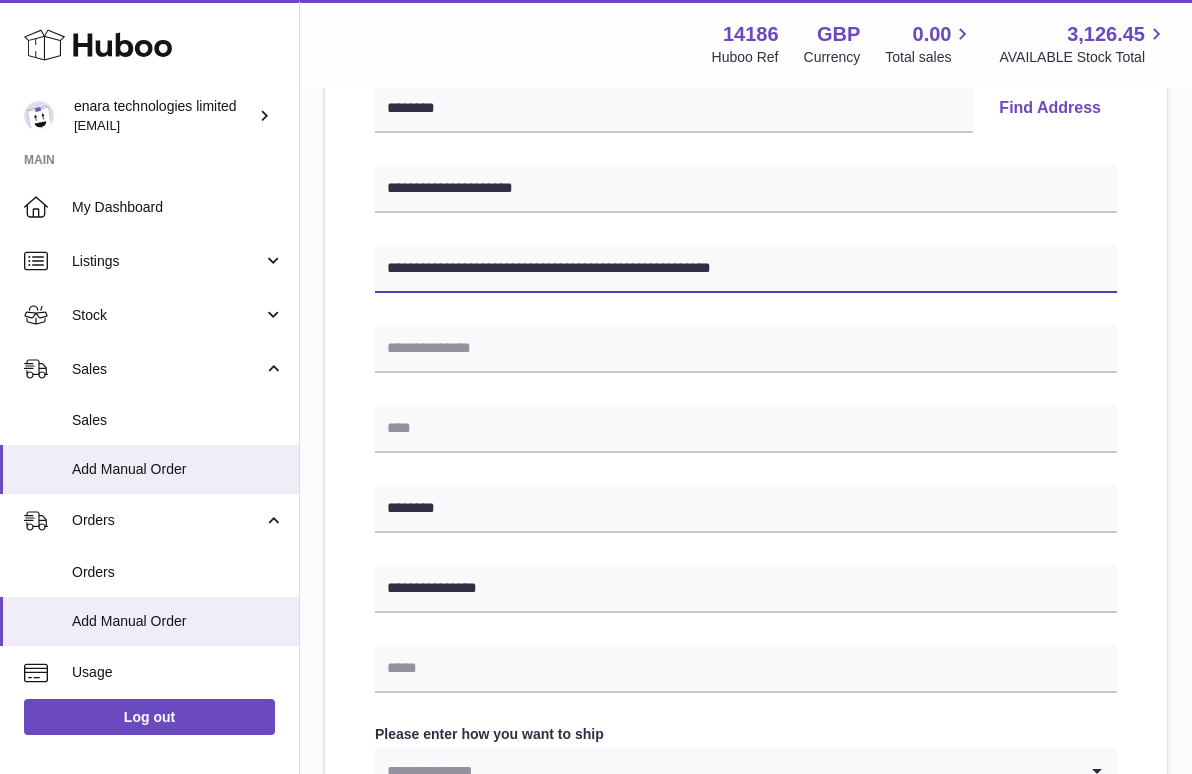 drag, startPoint x: 508, startPoint y: 266, endPoint x: 941, endPoint y: 291, distance: 433.7211 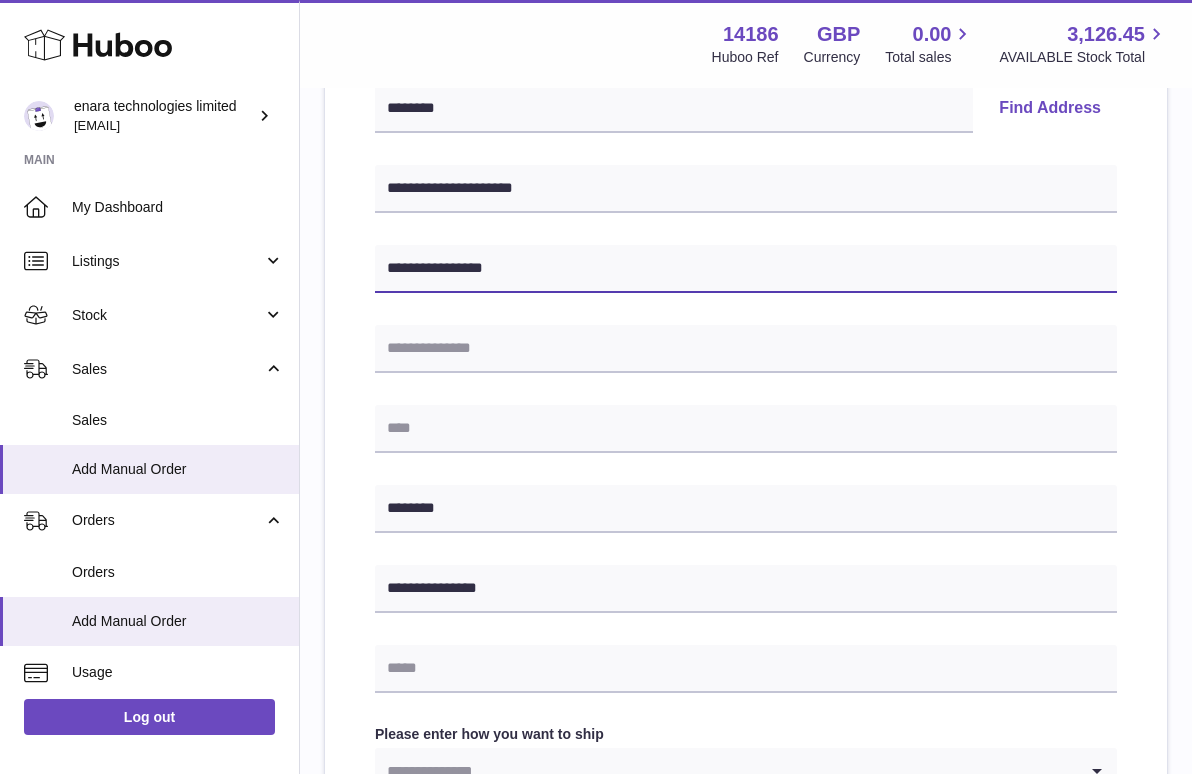 type on "**********" 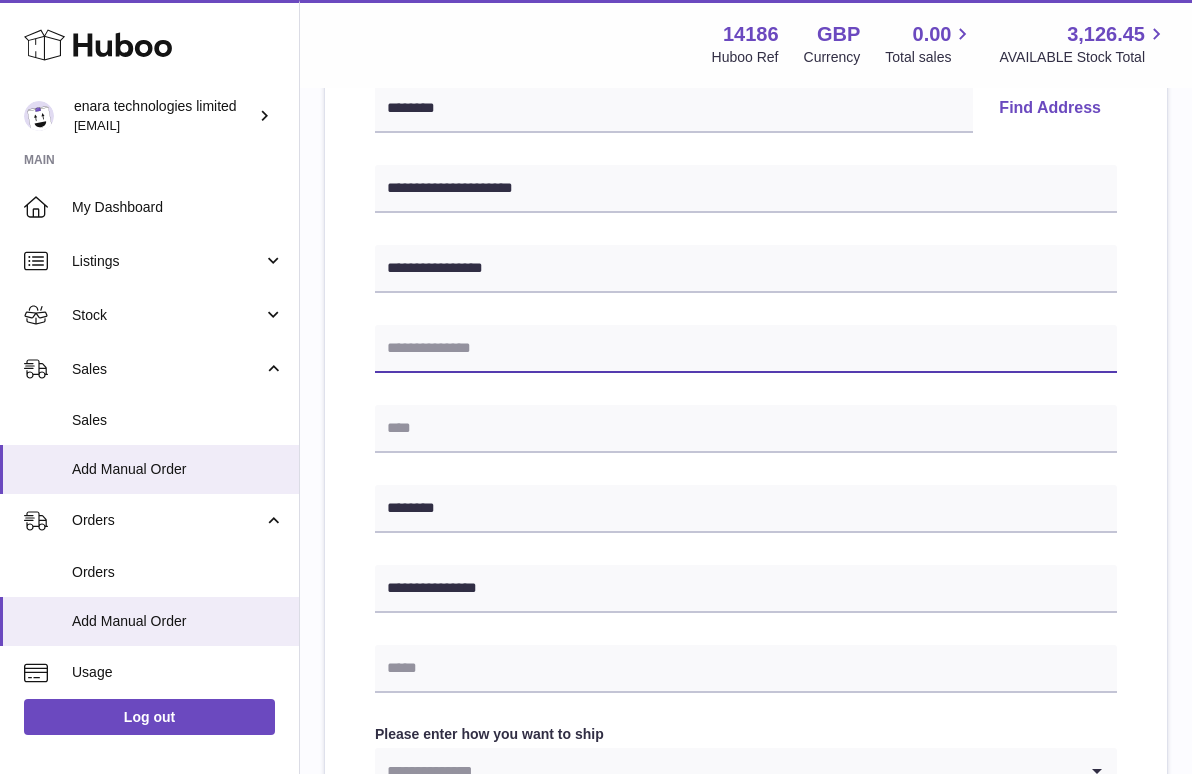 paste on "**********" 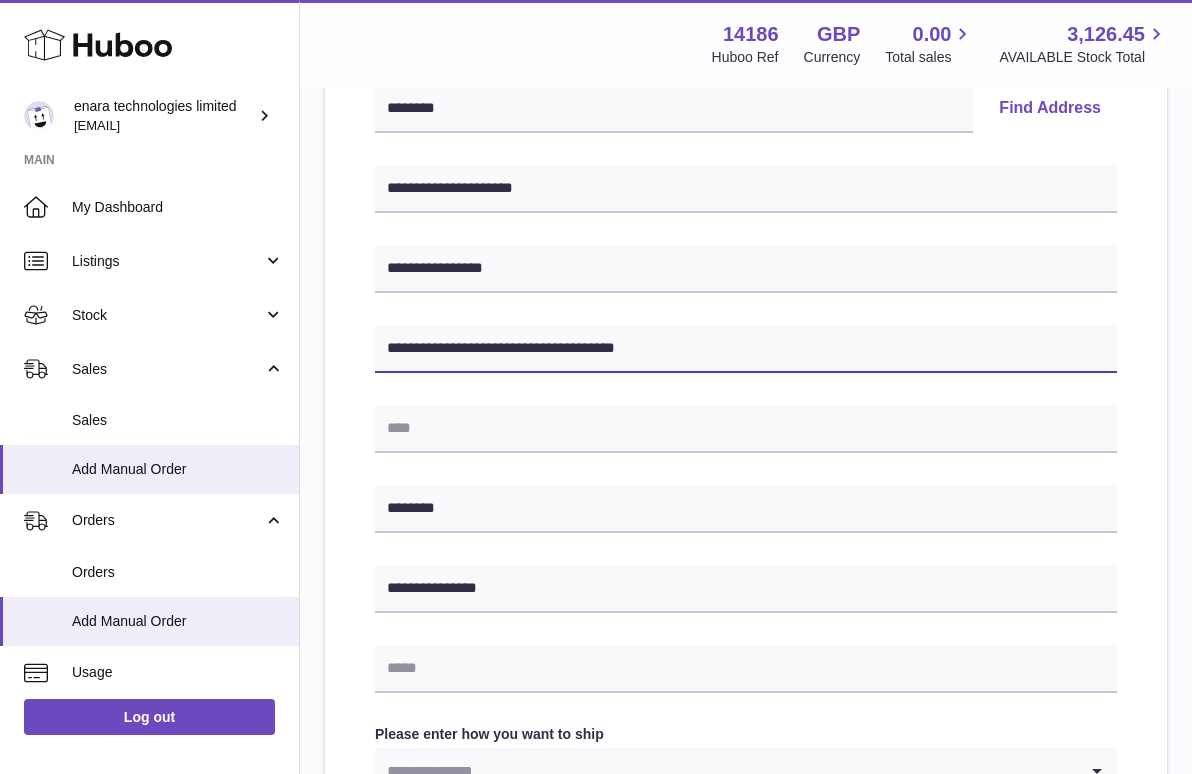 click on "**********" at bounding box center (746, 349) 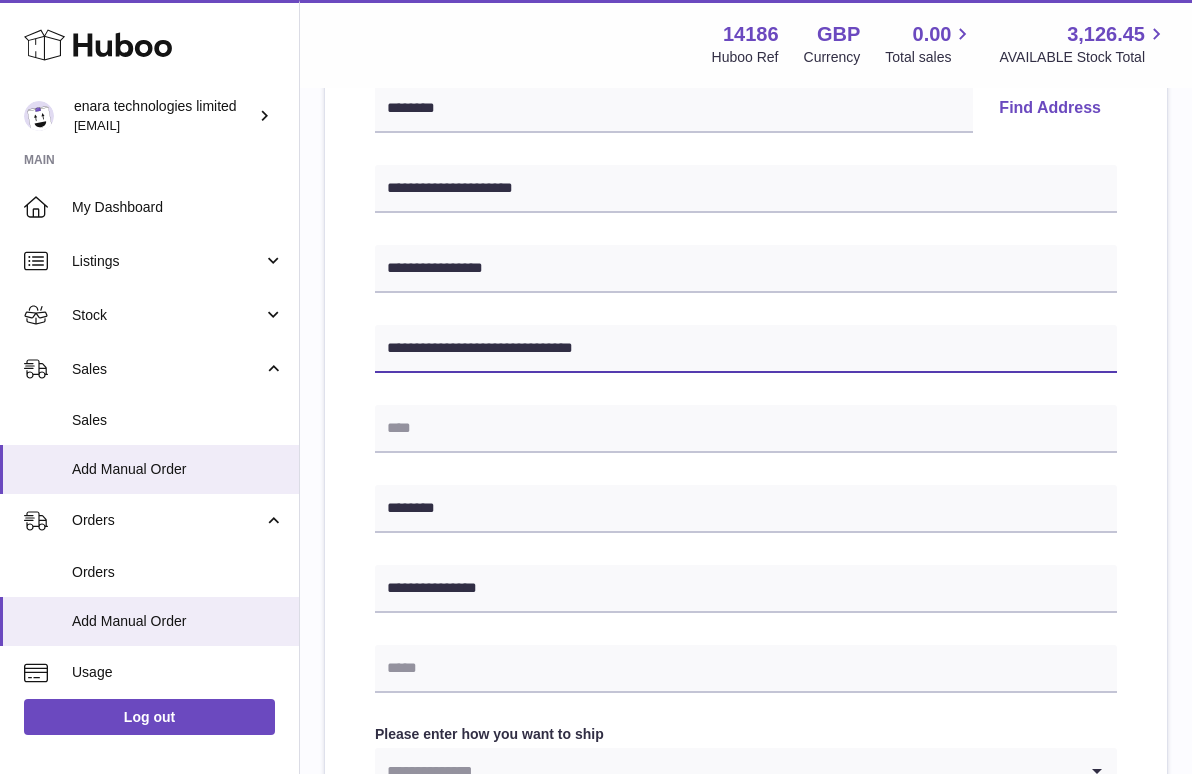 type on "**********" 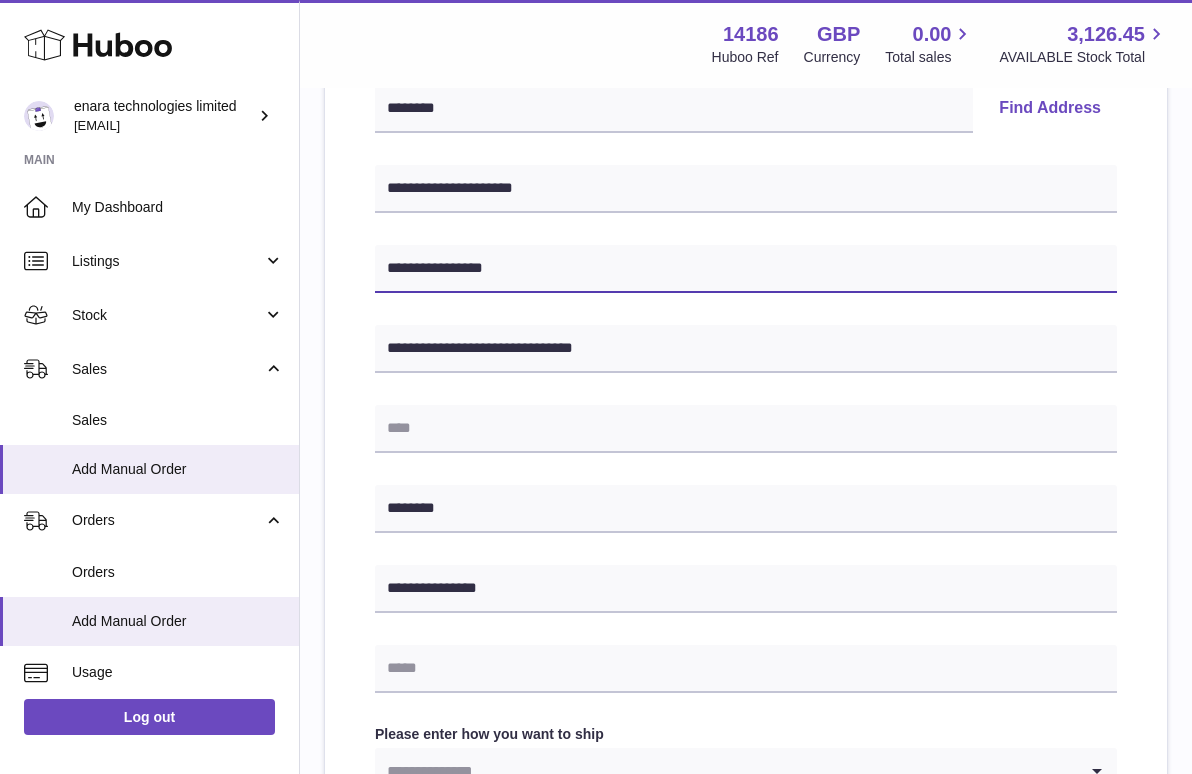 click on "**********" at bounding box center (746, 269) 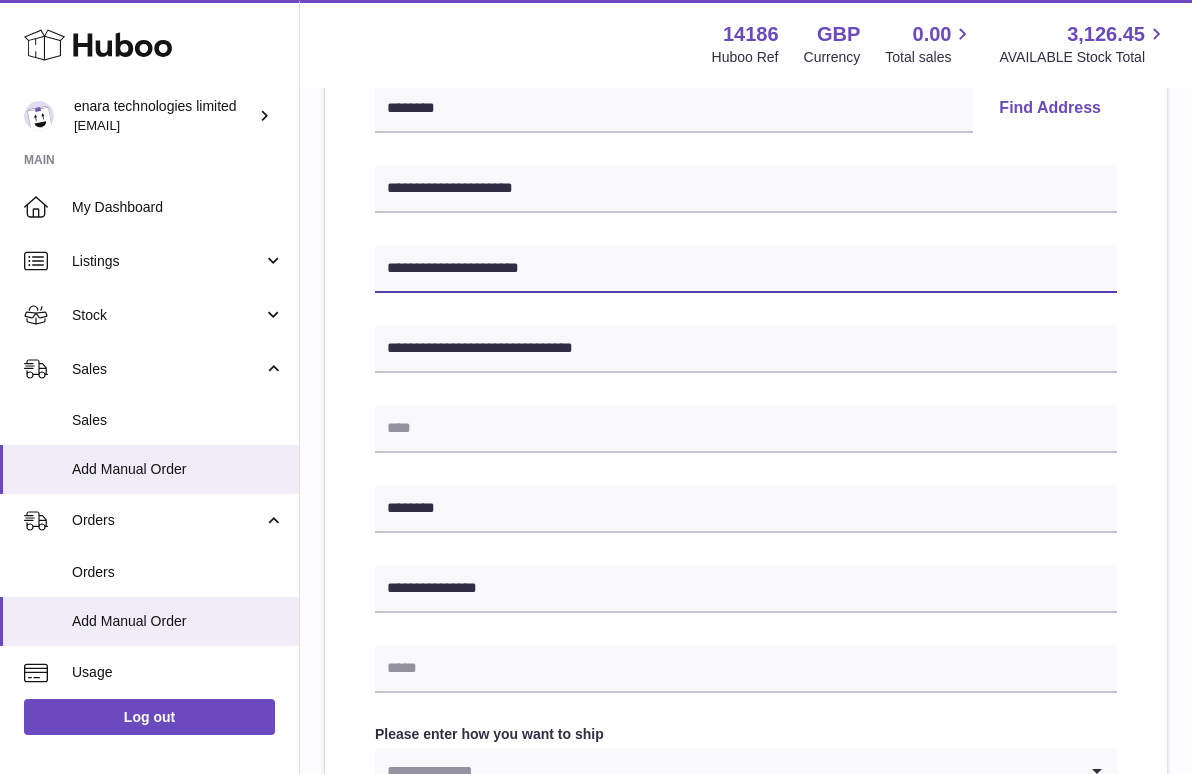 type on "**********" 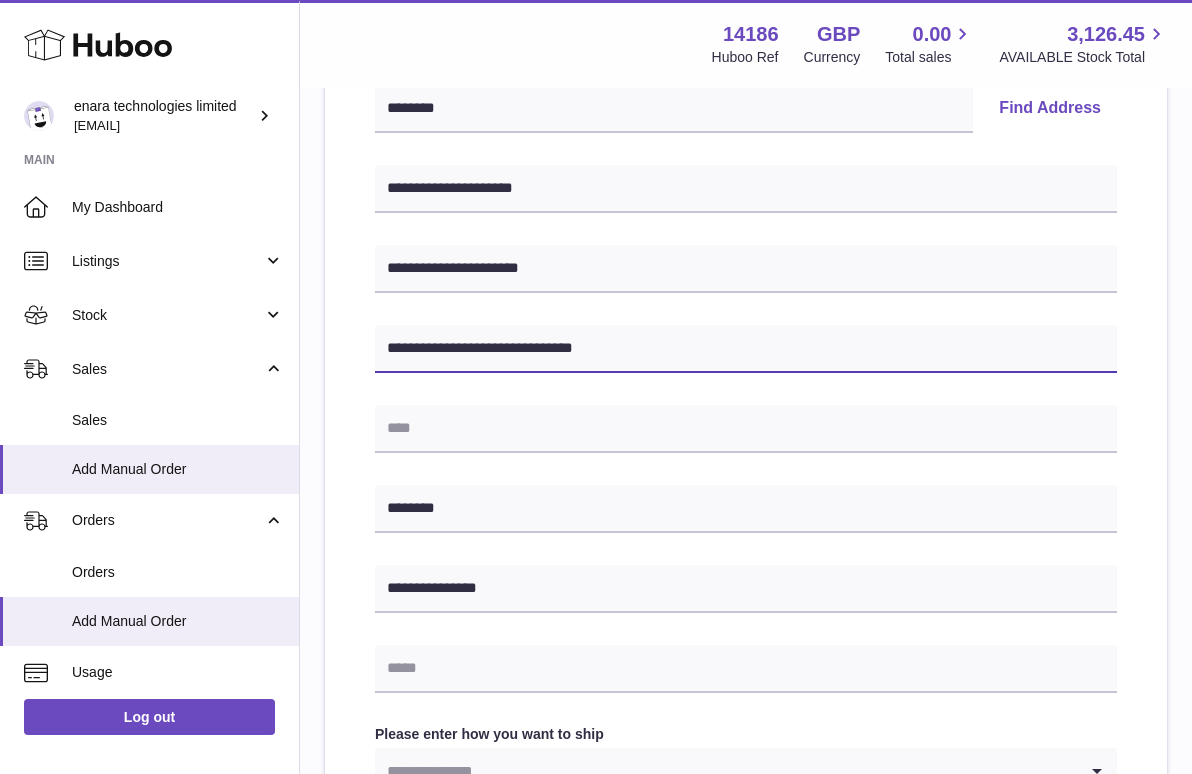click on "**********" at bounding box center [746, 349] 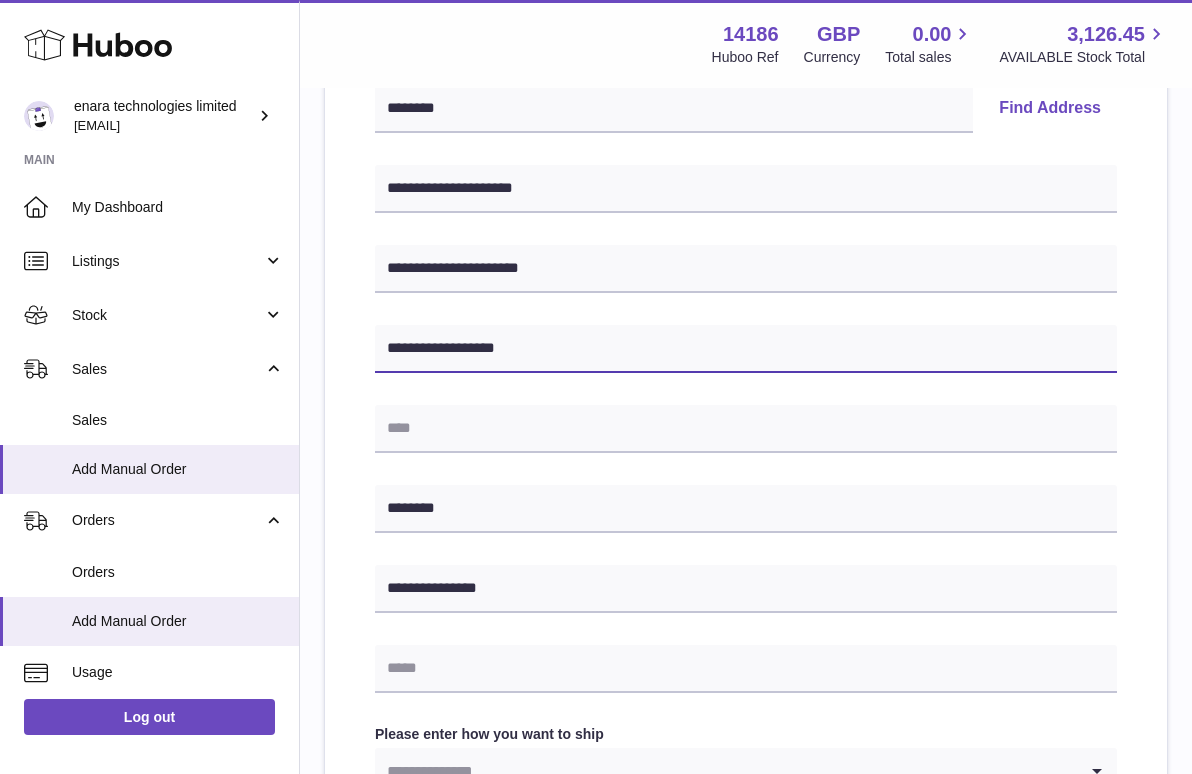 type on "**********" 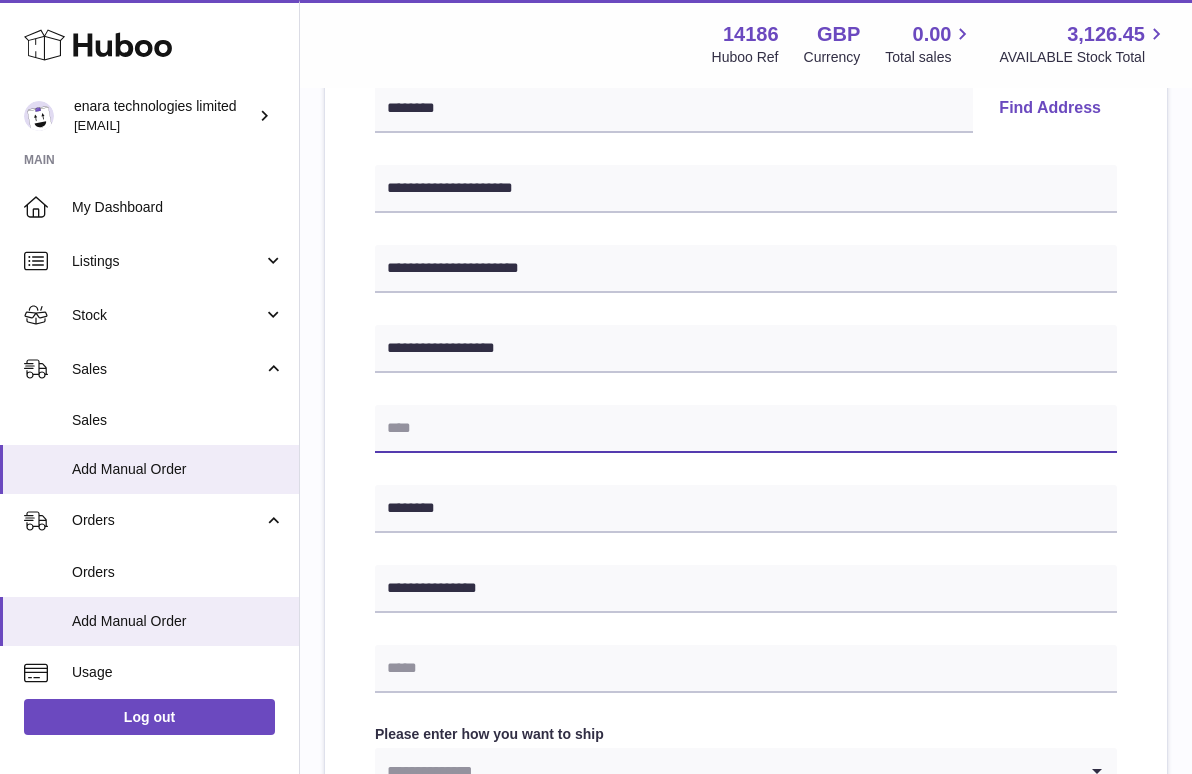 click at bounding box center [746, 429] 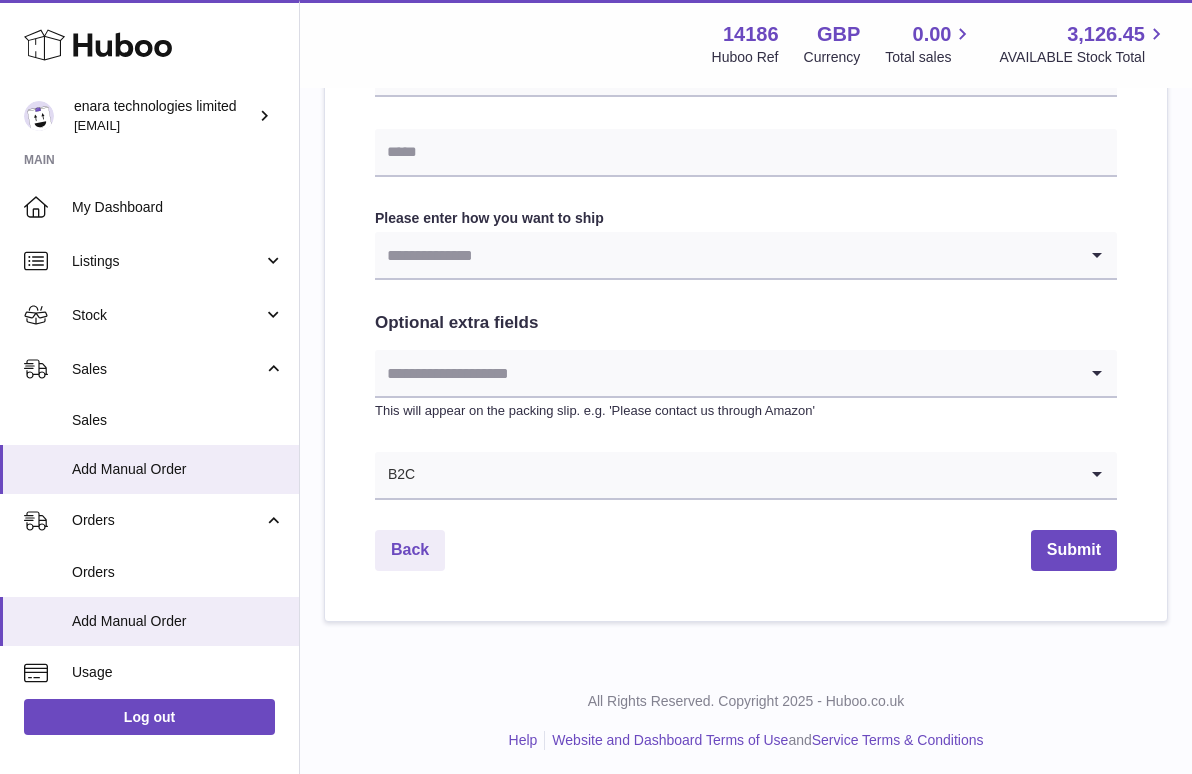 scroll, scrollTop: 967, scrollLeft: 0, axis: vertical 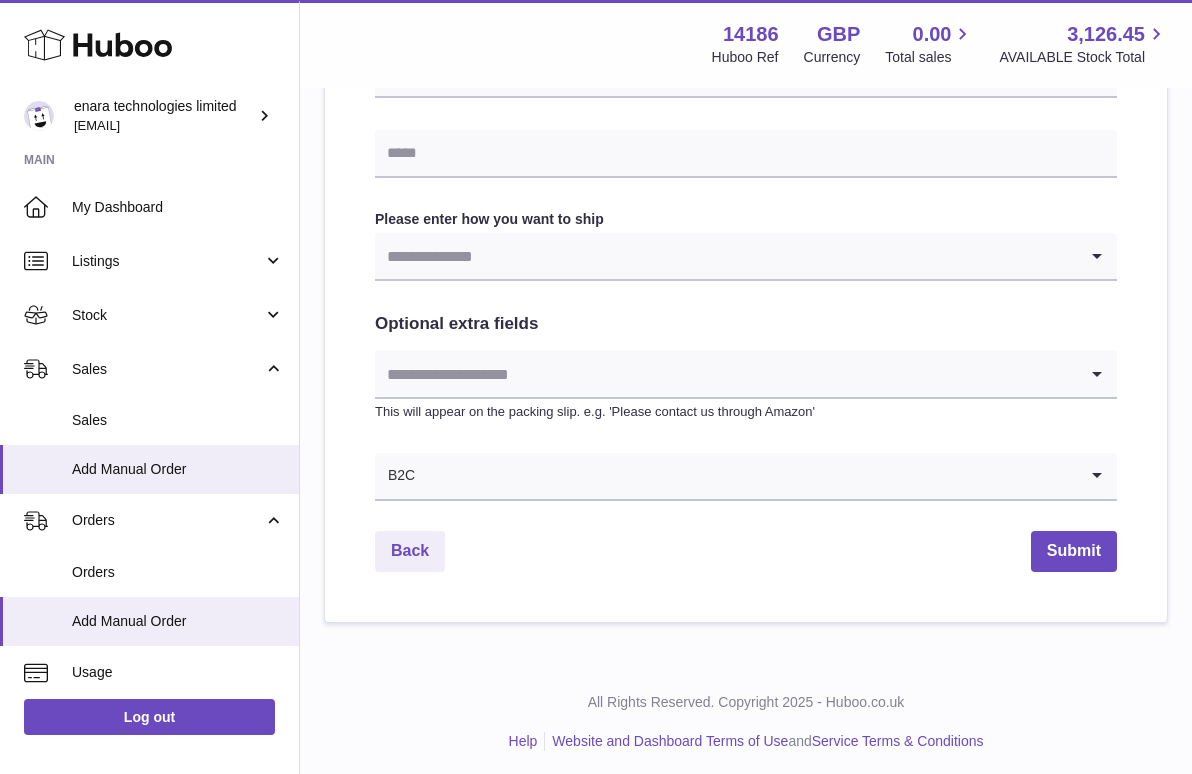 type on "******" 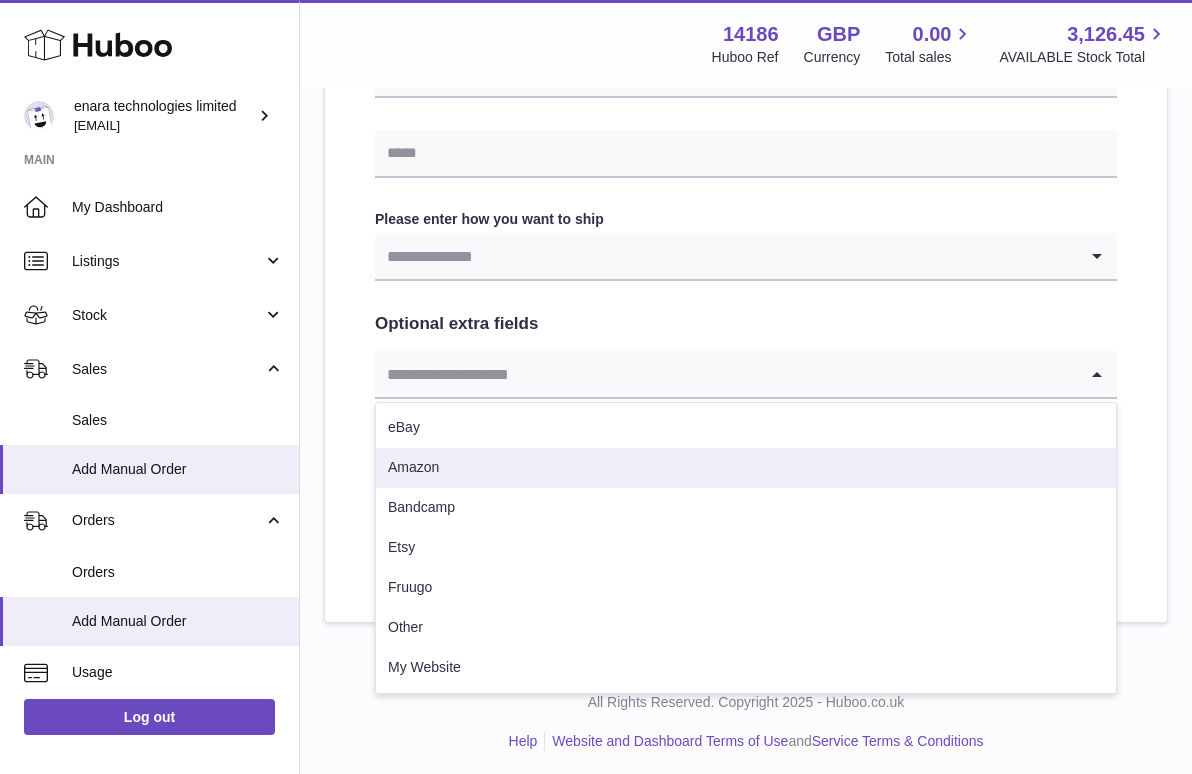 click at bounding box center [726, 256] 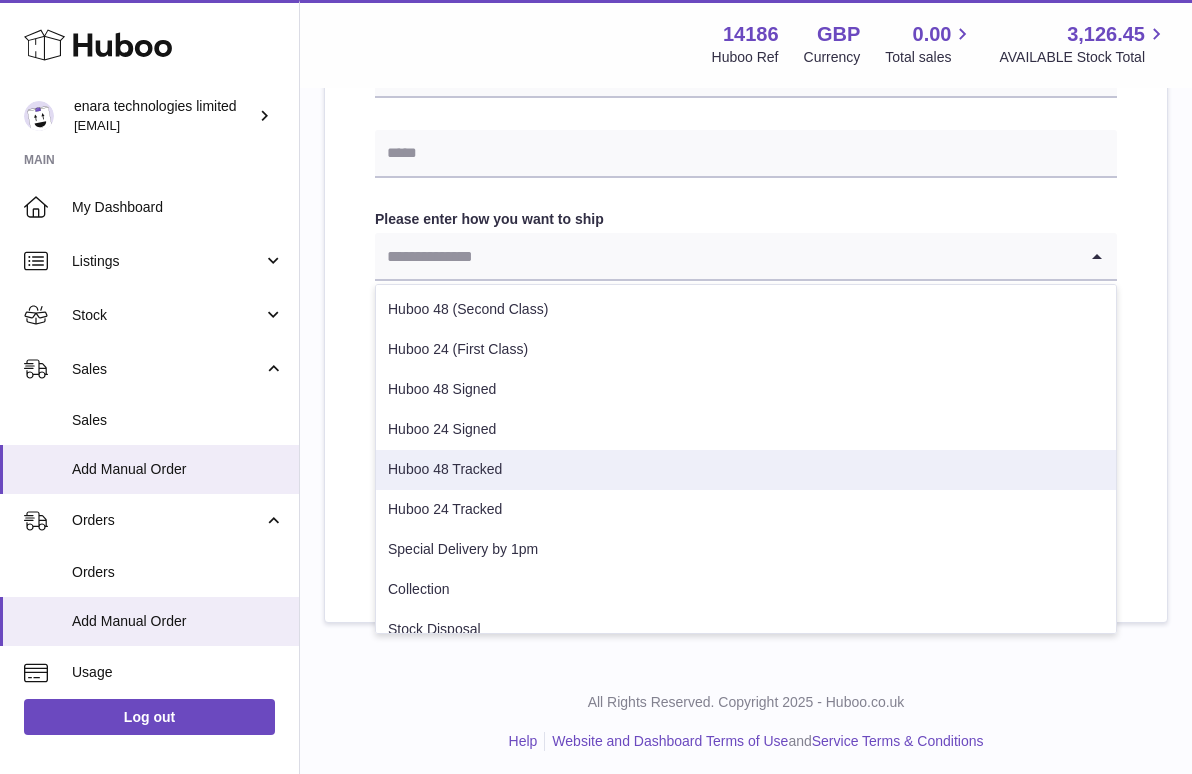click on "Huboo 48 Tracked" at bounding box center (746, 470) 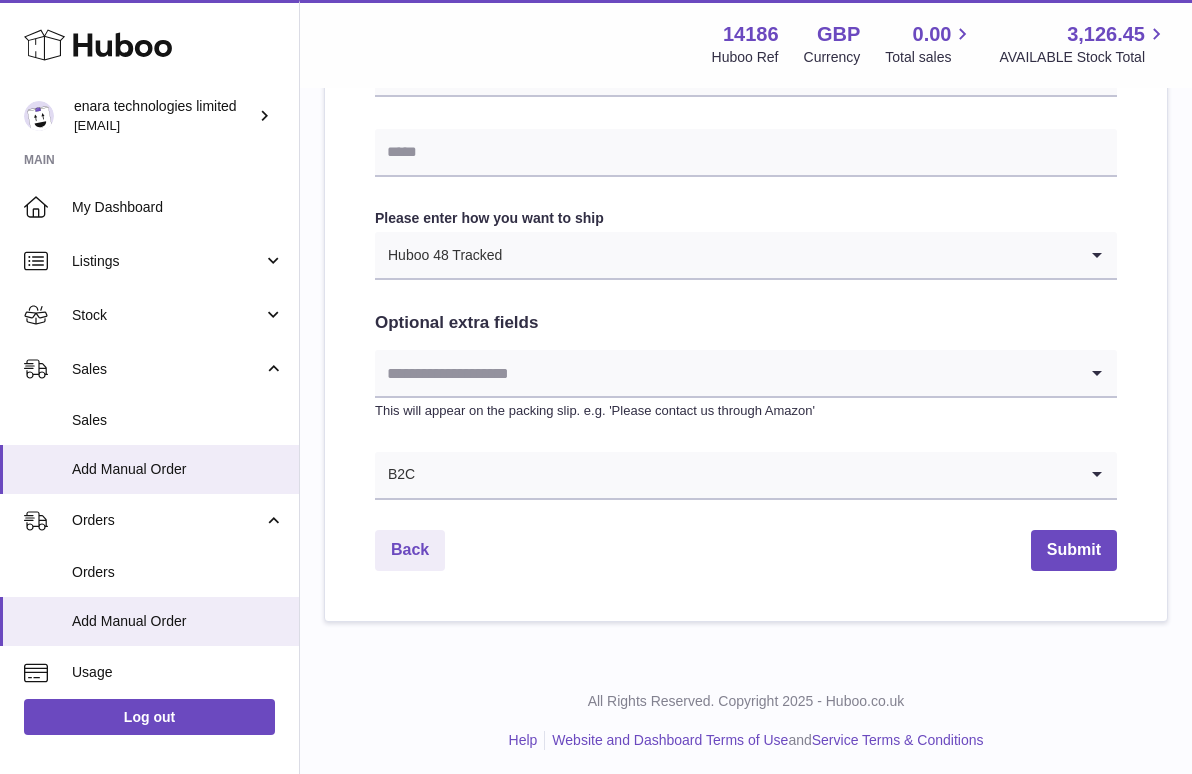 scroll, scrollTop: 967, scrollLeft: 0, axis: vertical 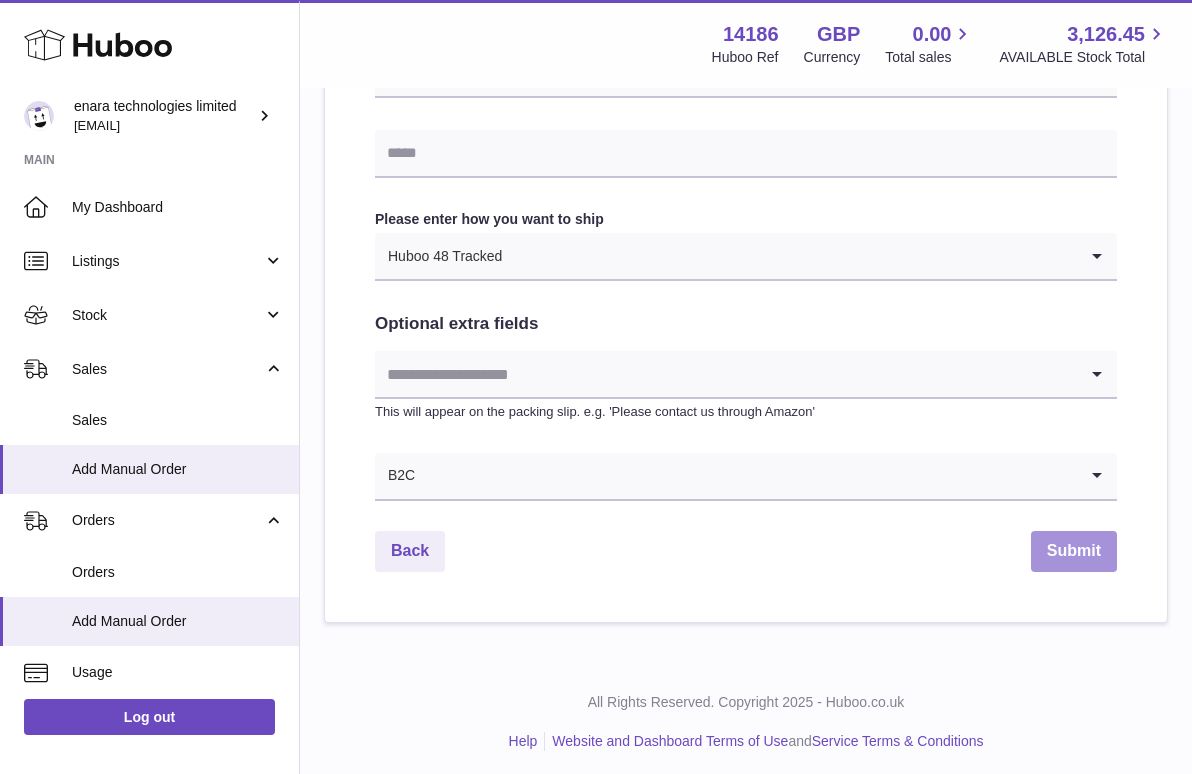 click on "Submit" at bounding box center [1074, 551] 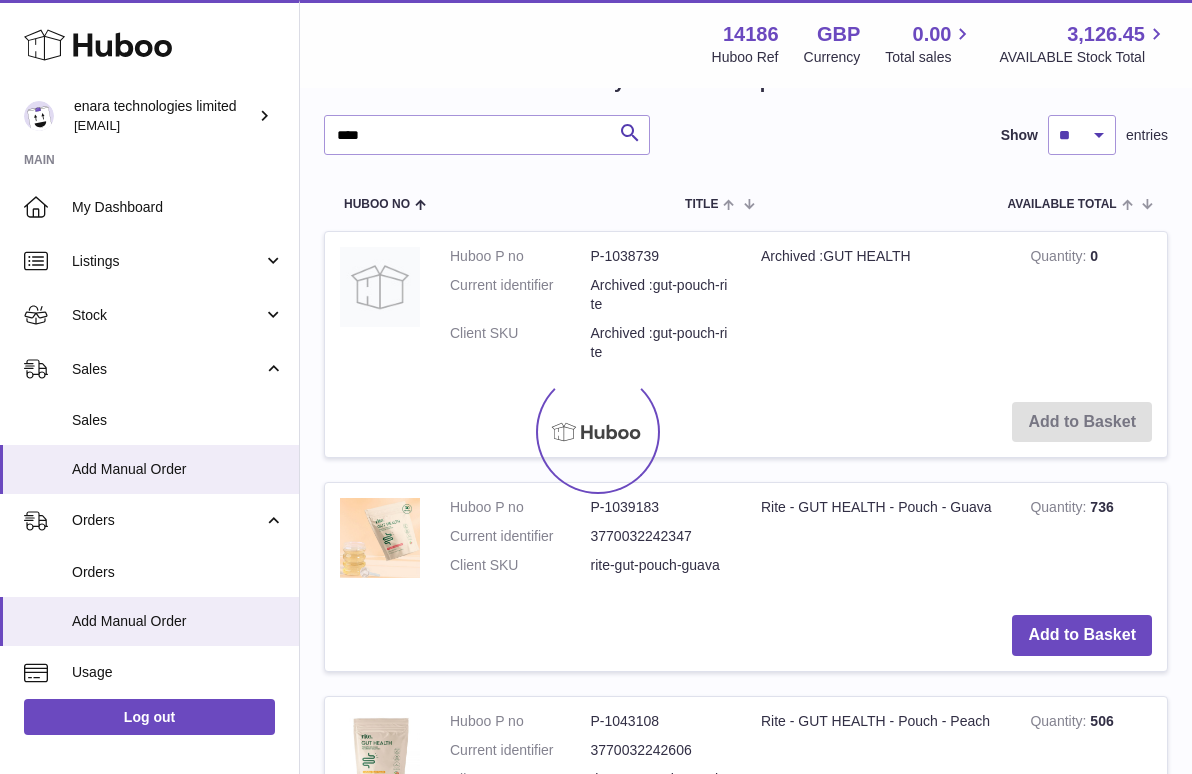 scroll, scrollTop: 0, scrollLeft: 0, axis: both 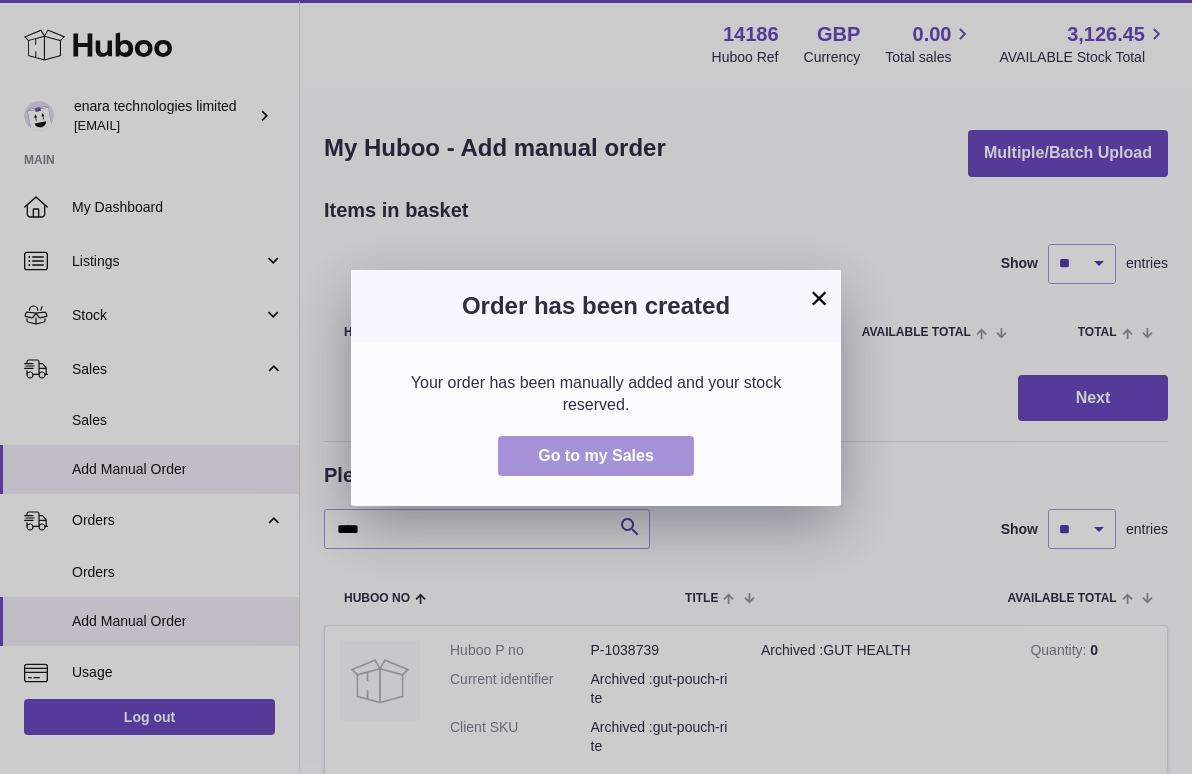click on "Go to my Sales" at bounding box center (596, 455) 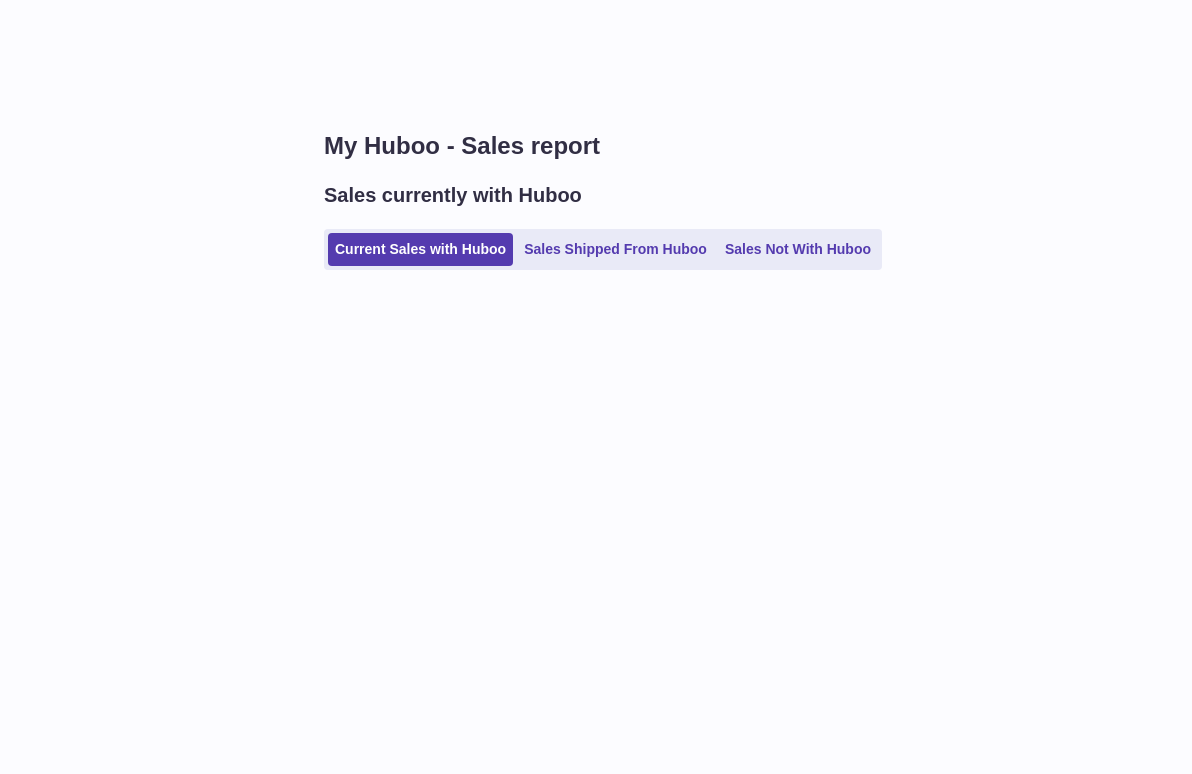 scroll, scrollTop: 0, scrollLeft: 0, axis: both 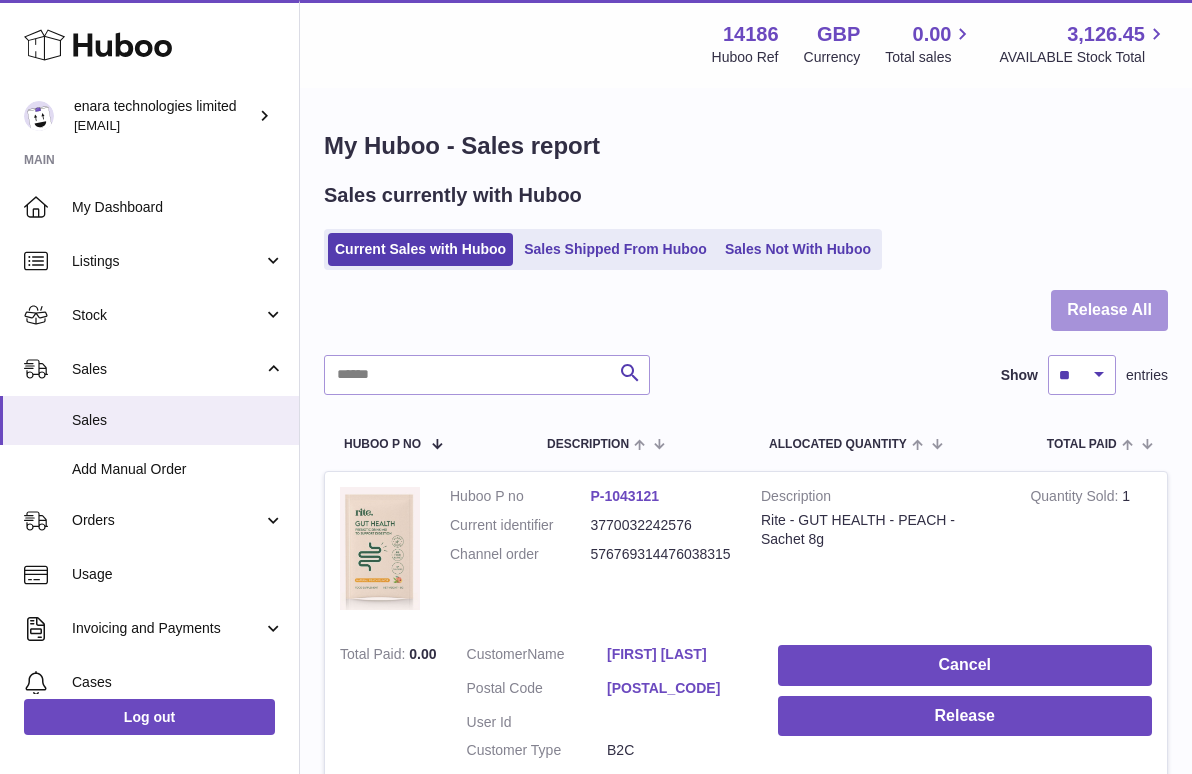 click on "Release All" at bounding box center (1109, 310) 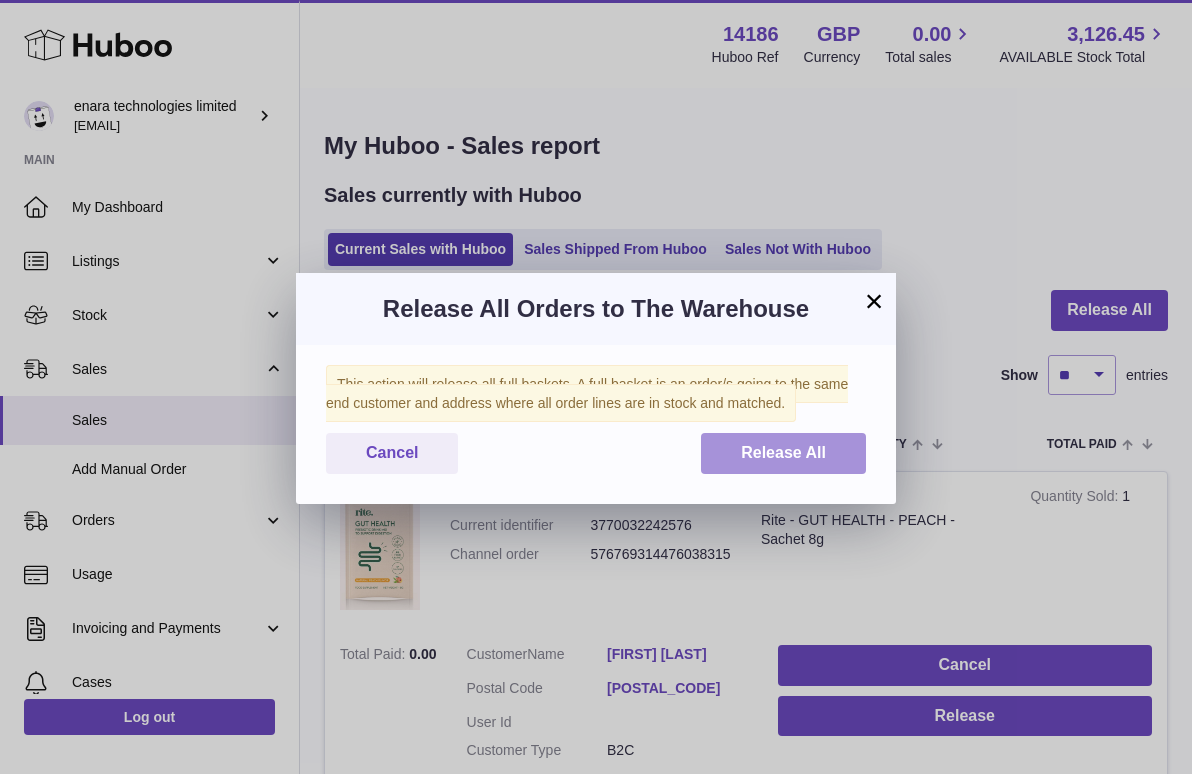 click on "Release All" at bounding box center [783, 452] 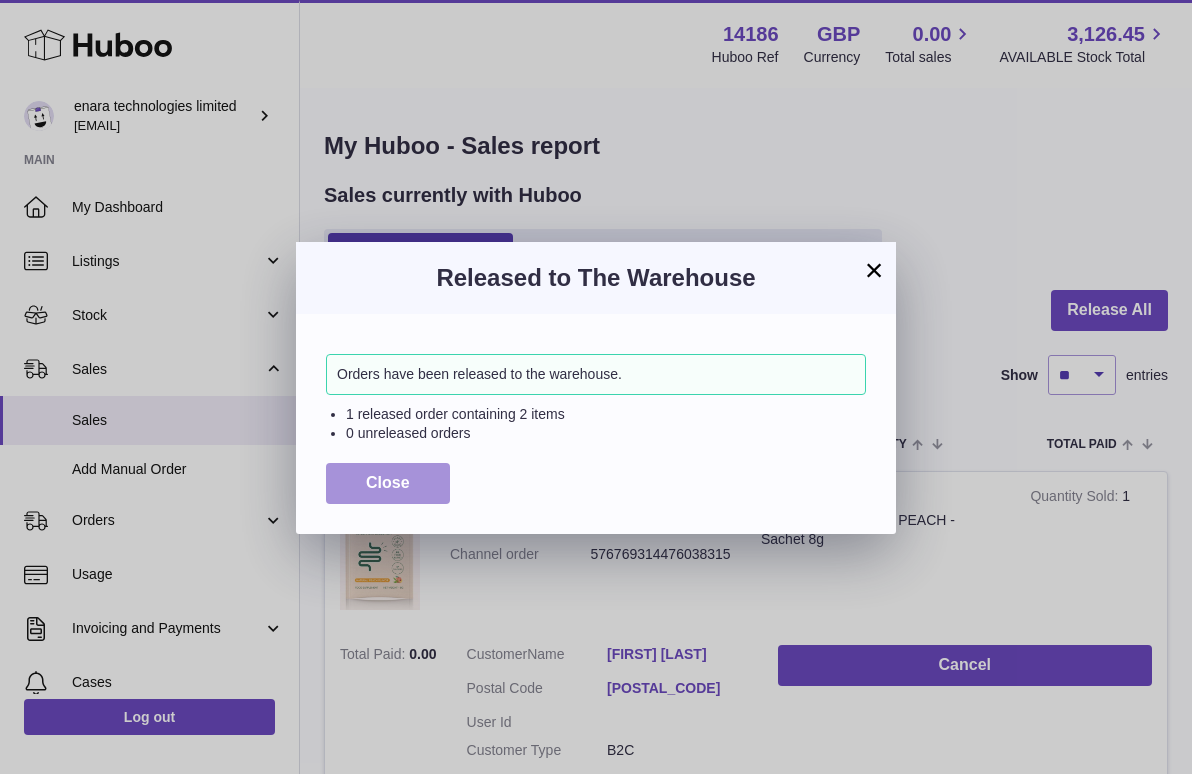 click on "Close" at bounding box center (388, 483) 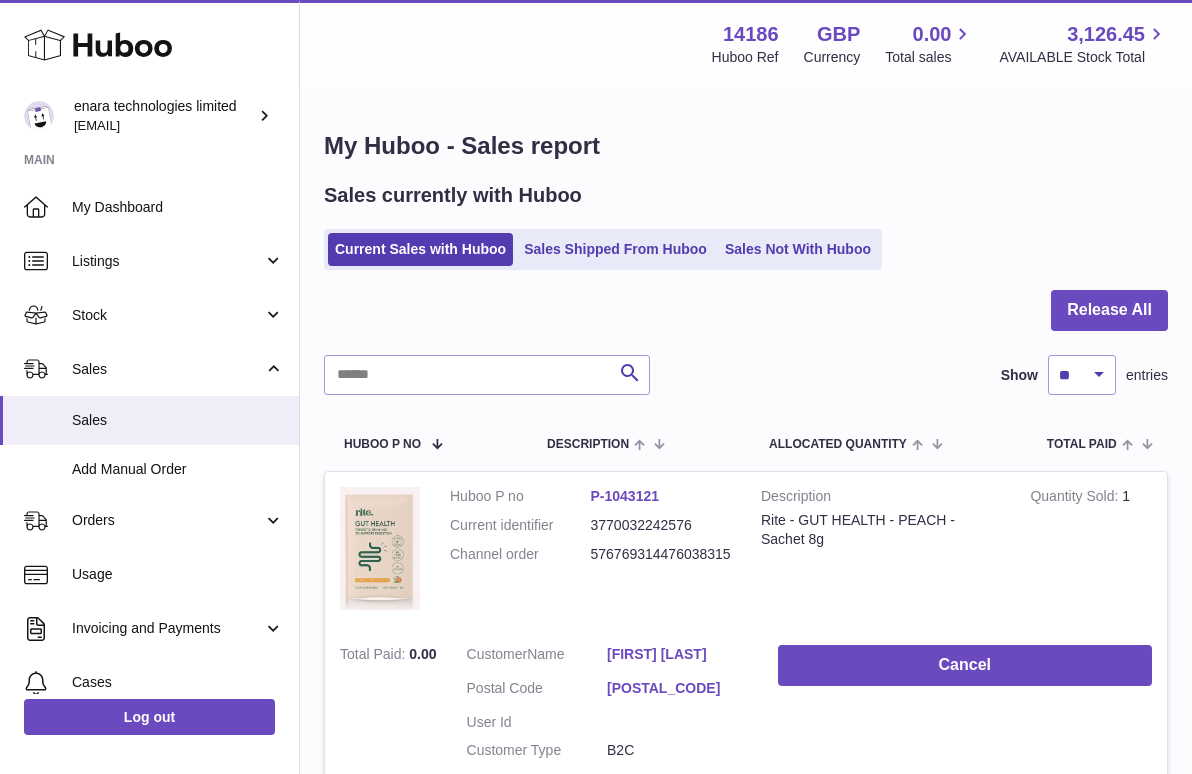 click on "Sales currently with Huboo
Current Sales with Huboo
Sales Shipped From Huboo
Sales Not With Huboo" at bounding box center [746, 226] 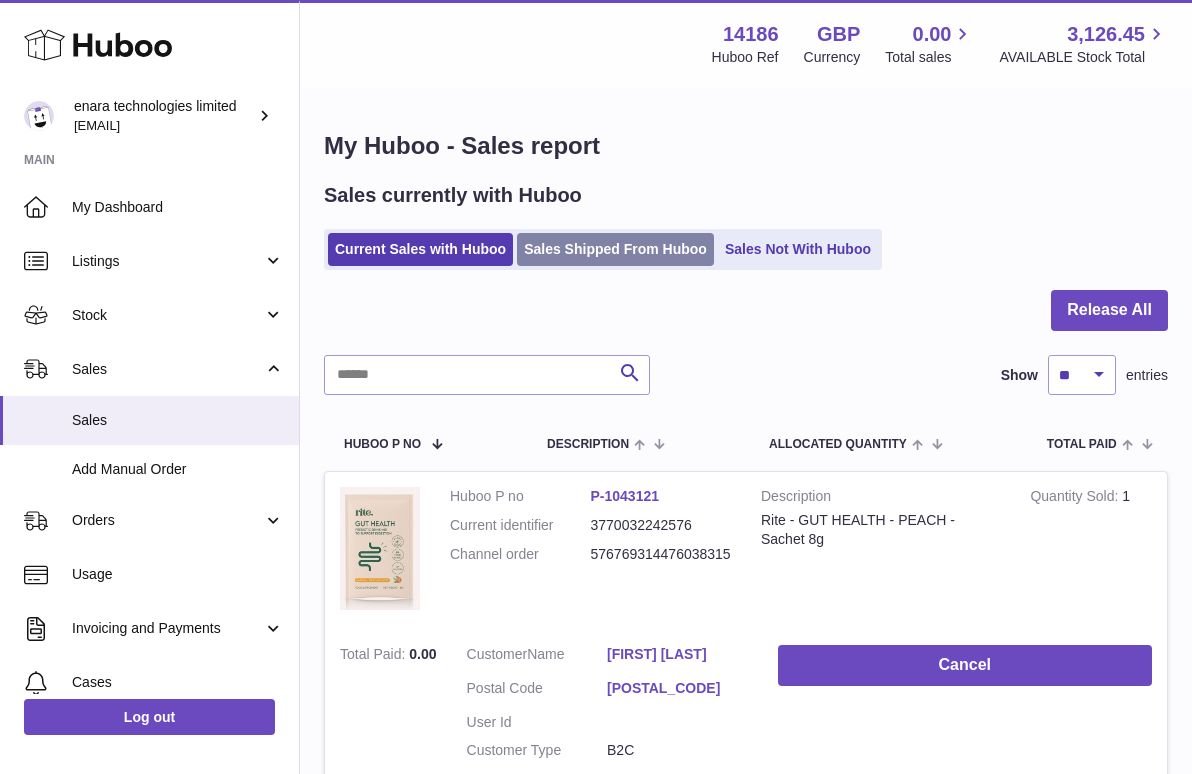 click on "Sales Shipped From Huboo" at bounding box center [615, 249] 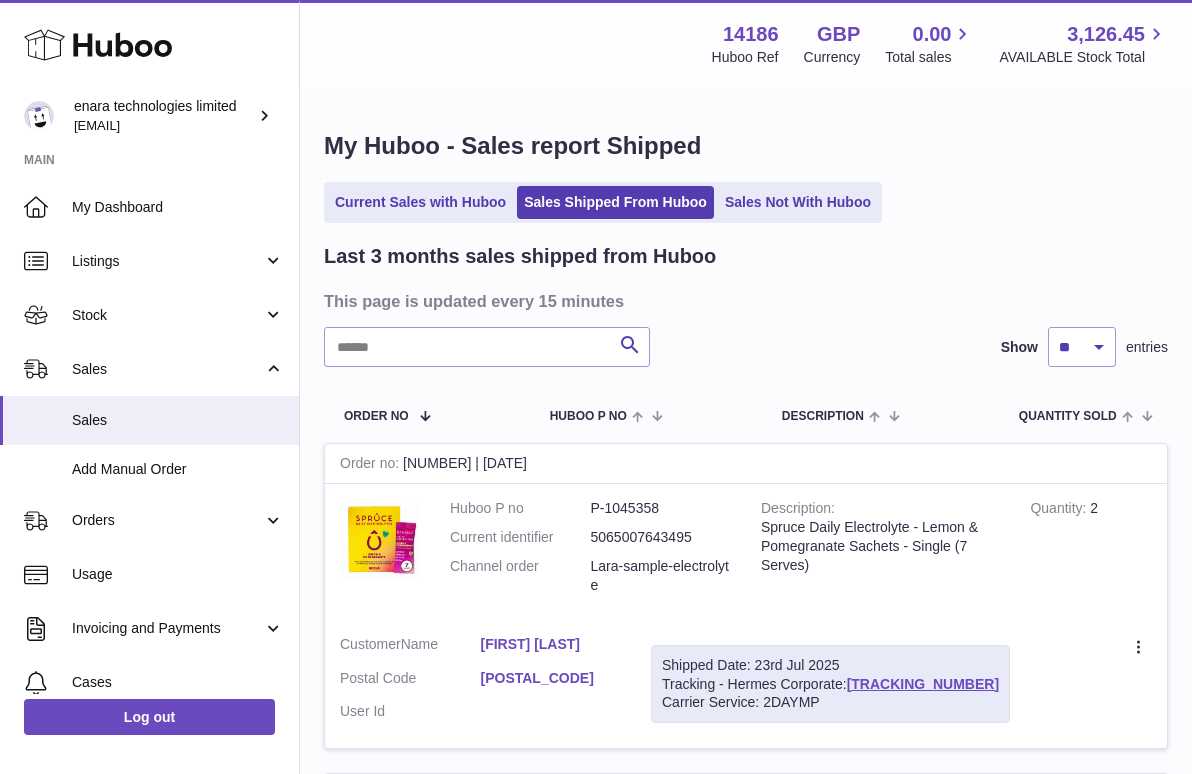 scroll, scrollTop: 0, scrollLeft: 0, axis: both 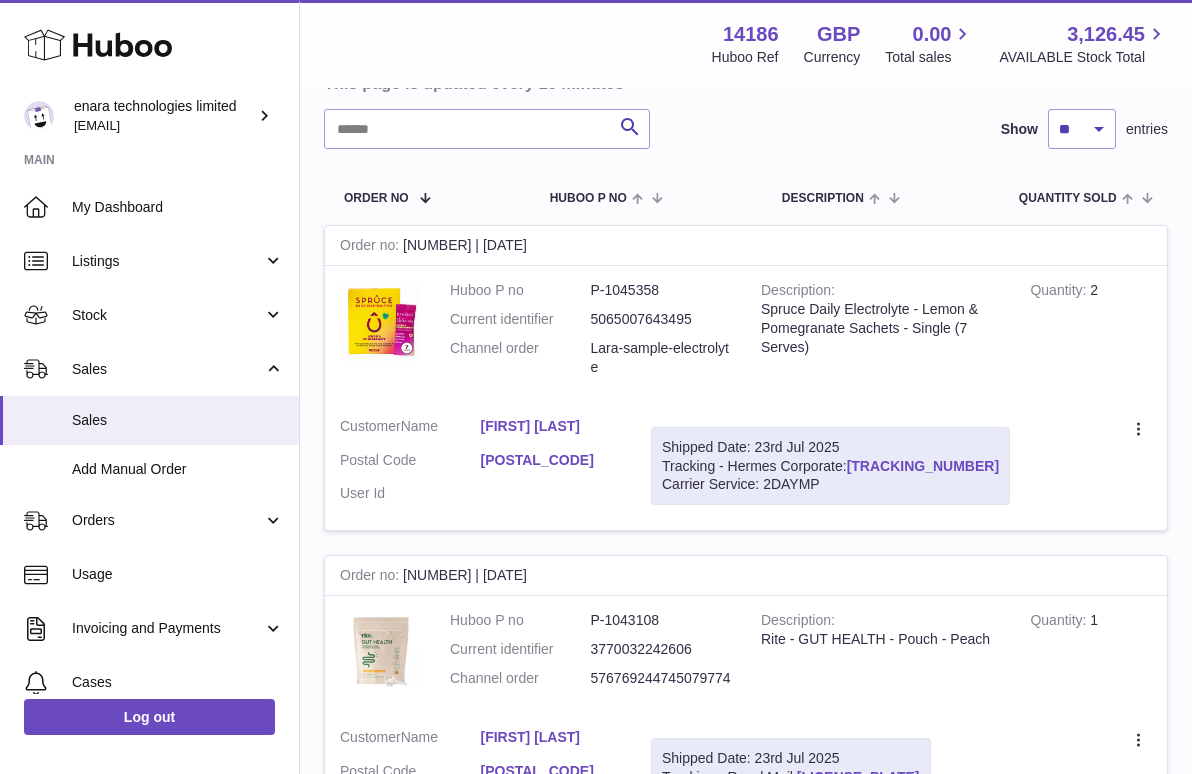 drag, startPoint x: 986, startPoint y: 455, endPoint x: 850, endPoint y: 462, distance: 136.18002 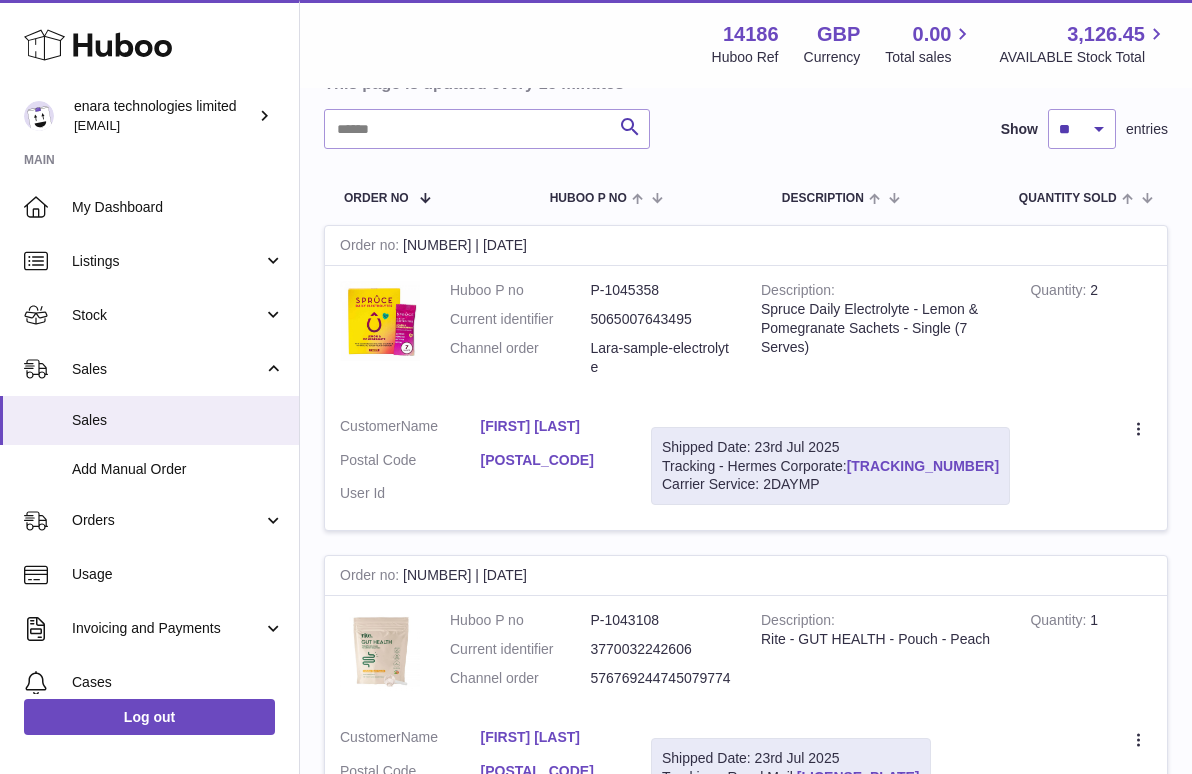 click on "Shipped Date: [DATE]
Tracking - Hermes Corporate:
[TRACKING_NUMBER]
Carrier Service: 2DAYMP" at bounding box center (830, 466) 